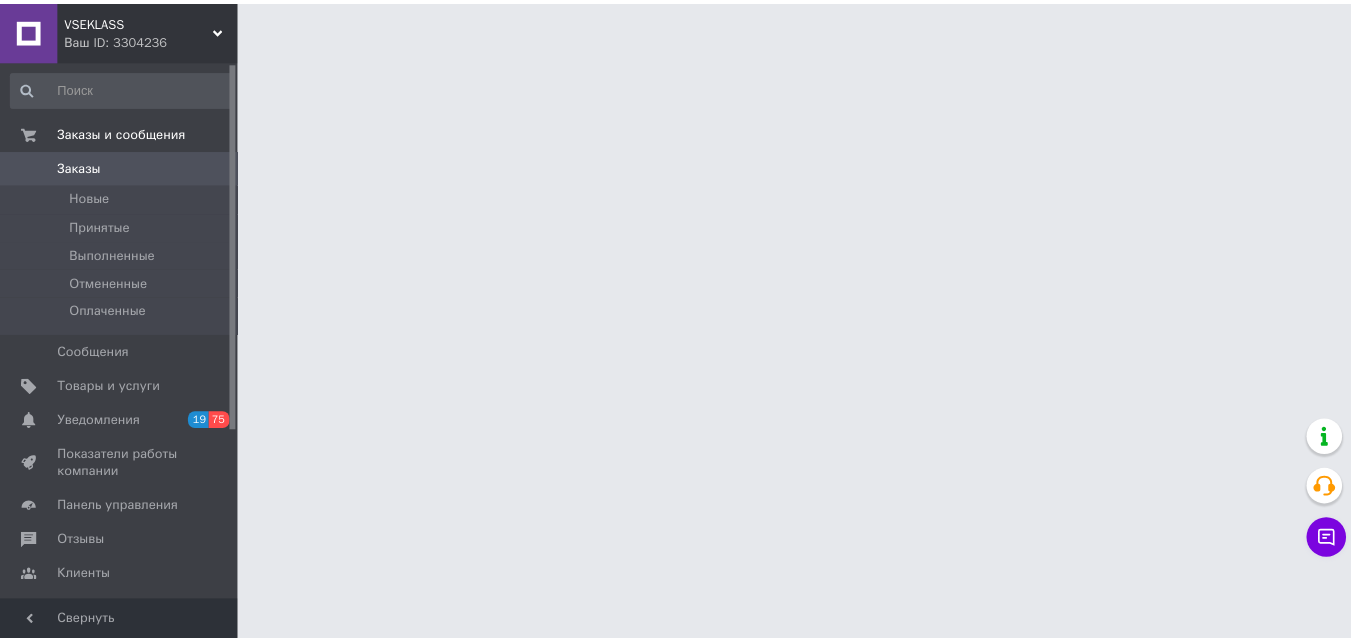 scroll, scrollTop: 0, scrollLeft: 0, axis: both 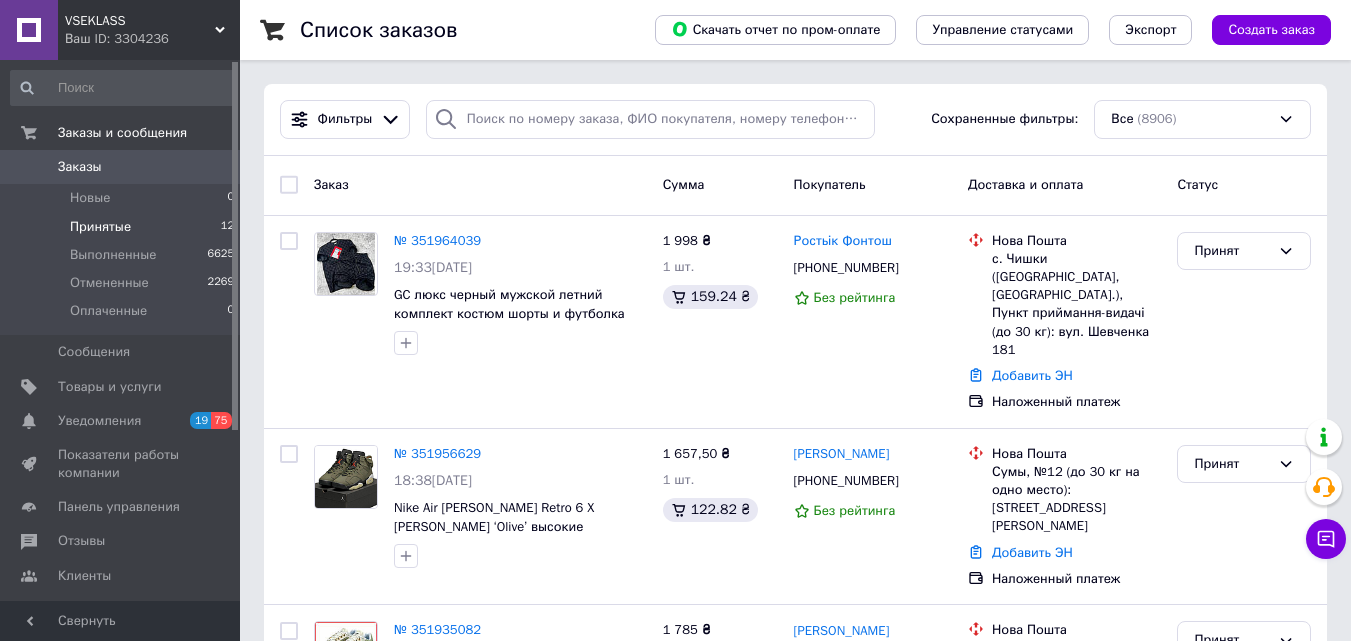 click on "Принятые" at bounding box center (100, 227) 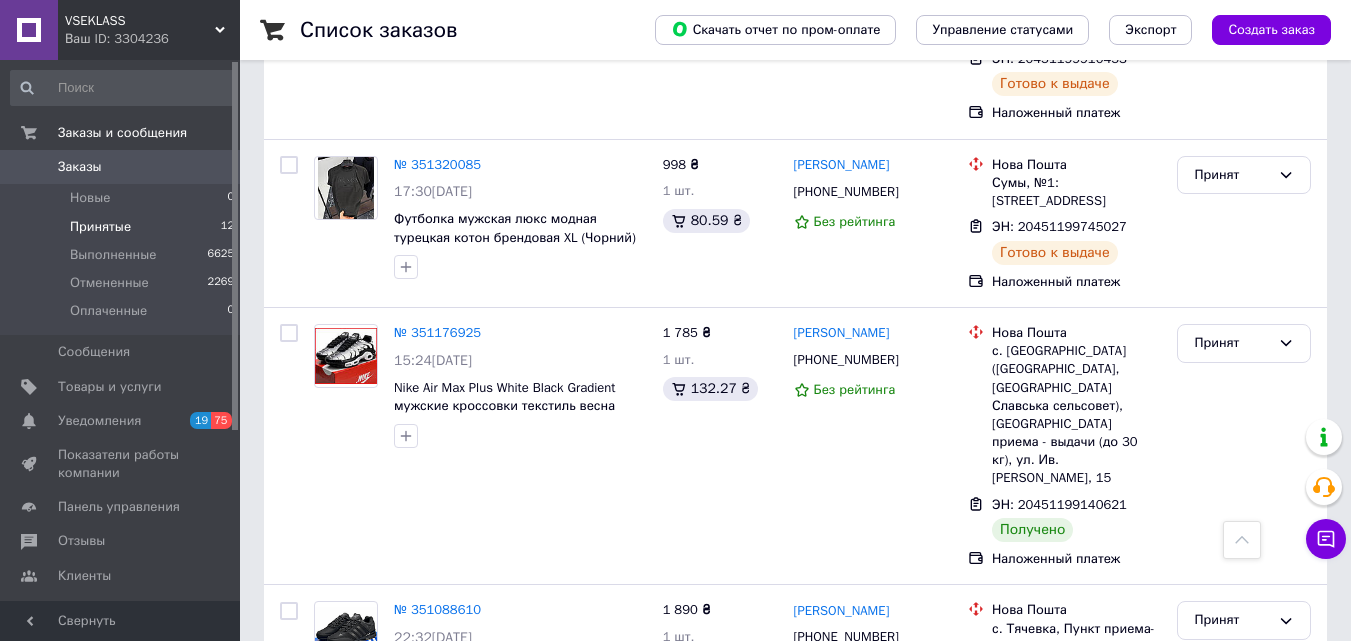scroll, scrollTop: 1700, scrollLeft: 0, axis: vertical 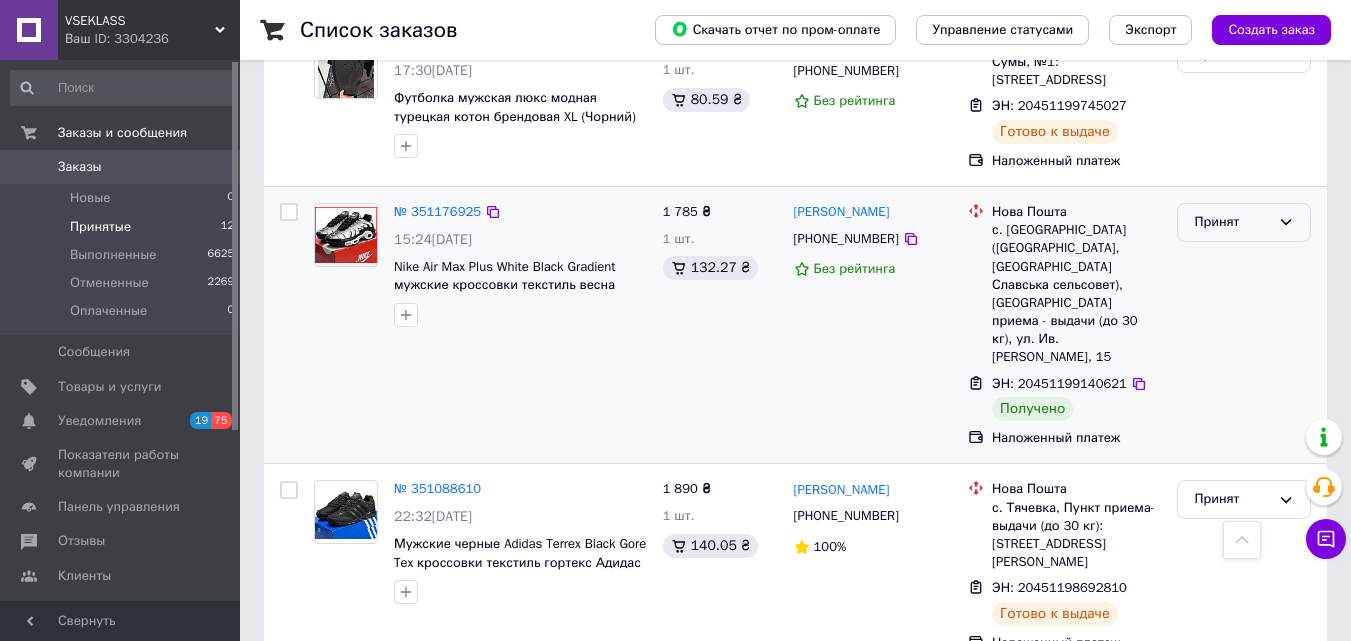 click on "Принят" at bounding box center (1244, 222) 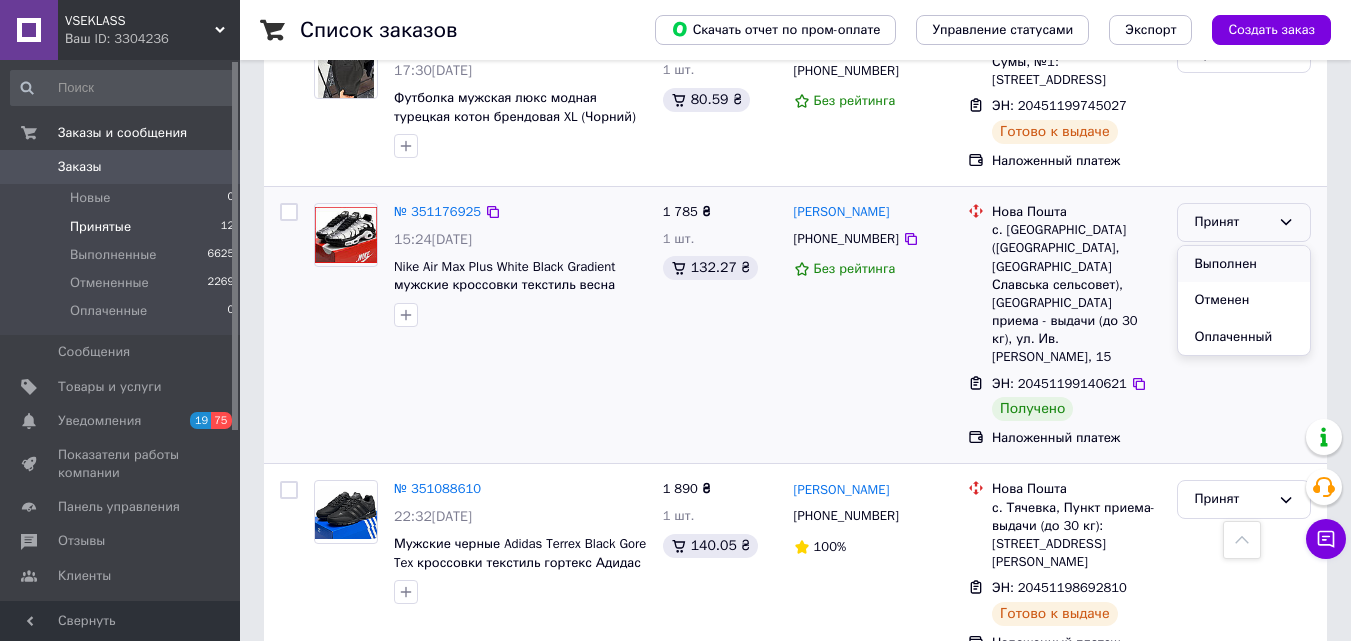 click on "Выполнен" at bounding box center (1244, 264) 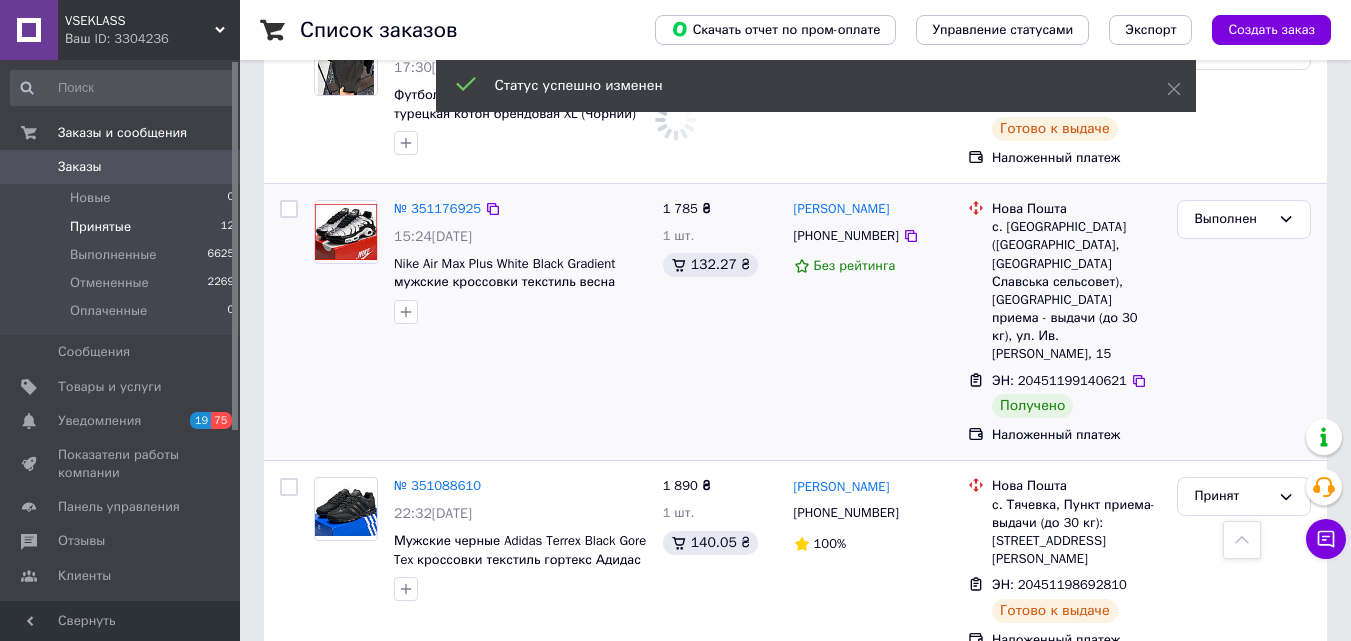 scroll, scrollTop: 1692, scrollLeft: 0, axis: vertical 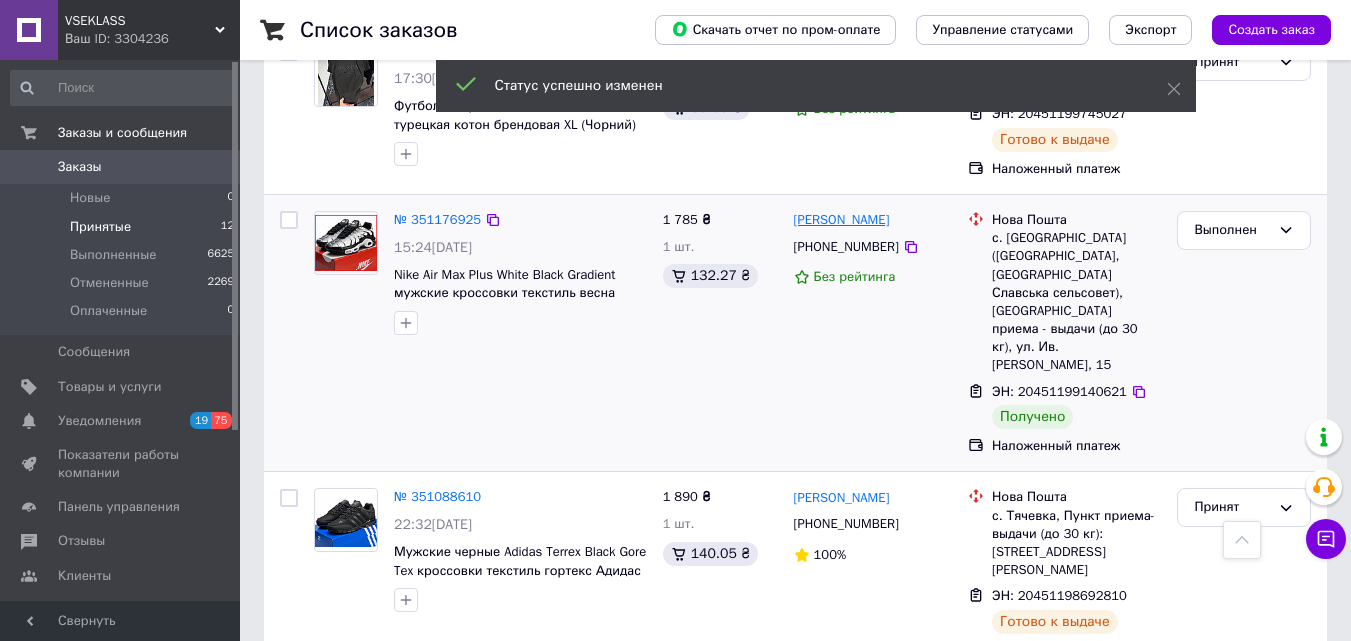 click on "[PERSON_NAME]" at bounding box center (842, 220) 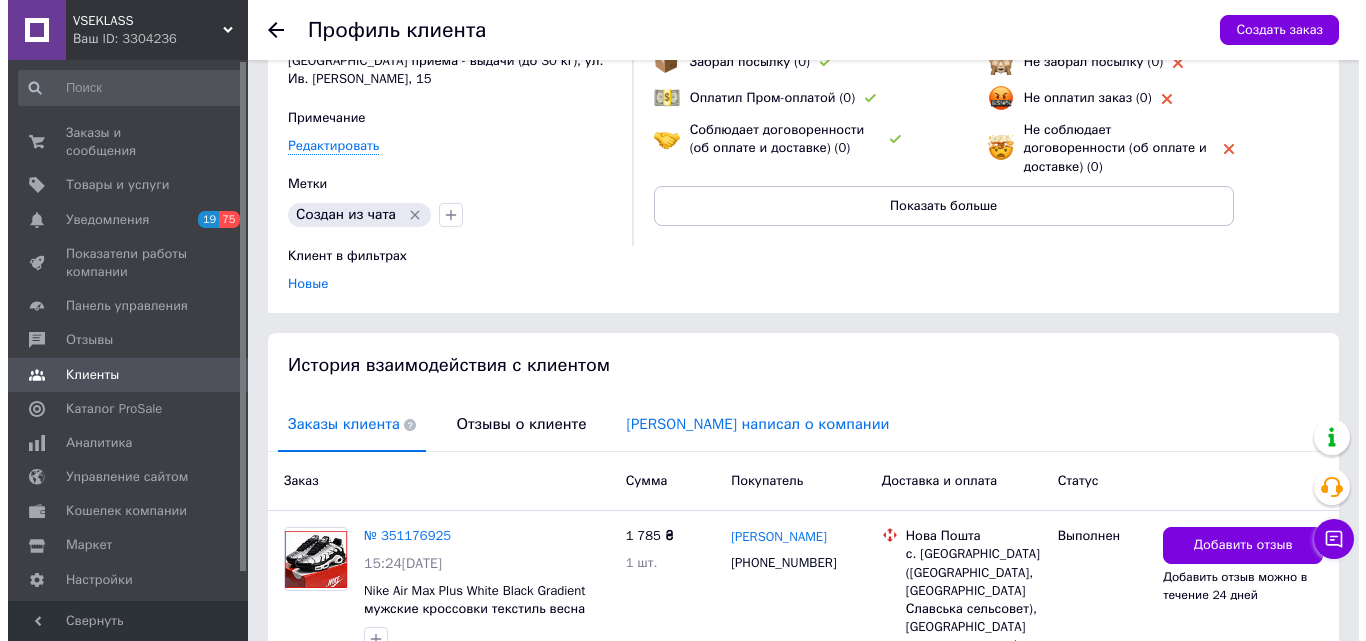 scroll, scrollTop: 398, scrollLeft: 0, axis: vertical 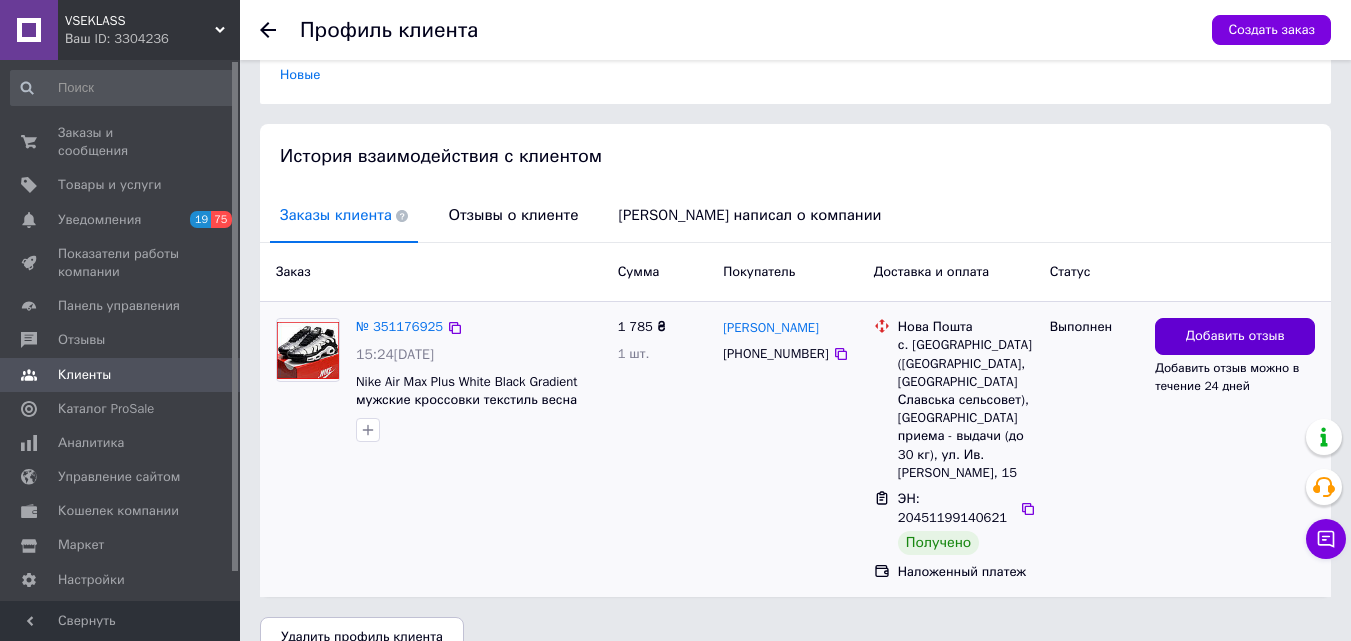 click on "Добавить отзыв" at bounding box center [1235, 336] 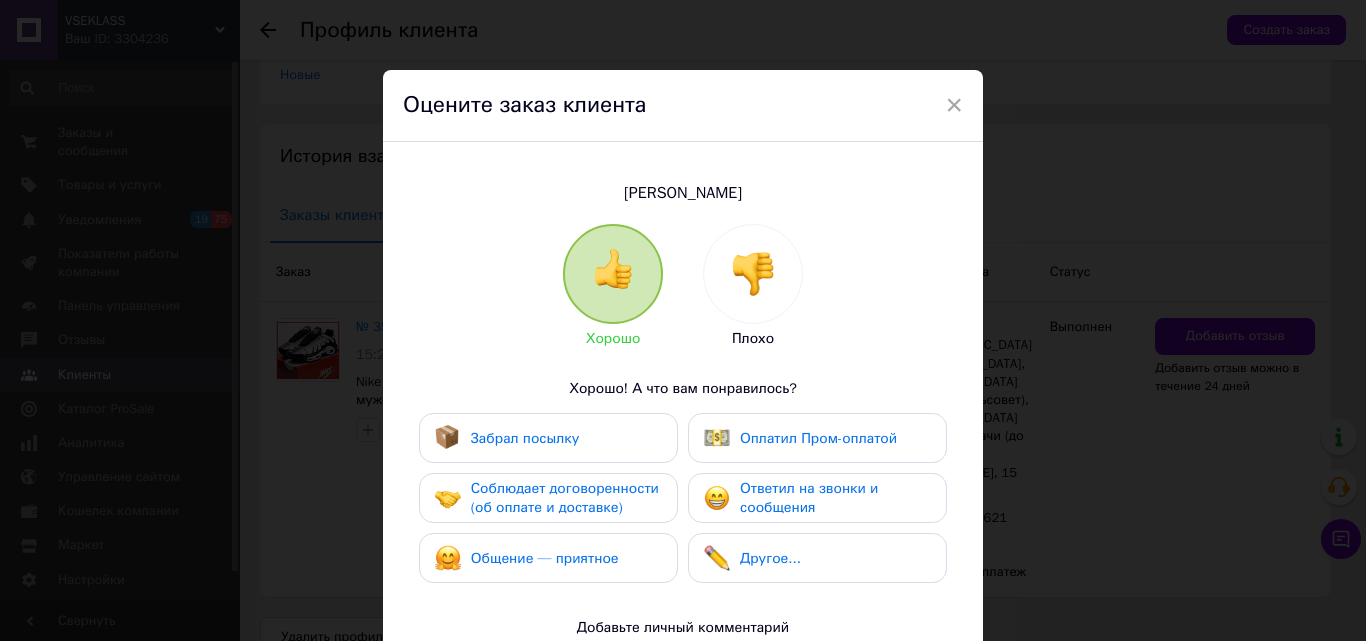 drag, startPoint x: 645, startPoint y: 421, endPoint x: 651, endPoint y: 503, distance: 82.219215 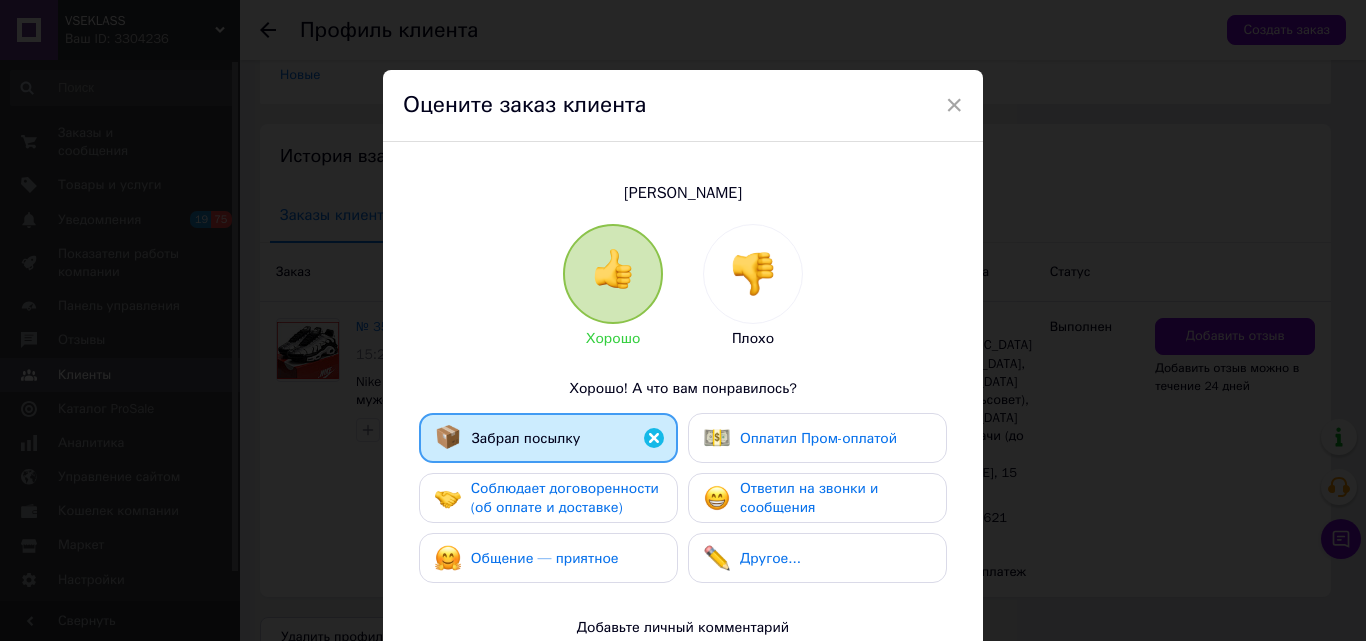 click on "Соблюдает договоренности (об оплате и доставке)" at bounding box center [565, 498] 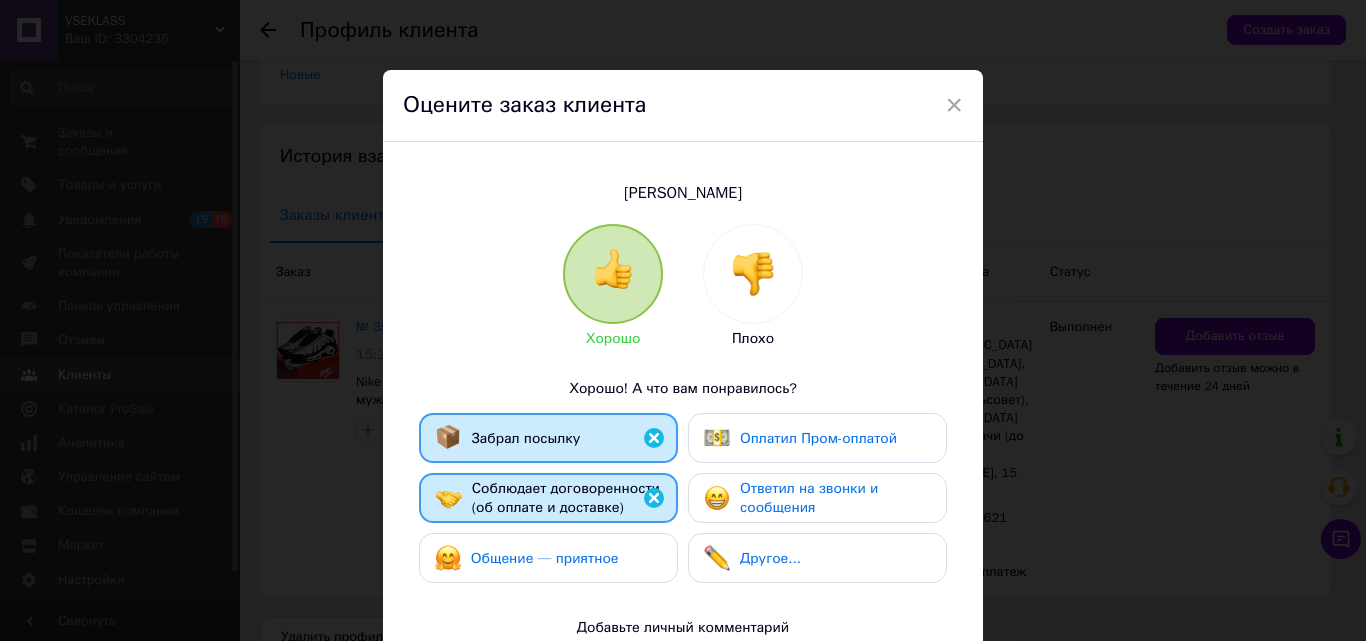 click on "Общение — приятное" at bounding box center (548, 558) 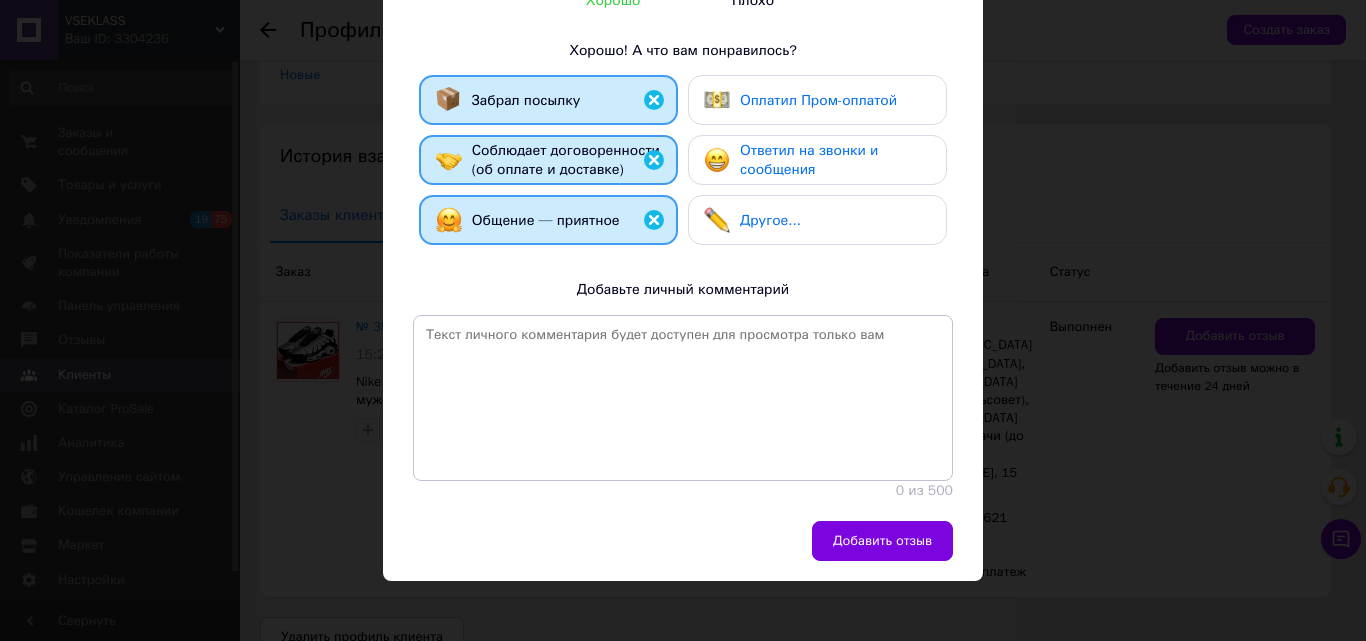 scroll, scrollTop: 340, scrollLeft: 0, axis: vertical 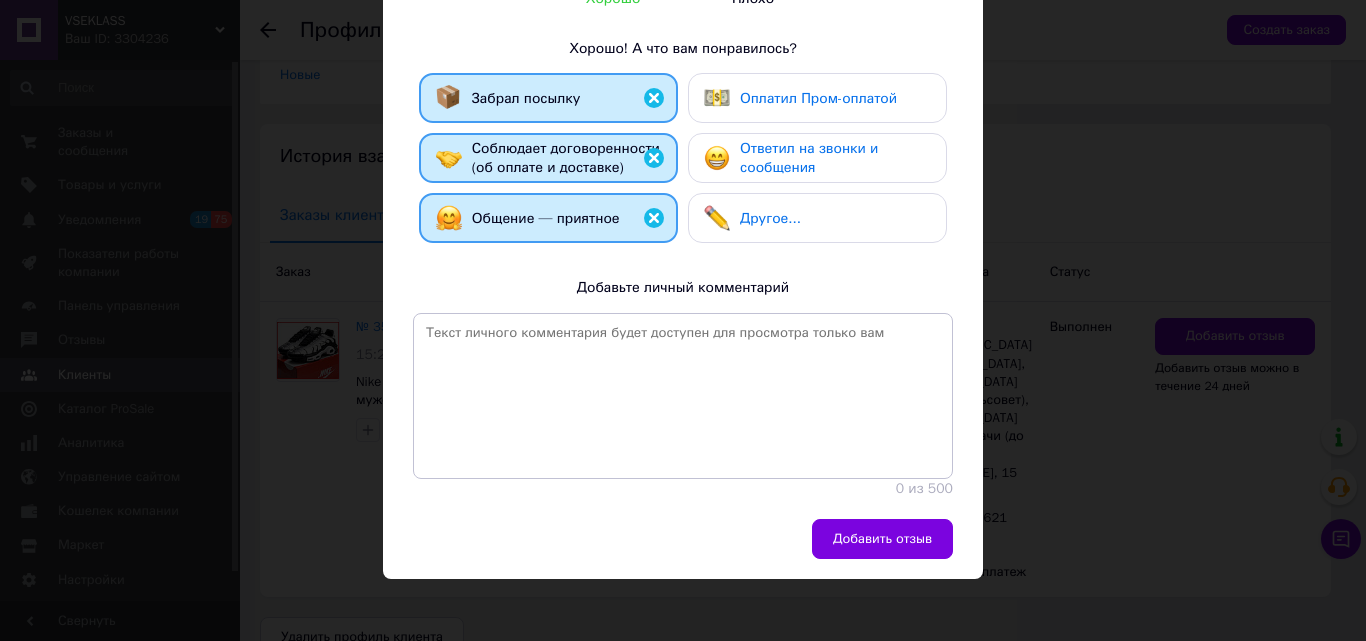 click on "[PERSON_NAME] Плохо Хорошо! А что вам понравилось? Забрал посылку Оплатил Пром-оплатой Соблюдает договоренности (об оплате и доставке) Ответил на звонки и сообщения Общение — приятное Другое... Добавьте личный комментарий 0   из   500" at bounding box center [683, 160] 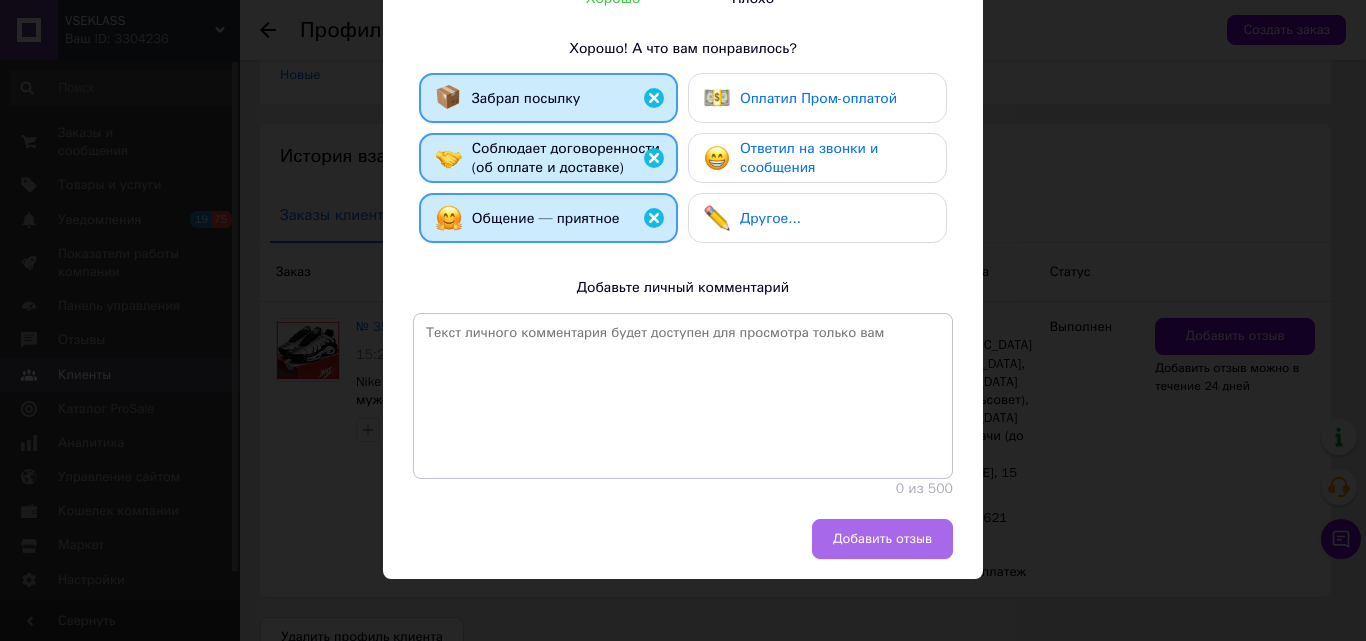 click on "Добавить отзыв" at bounding box center (882, 539) 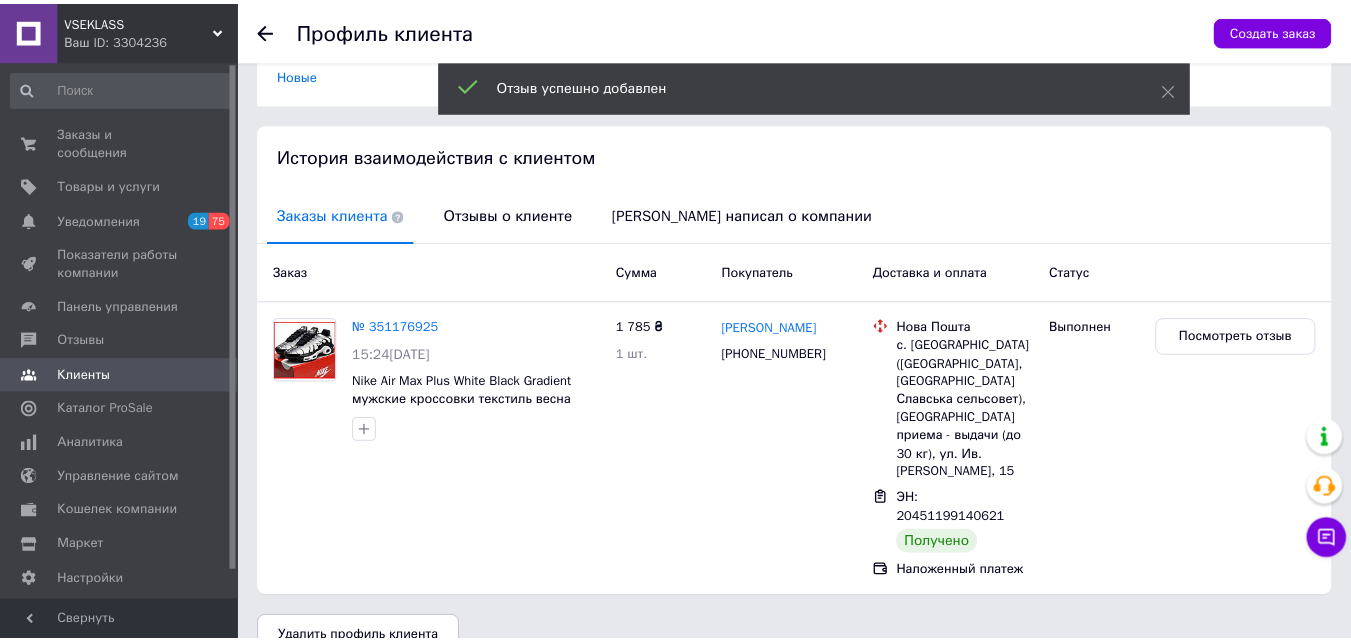 scroll, scrollTop: 380, scrollLeft: 0, axis: vertical 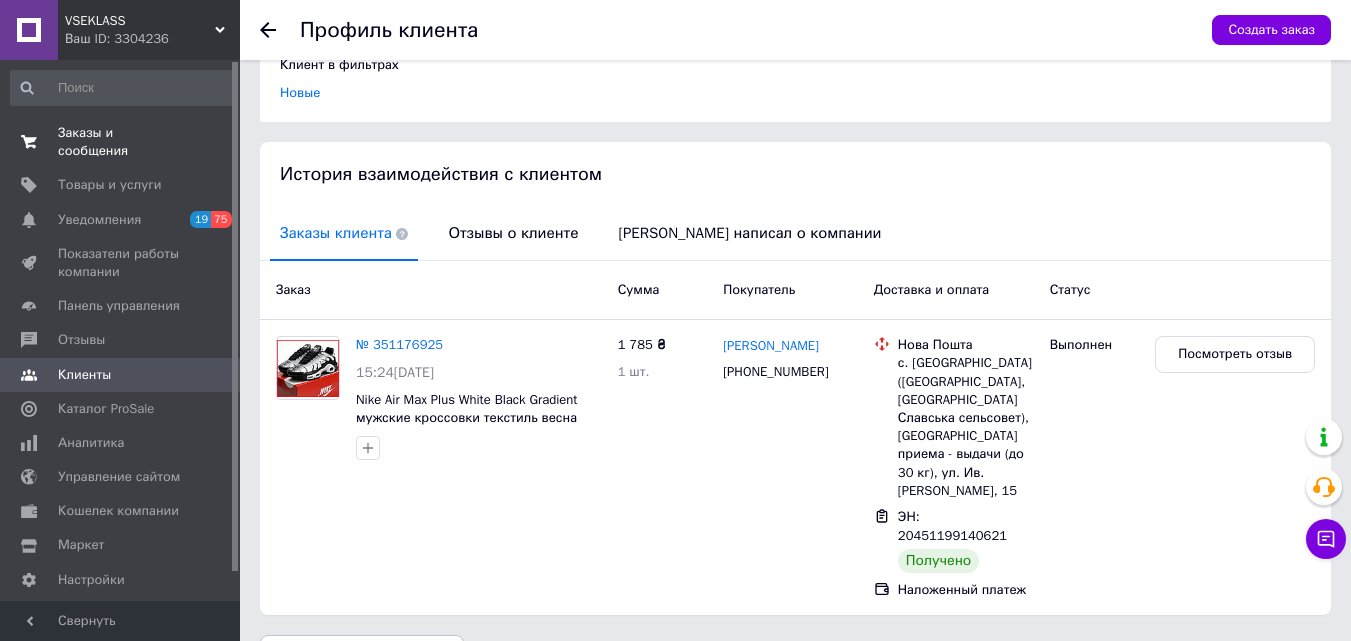 click on "Заказы и сообщения" at bounding box center (121, 142) 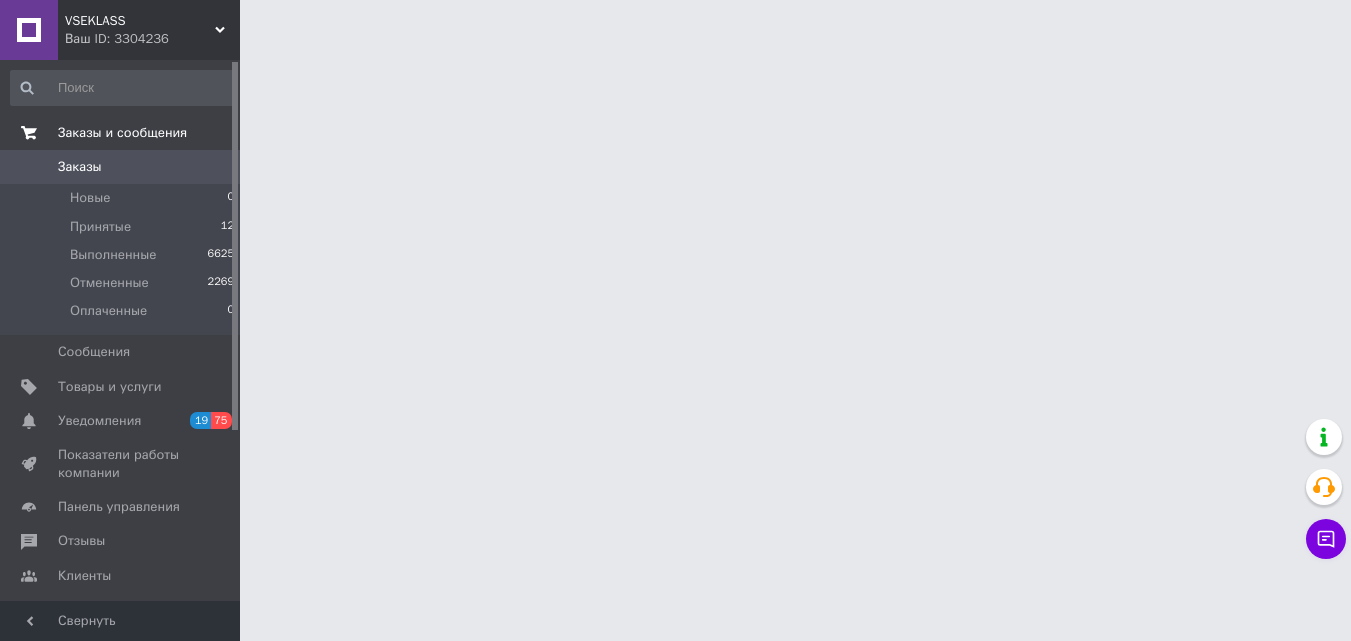 scroll, scrollTop: 0, scrollLeft: 0, axis: both 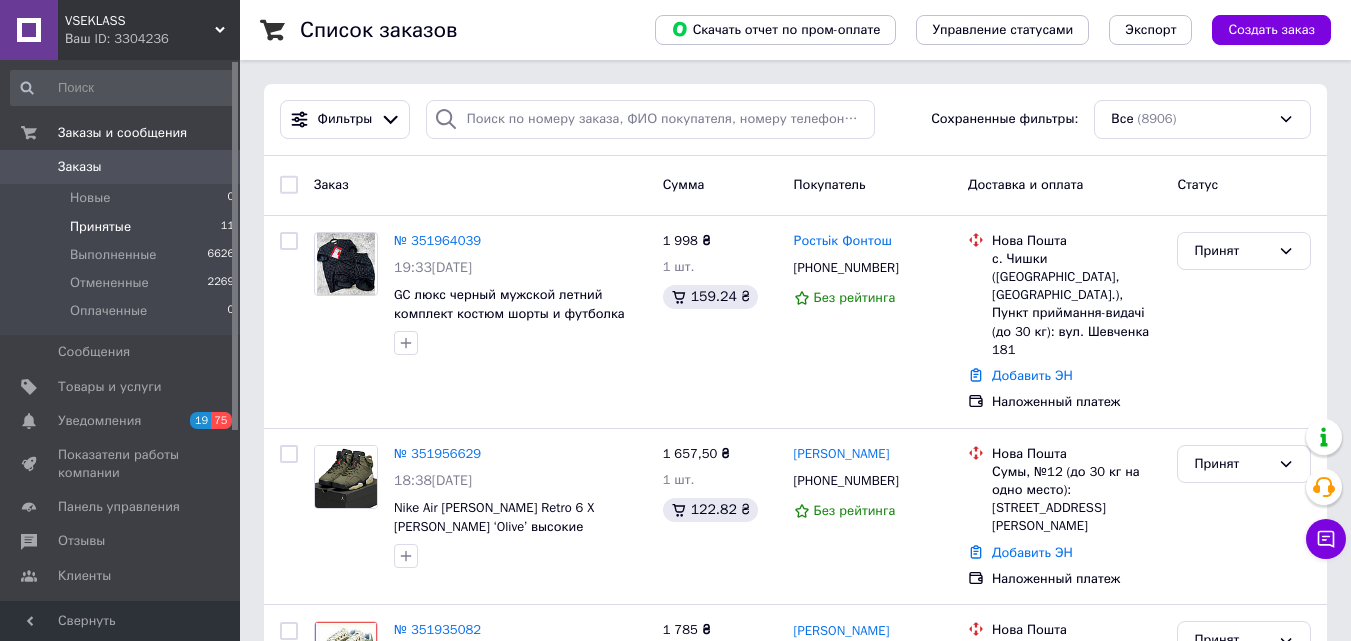 click on "Принятые" at bounding box center [100, 227] 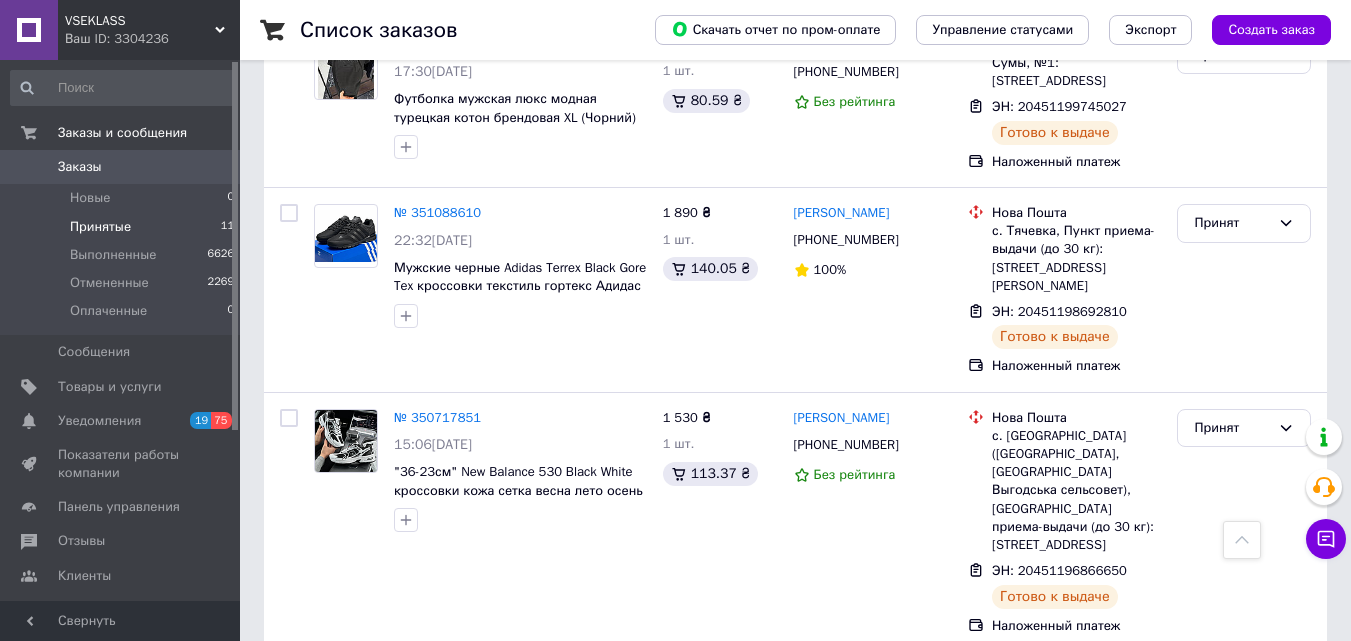 scroll, scrollTop: 1769, scrollLeft: 0, axis: vertical 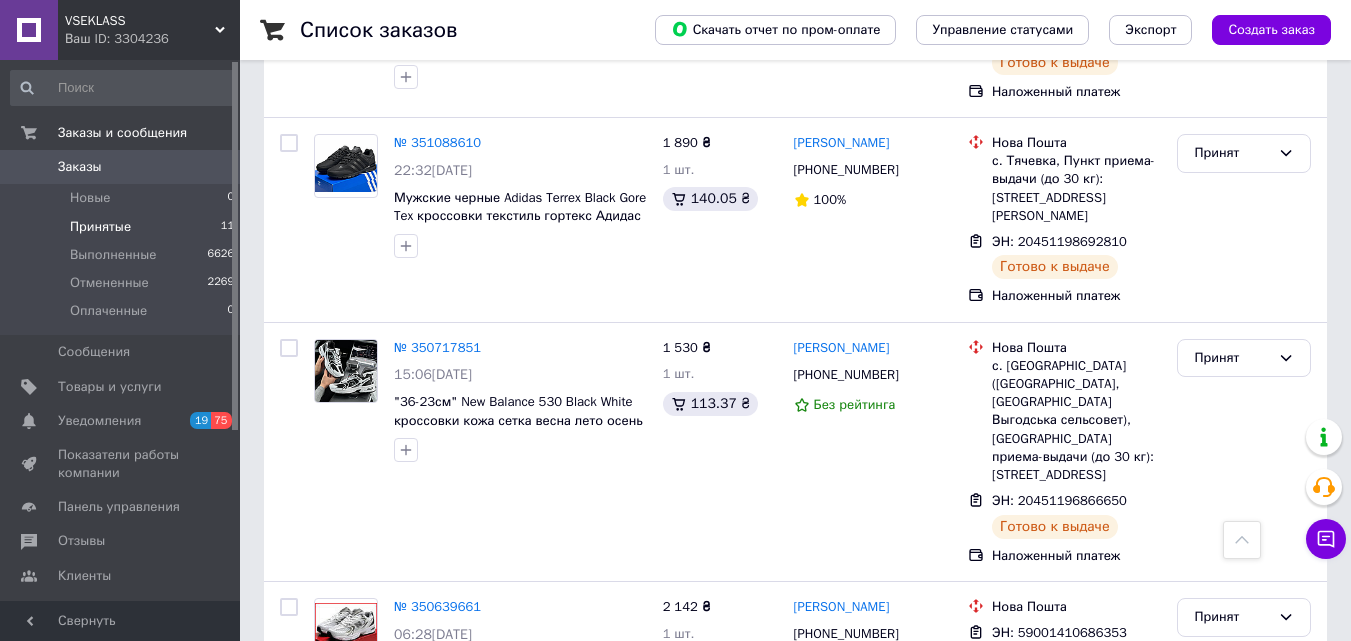 click on "Принятые 11" at bounding box center [123, 227] 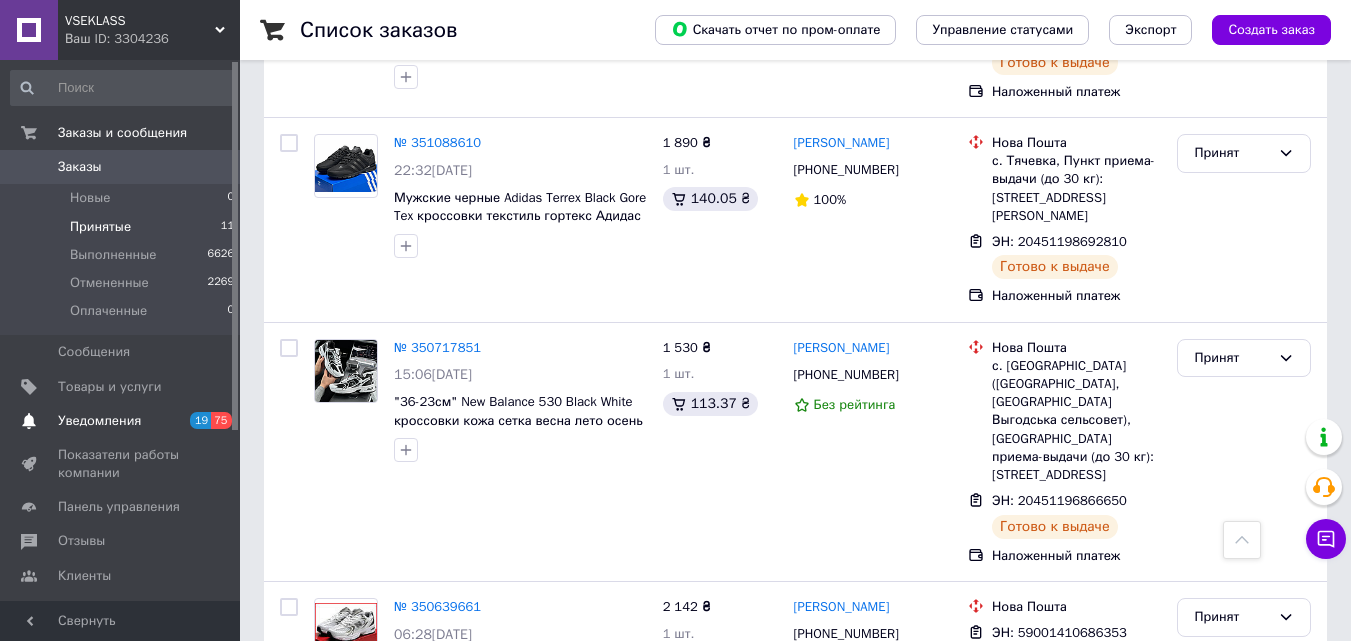 click on "Уведомления" at bounding box center (121, 421) 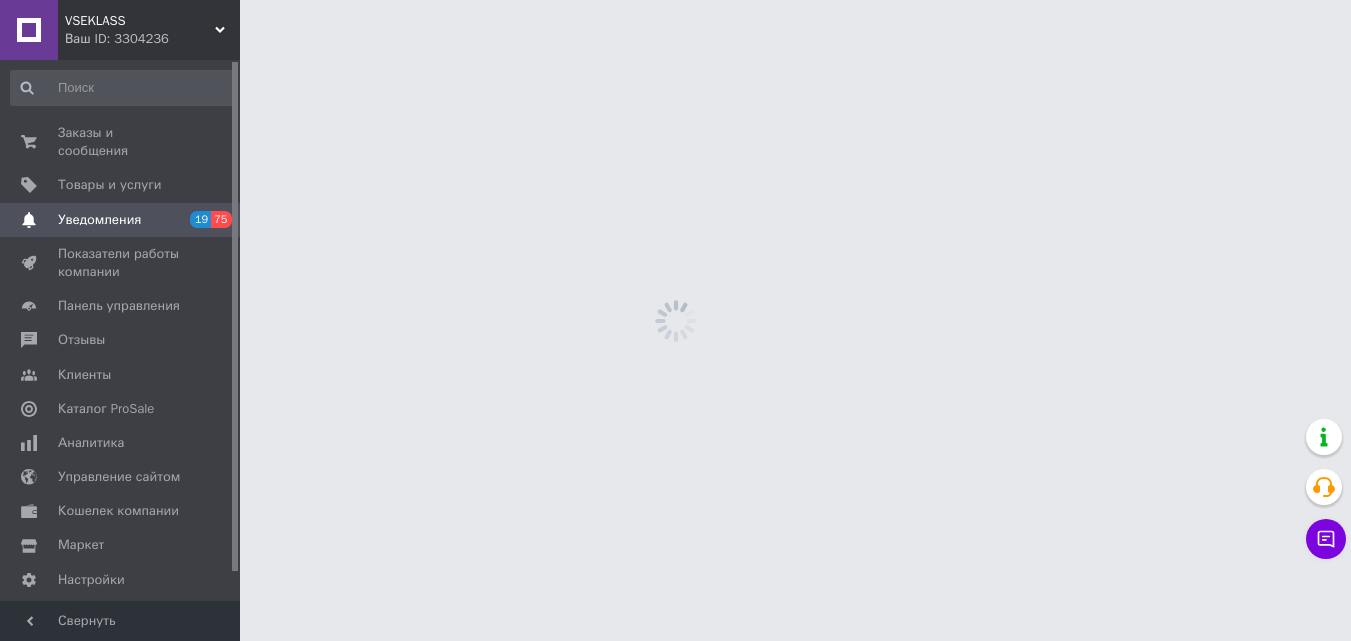 scroll, scrollTop: 0, scrollLeft: 0, axis: both 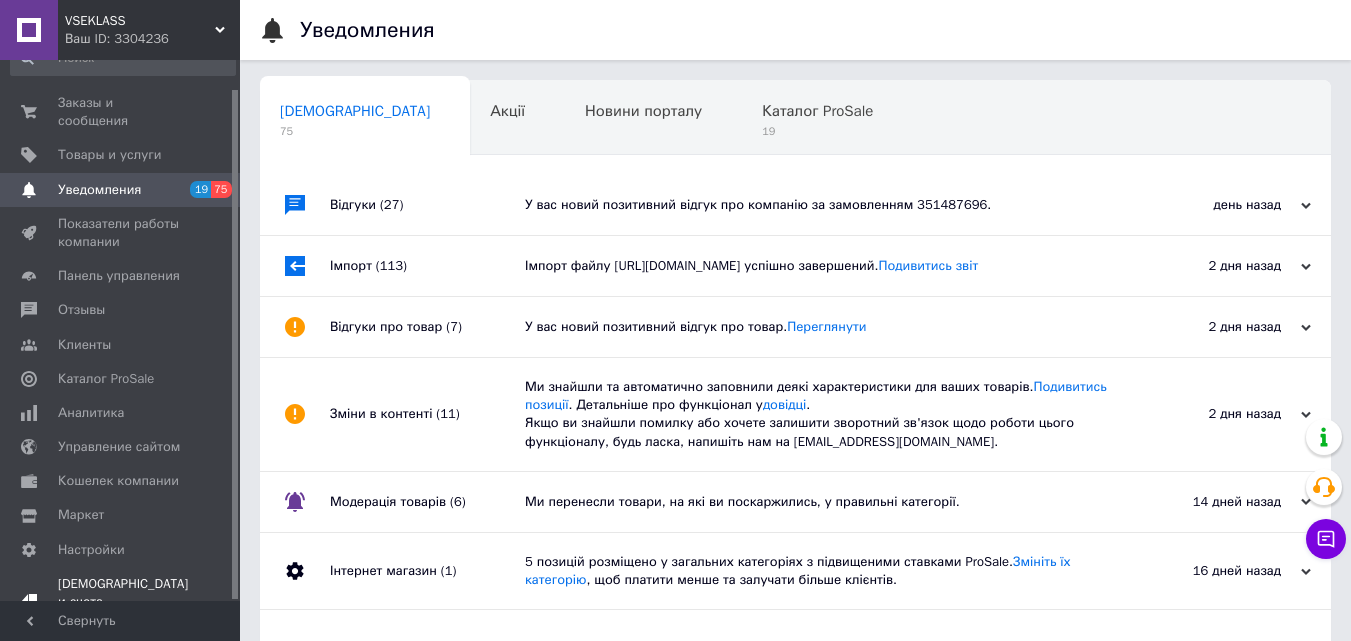 click on "Тарифы и счета Prom топ" at bounding box center (123, 602) 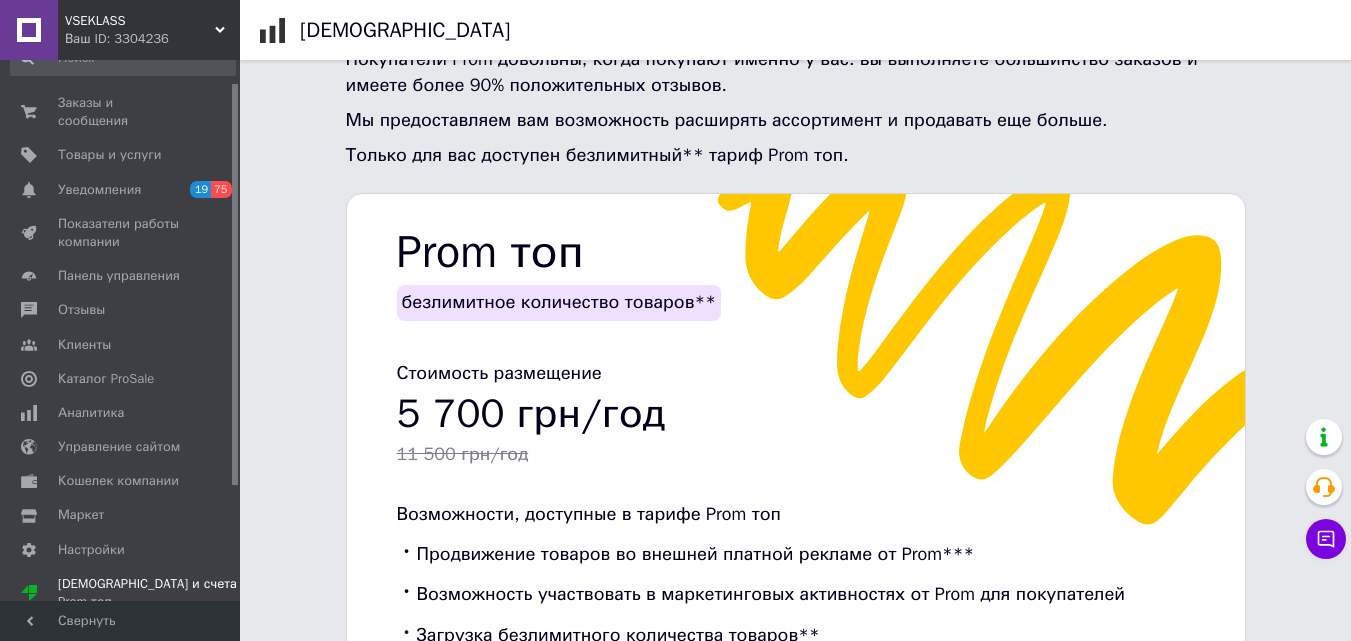 scroll, scrollTop: 485, scrollLeft: 0, axis: vertical 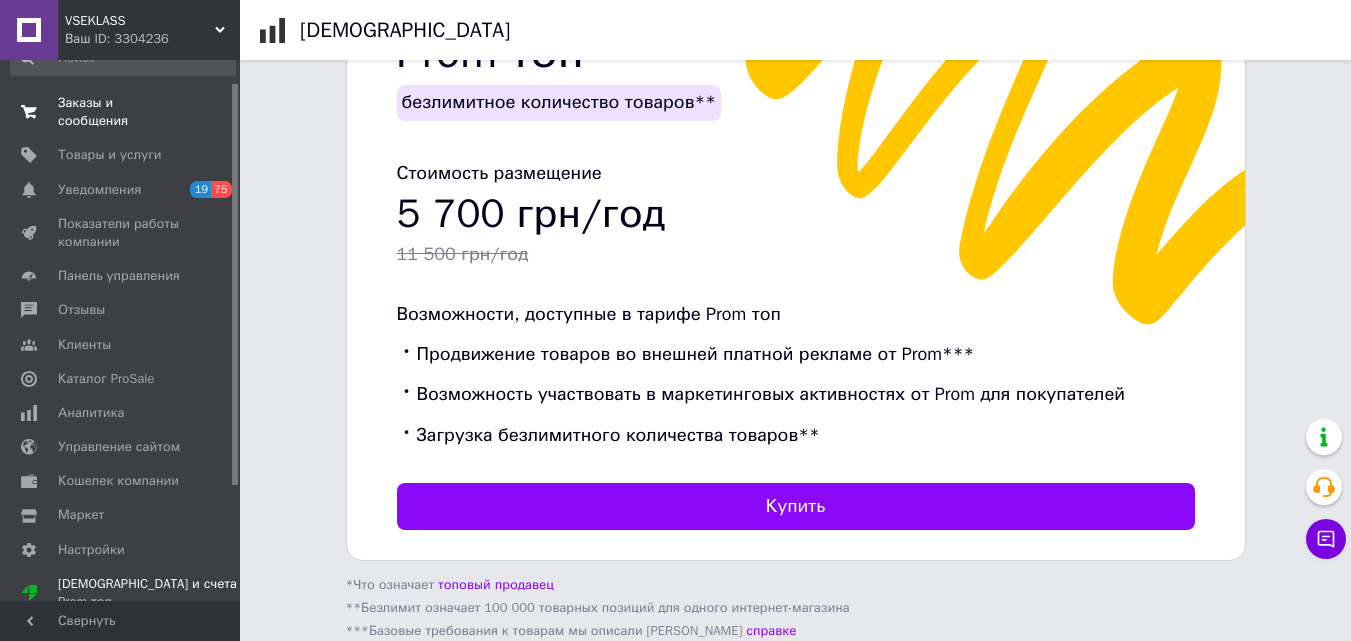 click on "0 0" at bounding box center [212, 112] 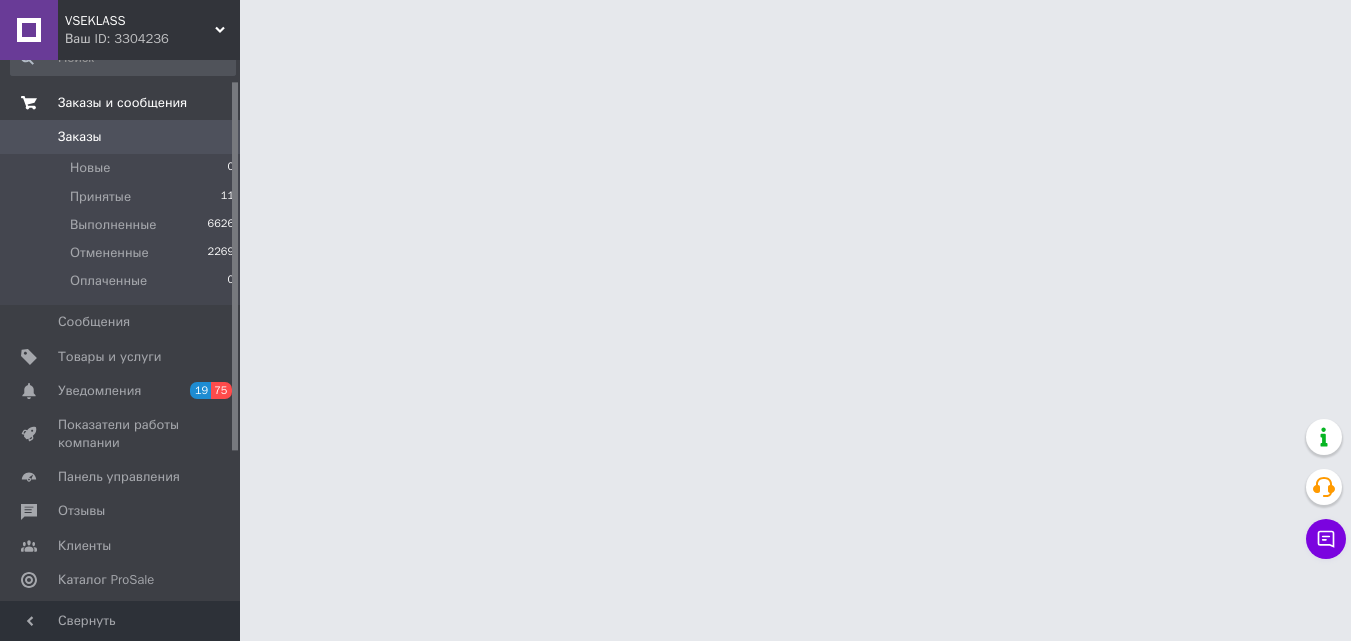 scroll, scrollTop: 0, scrollLeft: 0, axis: both 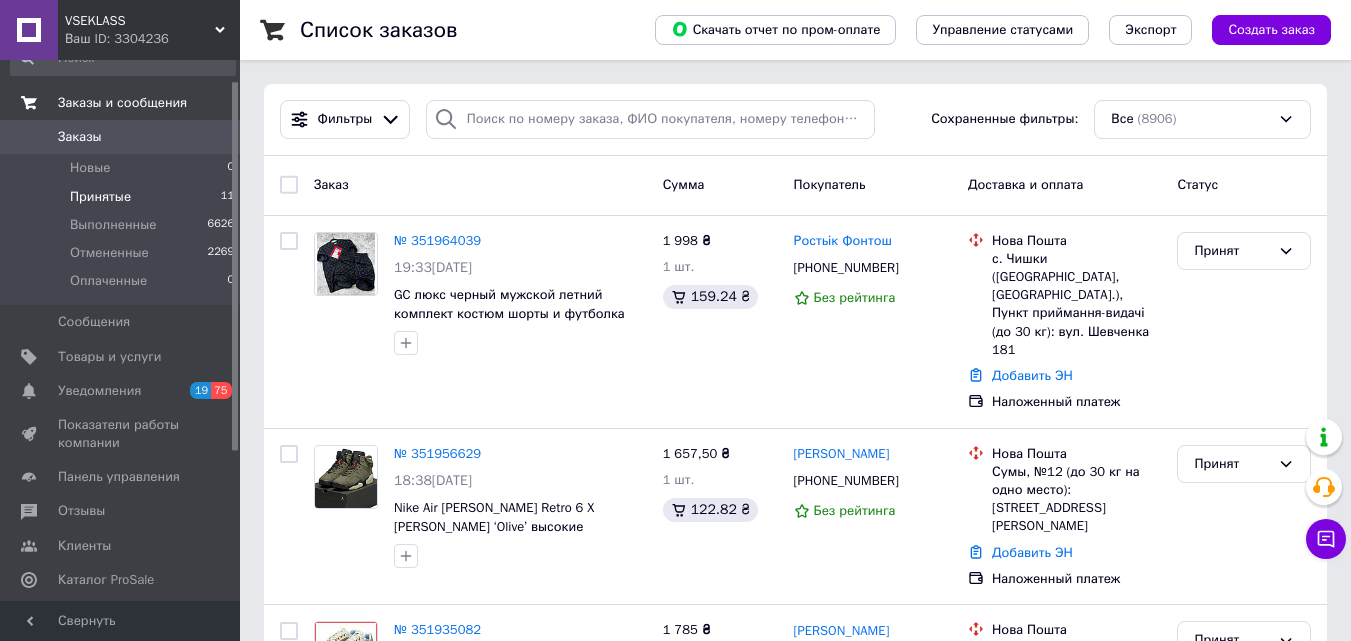click on "Принятые 11" at bounding box center [123, 197] 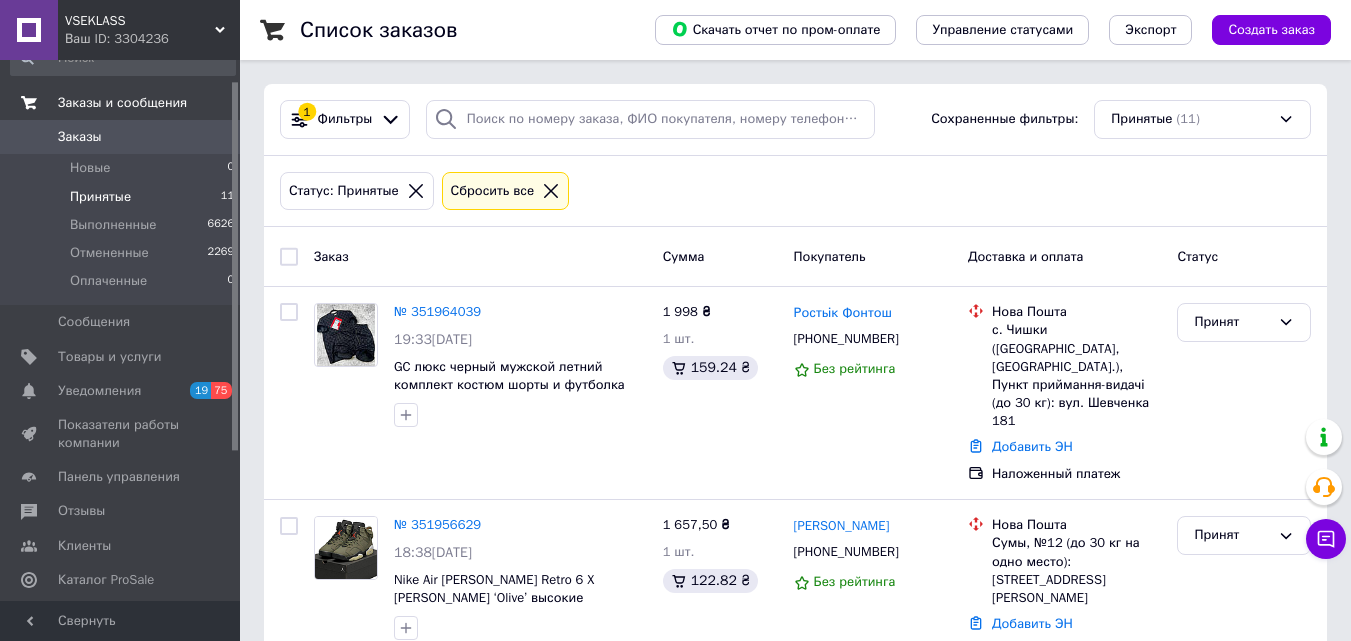 click on "Заказы и сообщения" at bounding box center [123, 103] 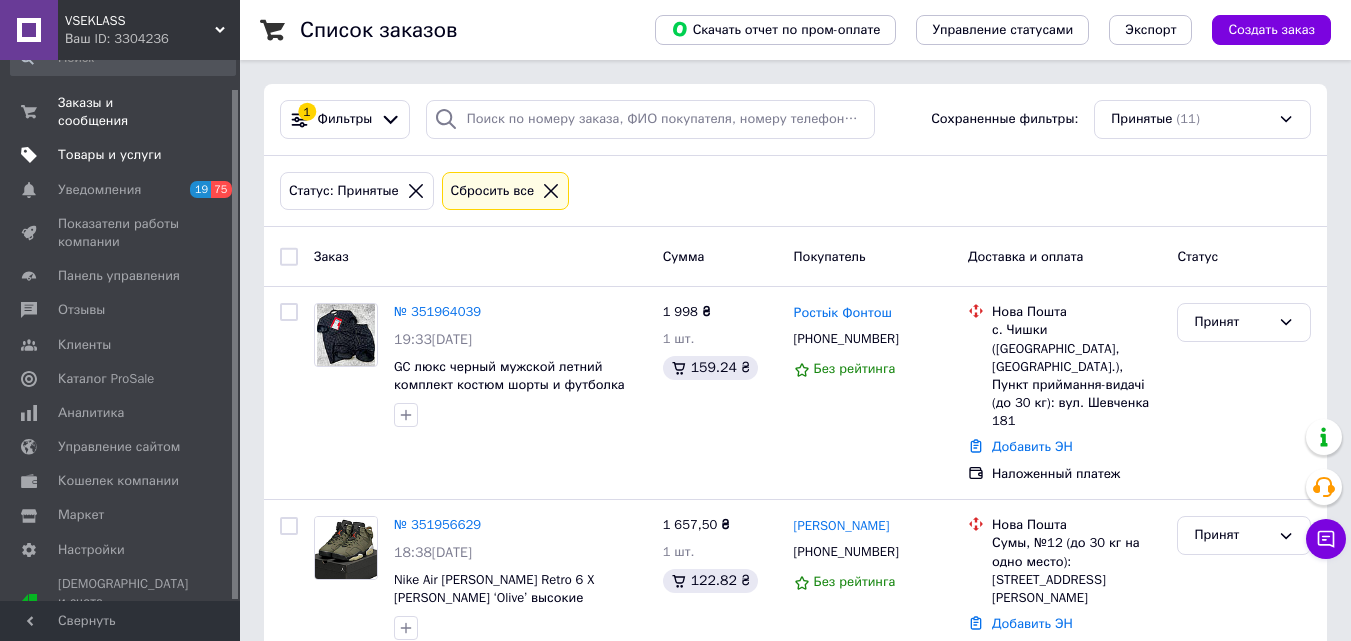 click on "Товары и услуги" at bounding box center (110, 155) 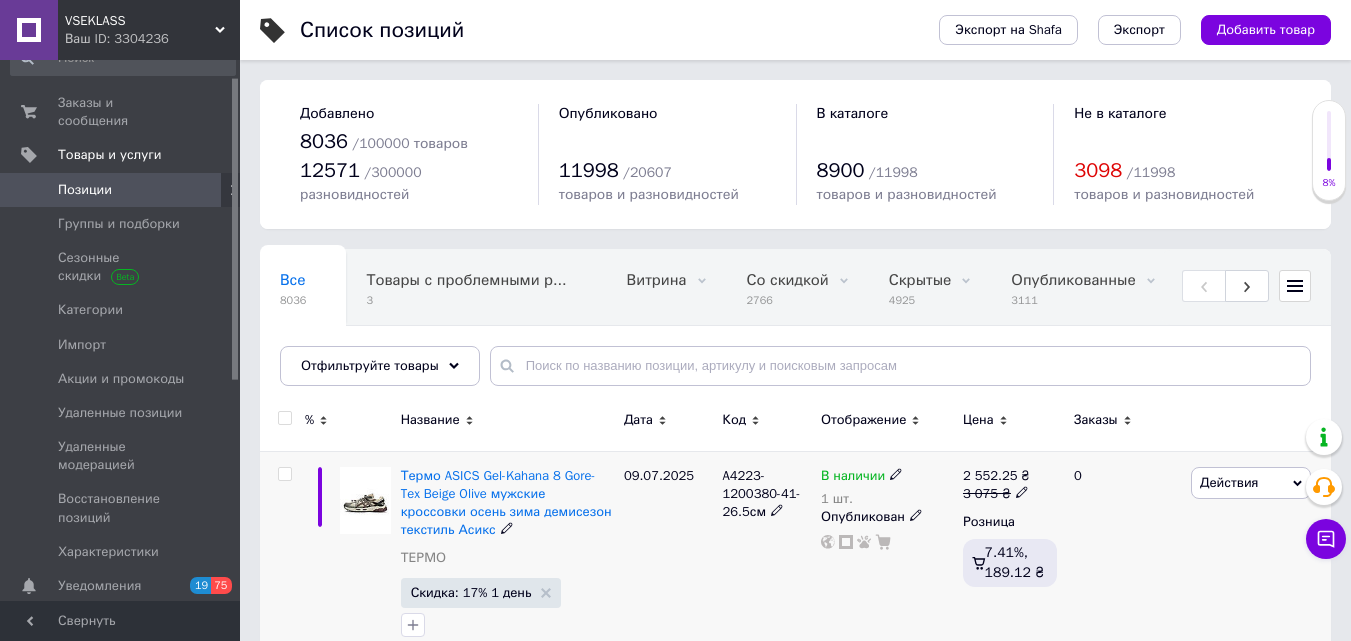 scroll, scrollTop: 300, scrollLeft: 0, axis: vertical 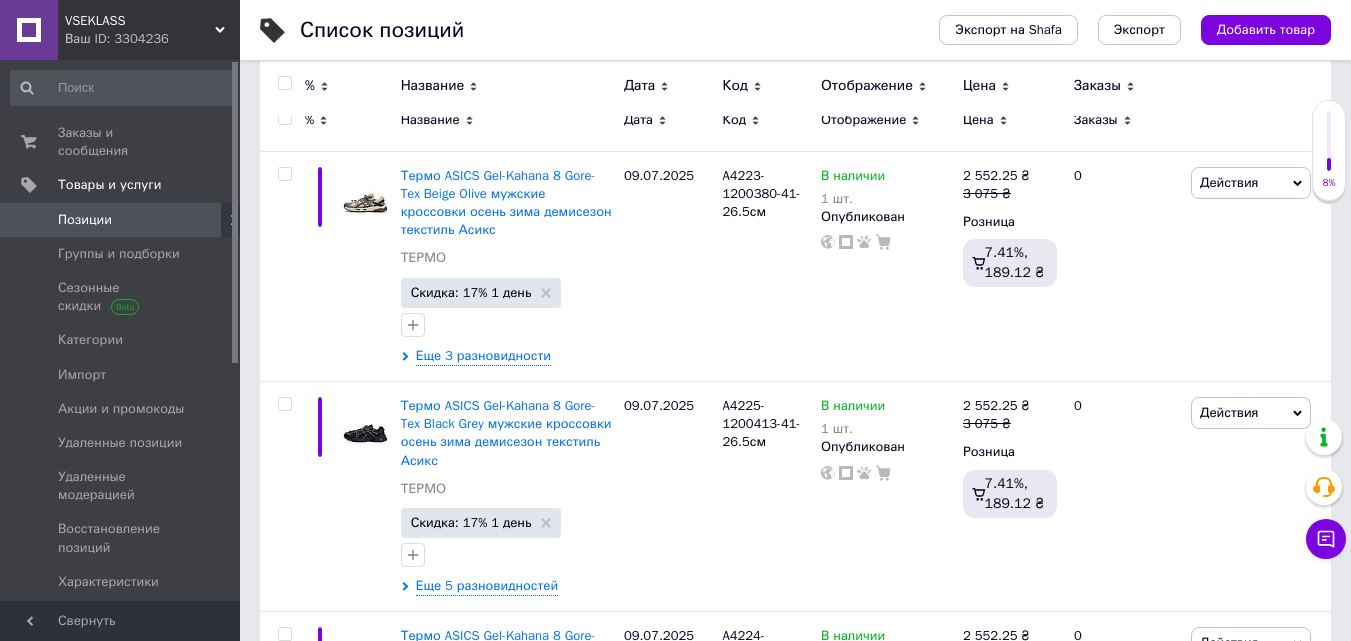 click on "Заказы и сообщения 0 0" at bounding box center (123, 142) 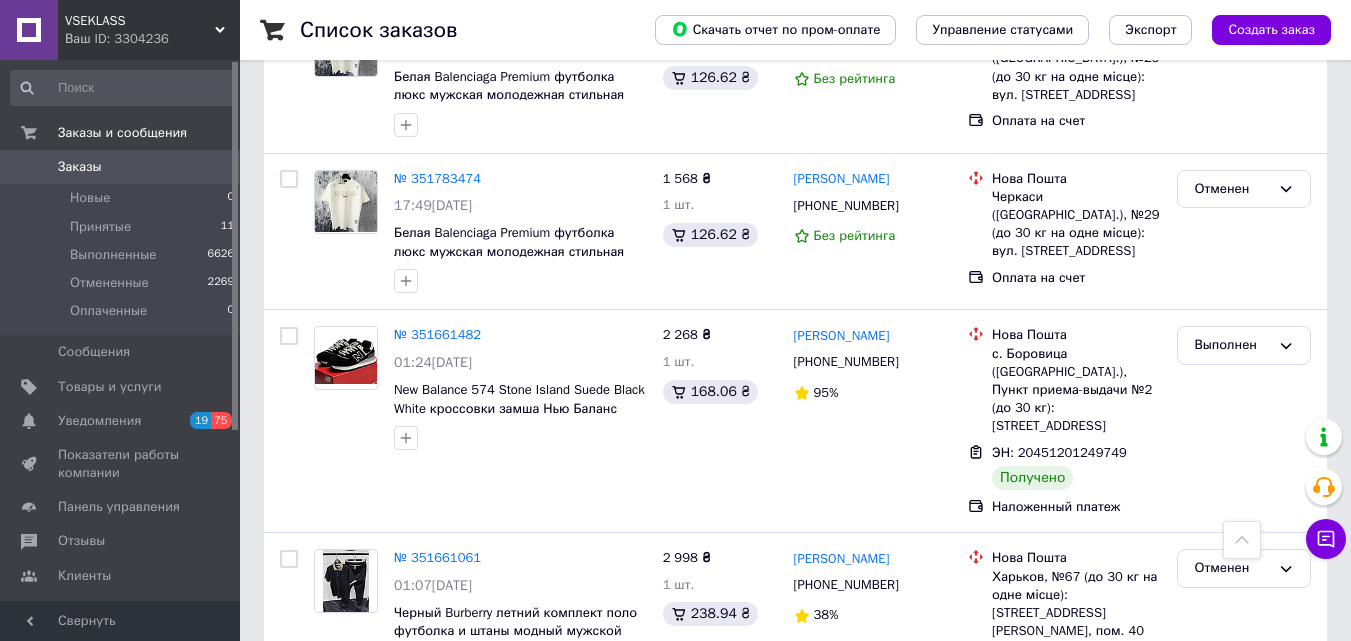 scroll, scrollTop: 1400, scrollLeft: 0, axis: vertical 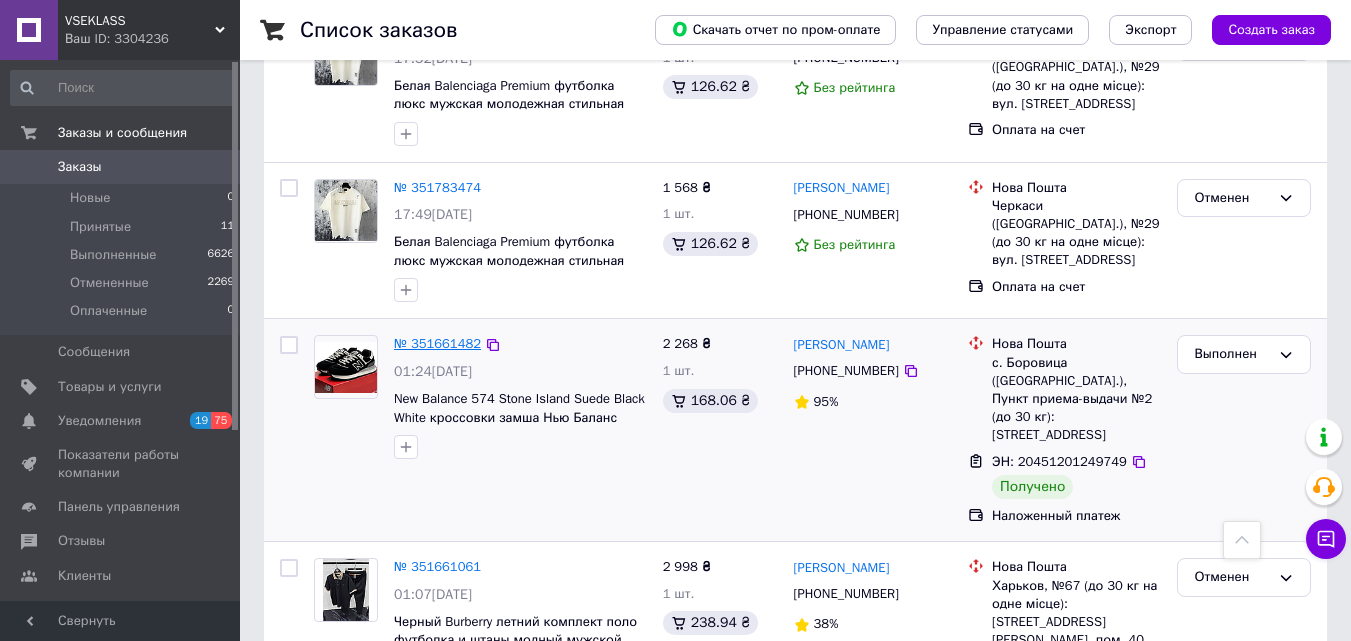 click on "№ 351661482" at bounding box center (437, 343) 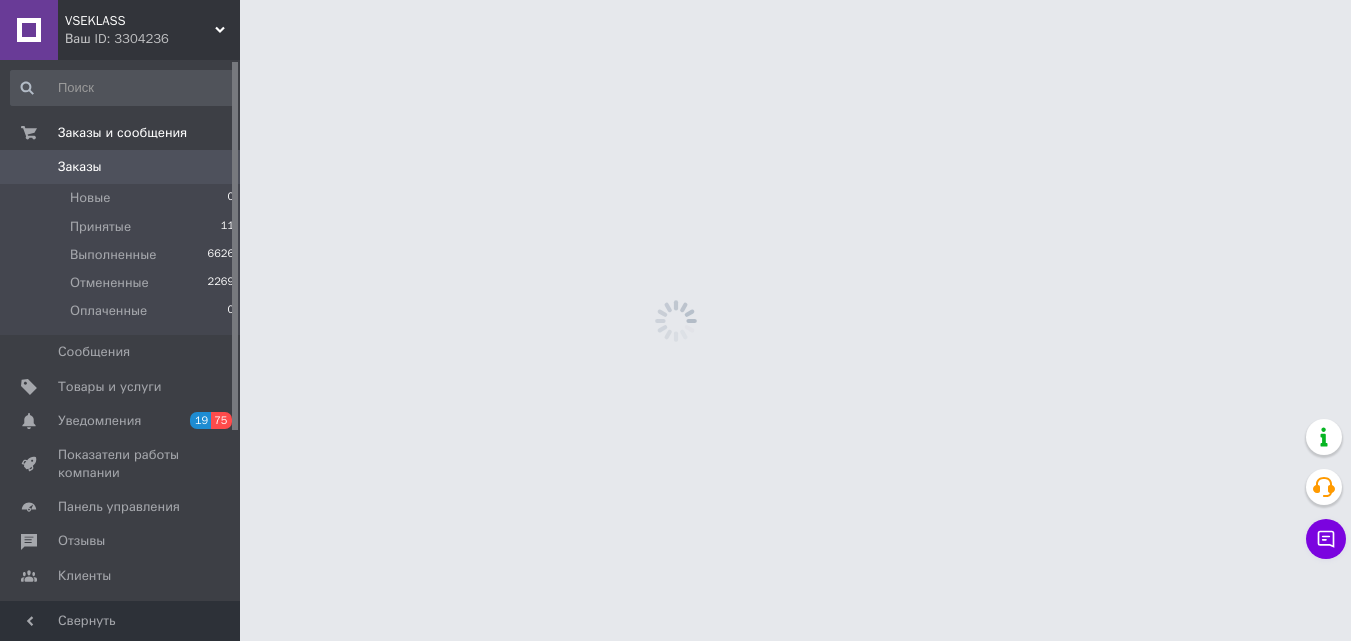 scroll, scrollTop: 0, scrollLeft: 0, axis: both 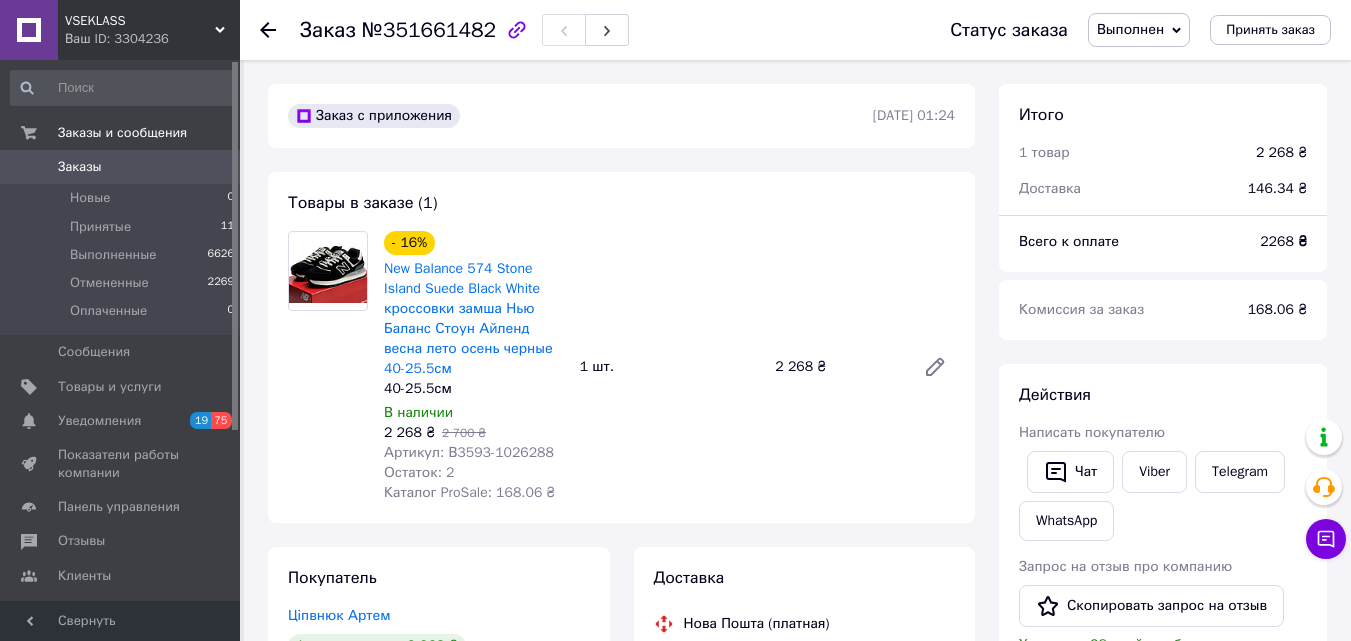 click on "Заказы 0" at bounding box center [123, 167] 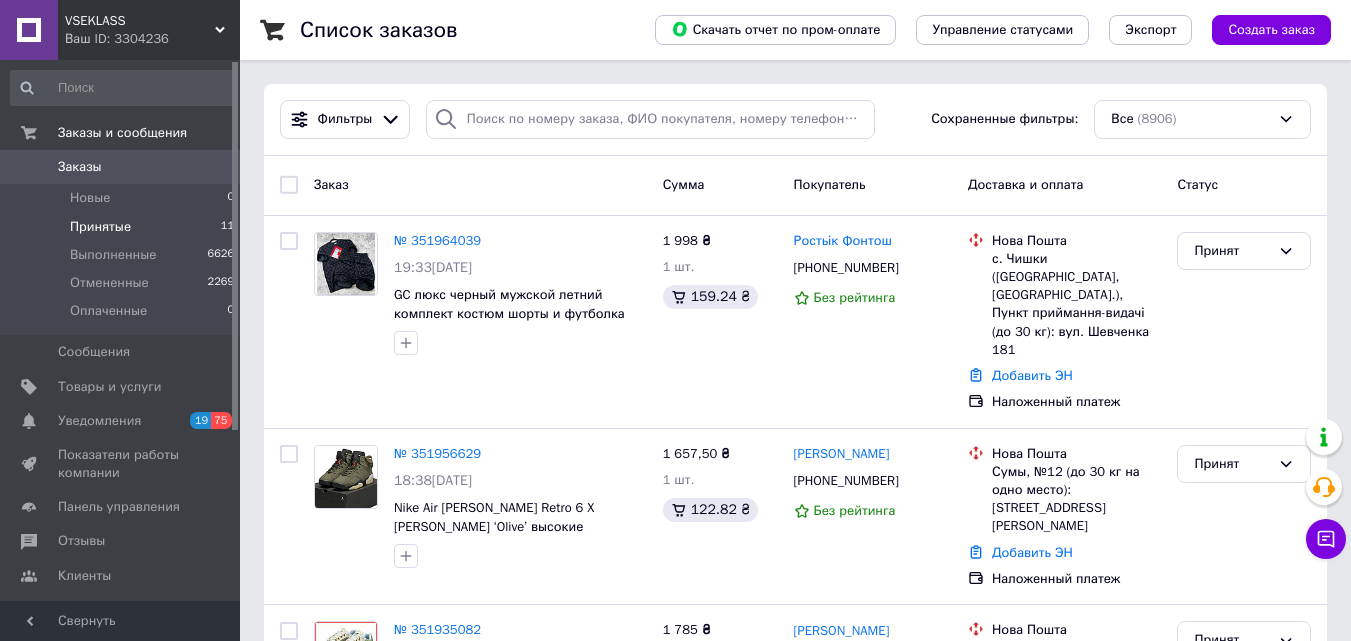 click on "Принятые 11" at bounding box center [123, 227] 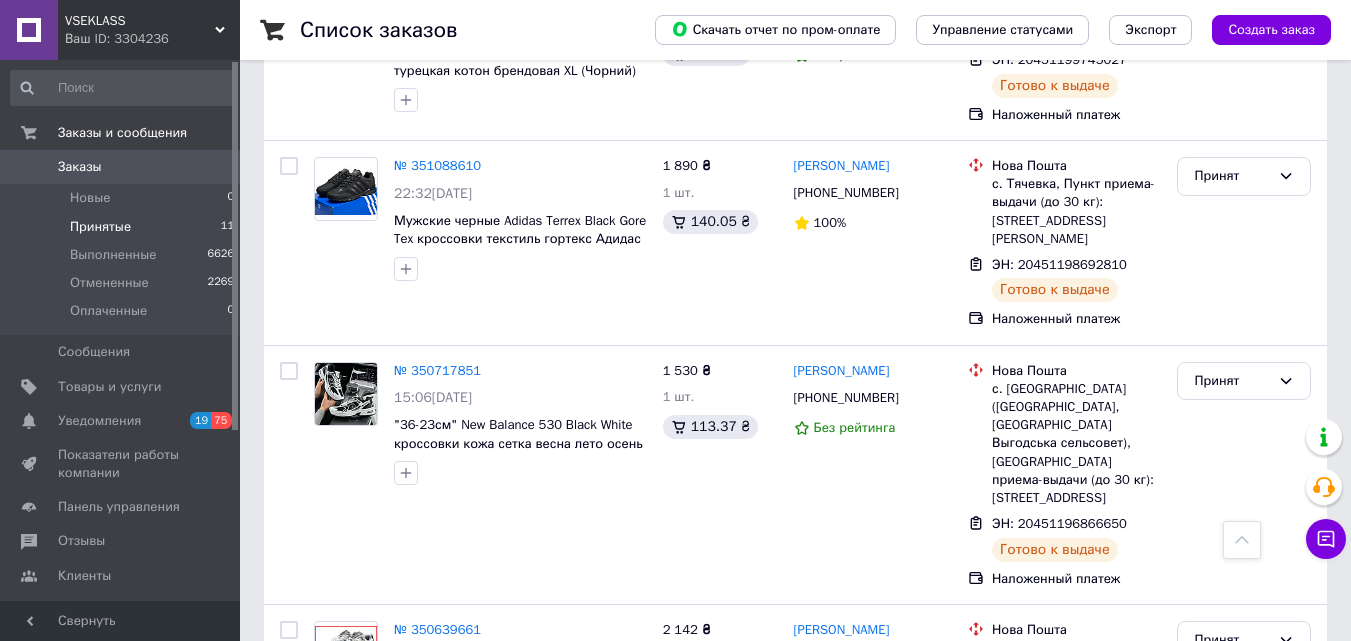 scroll, scrollTop: 1769, scrollLeft: 0, axis: vertical 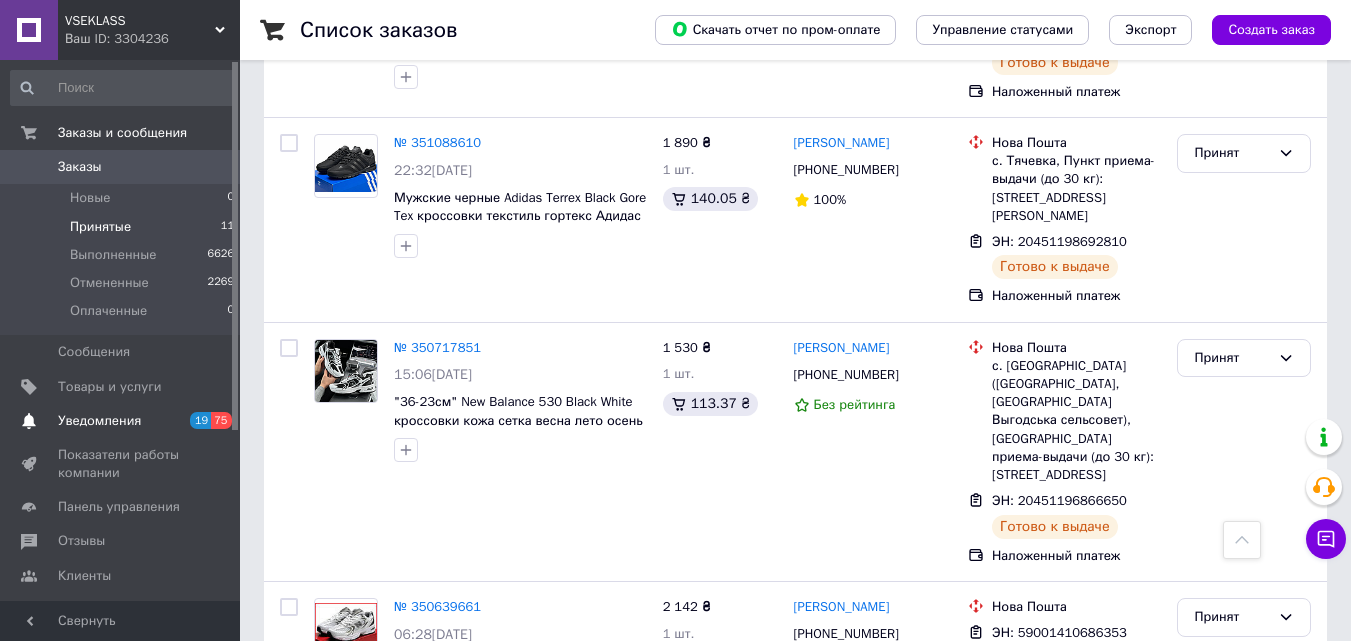 click on "Уведомления" at bounding box center (99, 421) 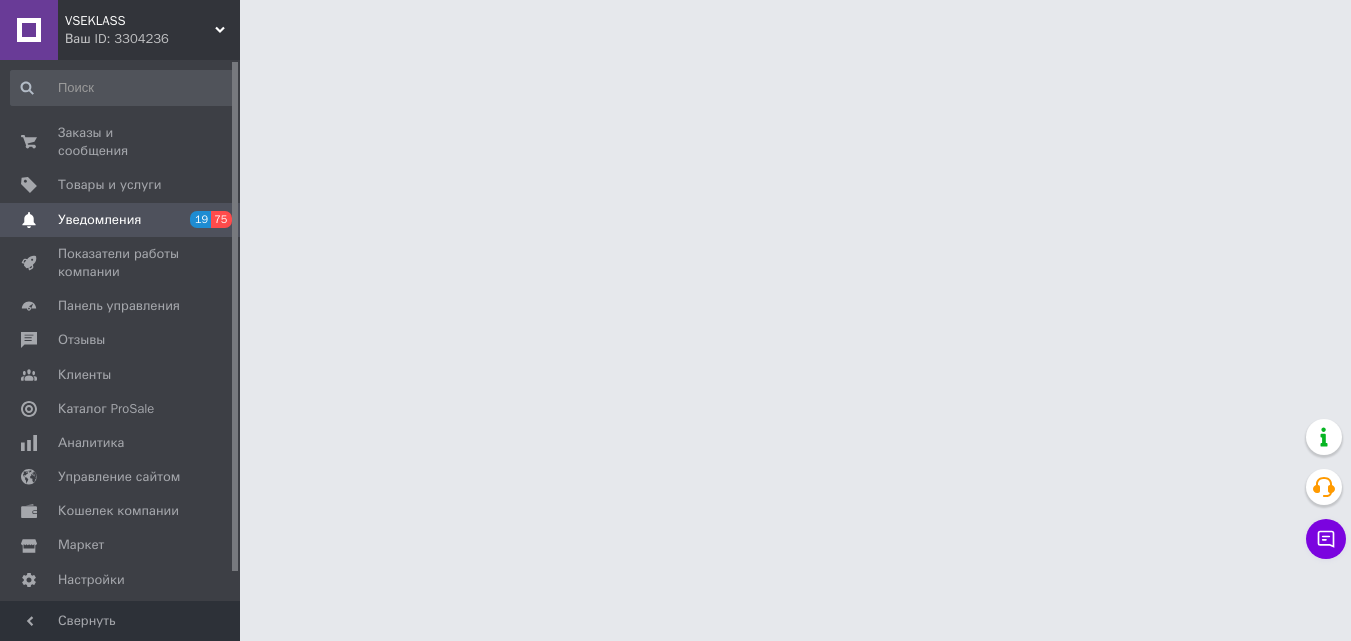 scroll, scrollTop: 0, scrollLeft: 0, axis: both 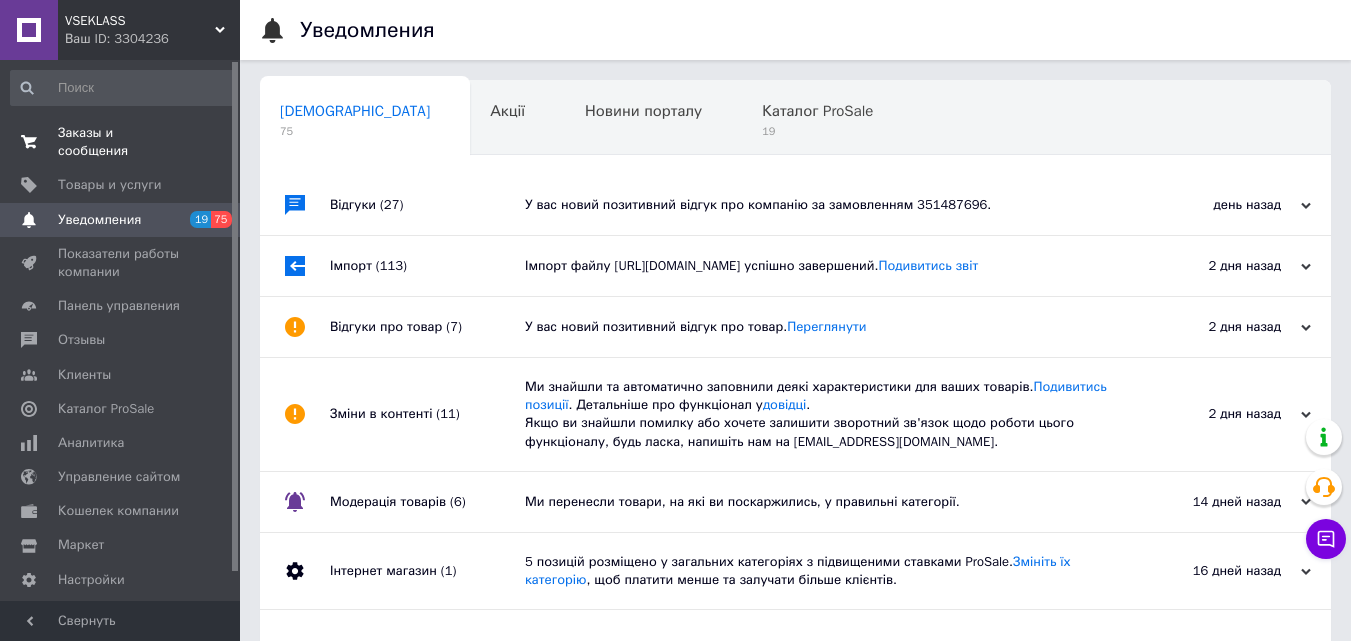 click on "0 0" at bounding box center [212, 142] 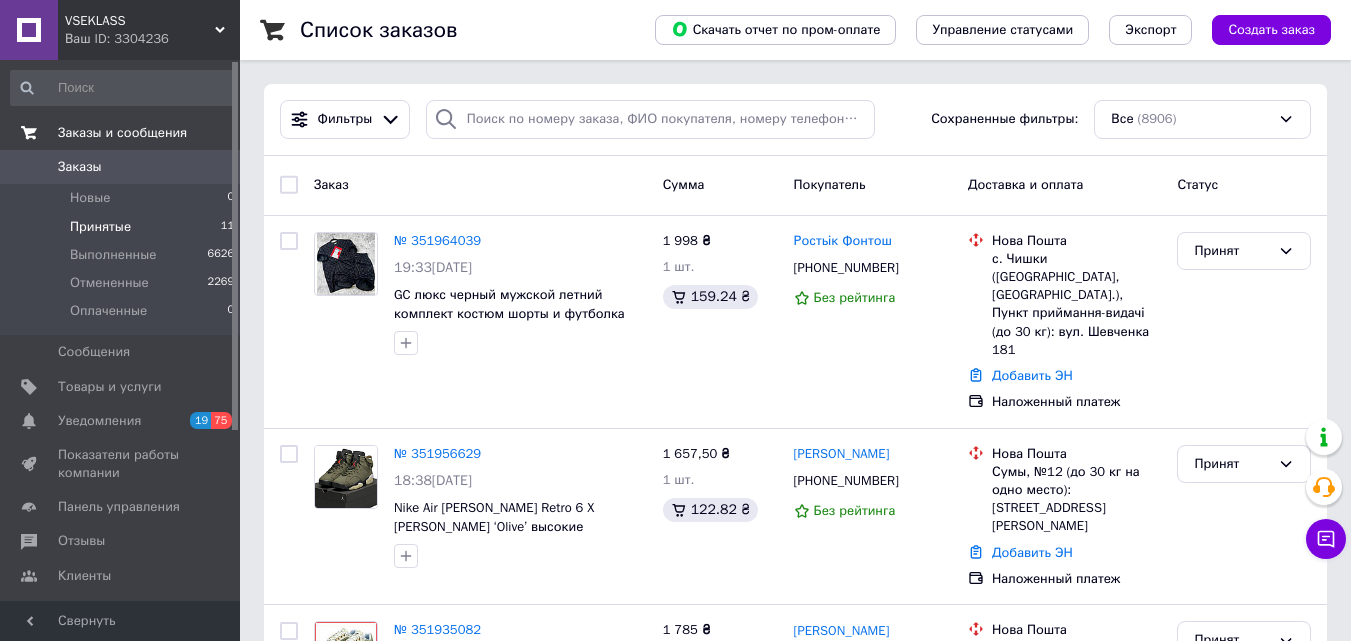 click on "Принятые" at bounding box center (100, 227) 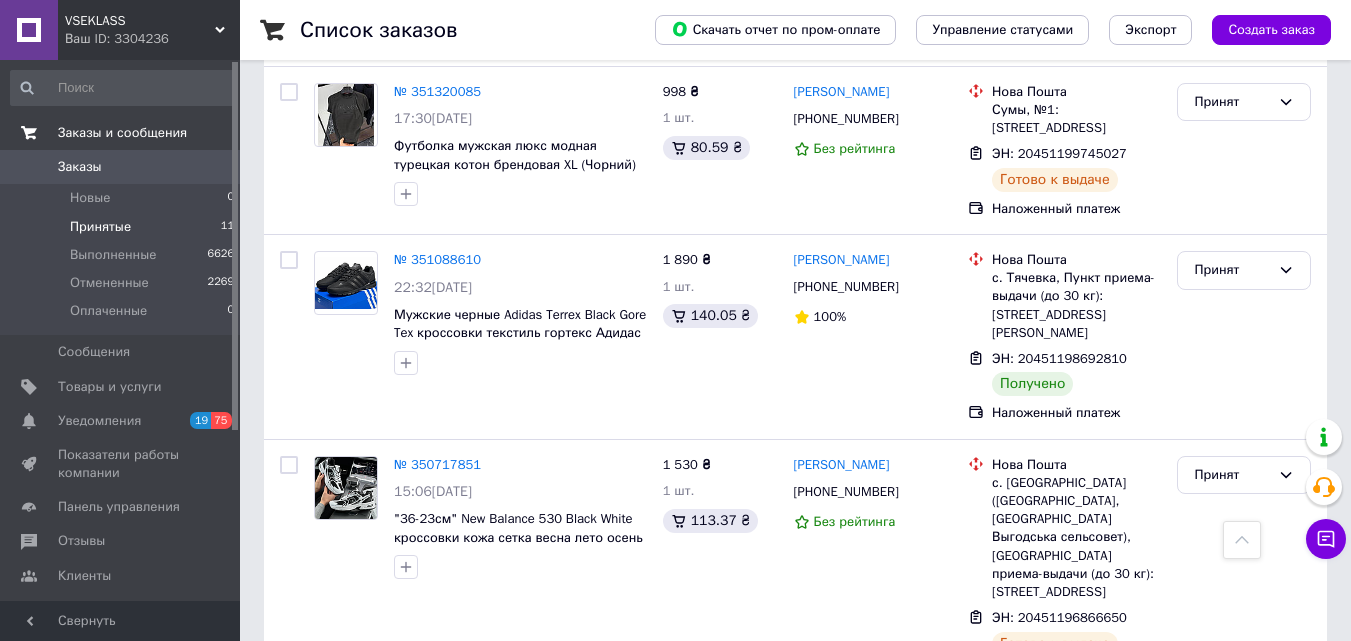 scroll, scrollTop: 1469, scrollLeft: 0, axis: vertical 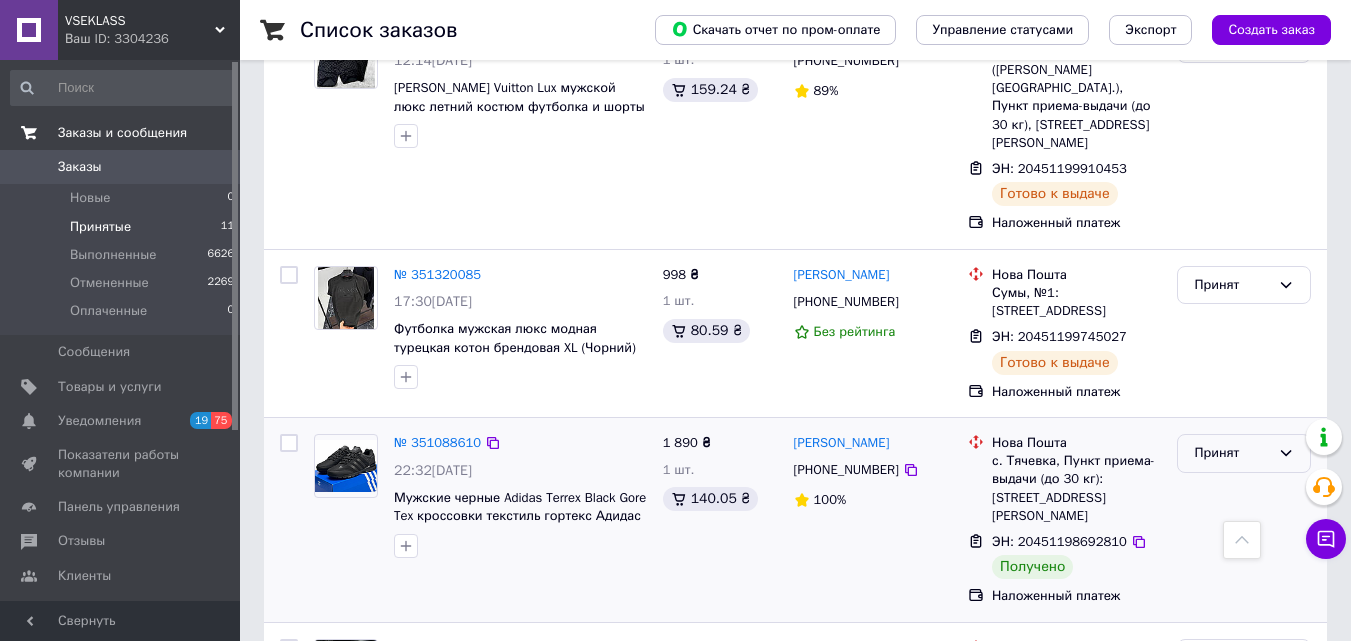 click on "Принят" at bounding box center (1232, 453) 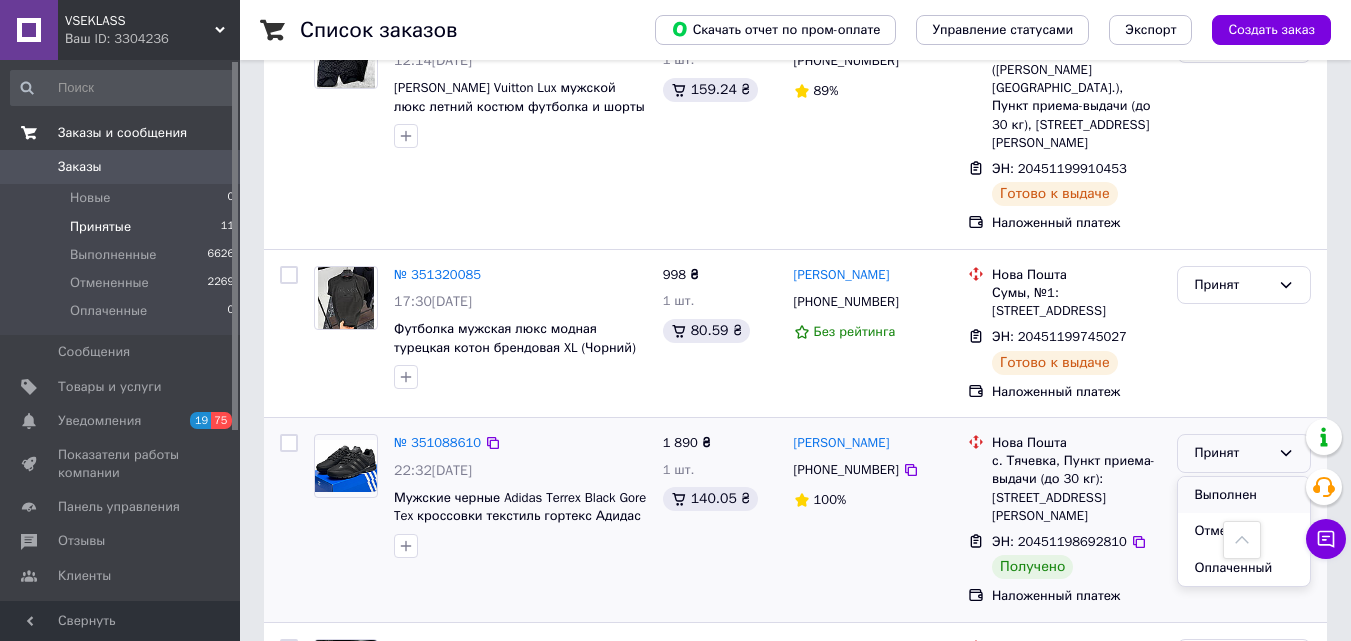 click on "Выполнен" at bounding box center [1244, 495] 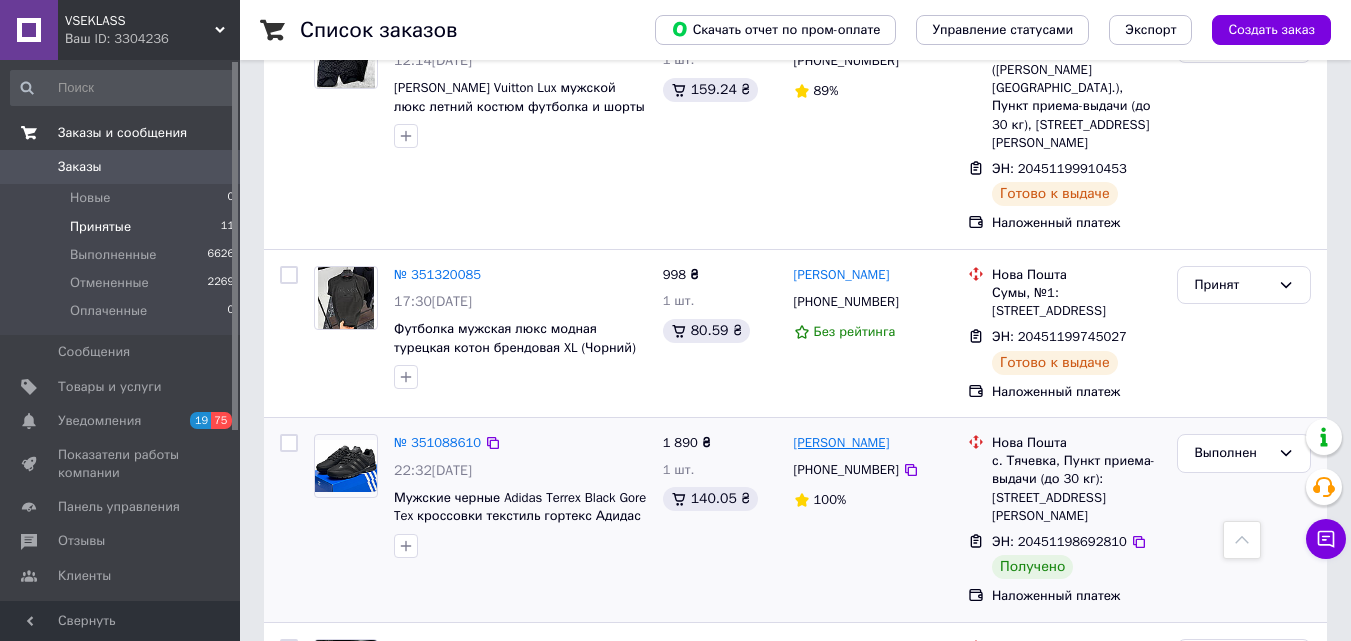 click on "[PERSON_NAME]" at bounding box center [842, 443] 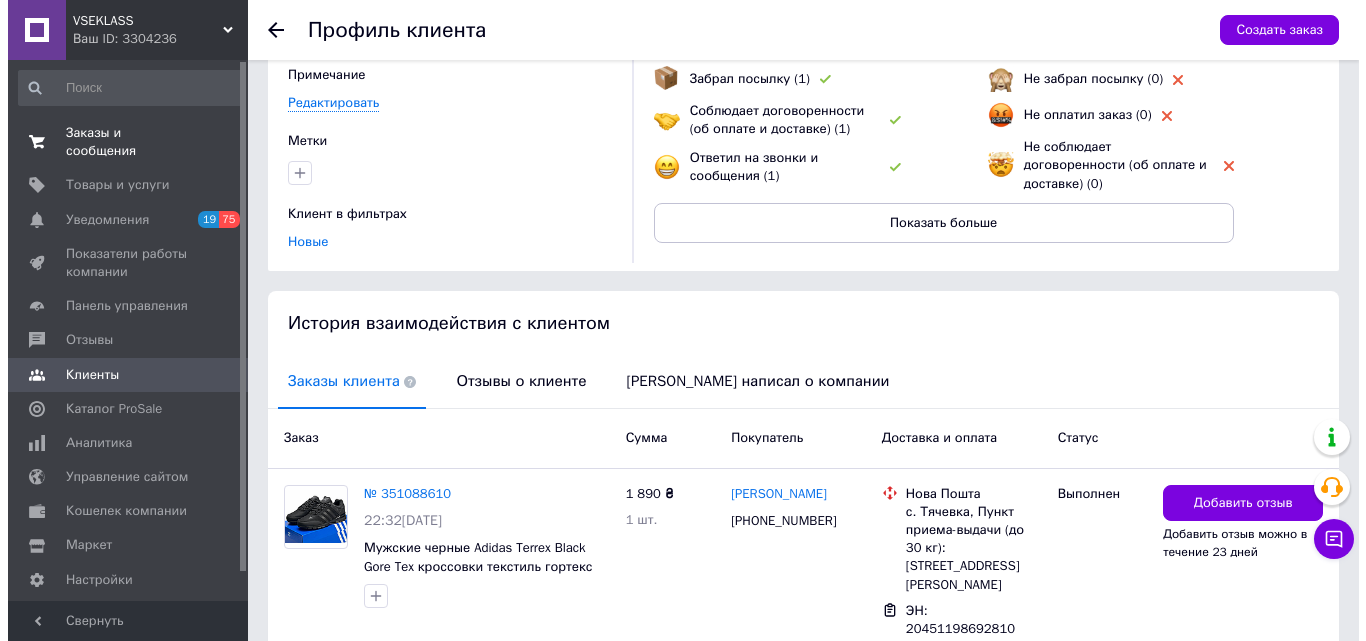 scroll, scrollTop: 200, scrollLeft: 0, axis: vertical 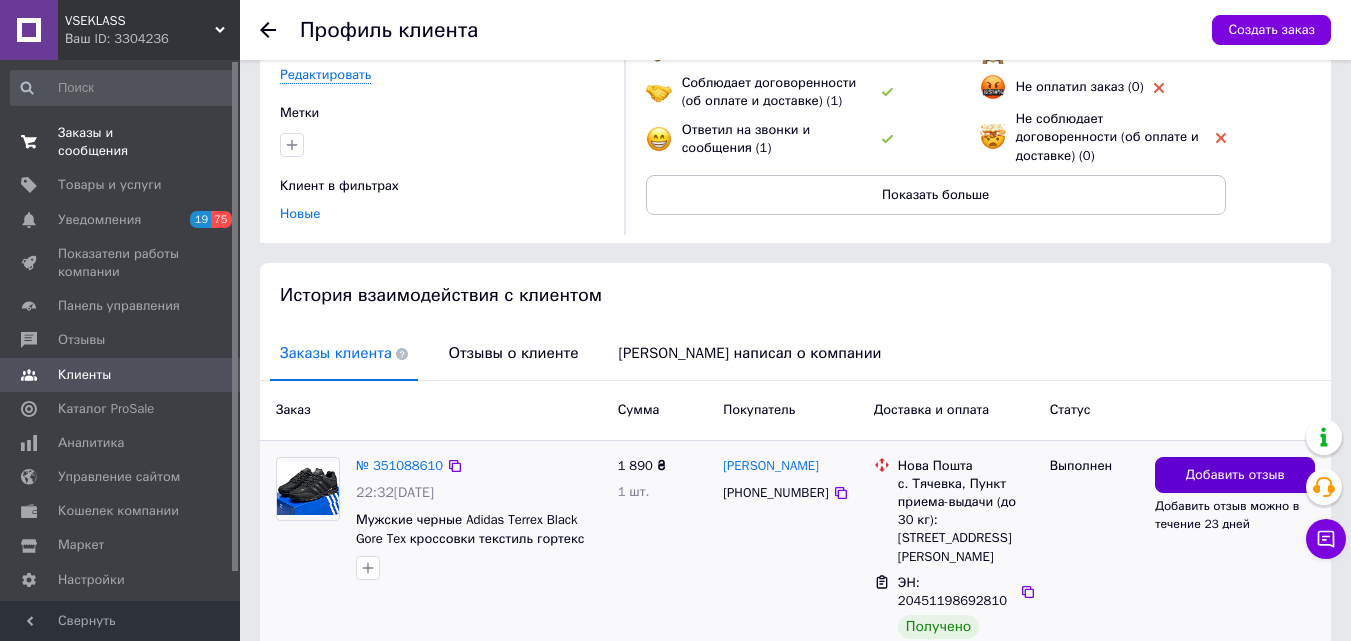 click on "Добавить отзыв" at bounding box center (1235, 475) 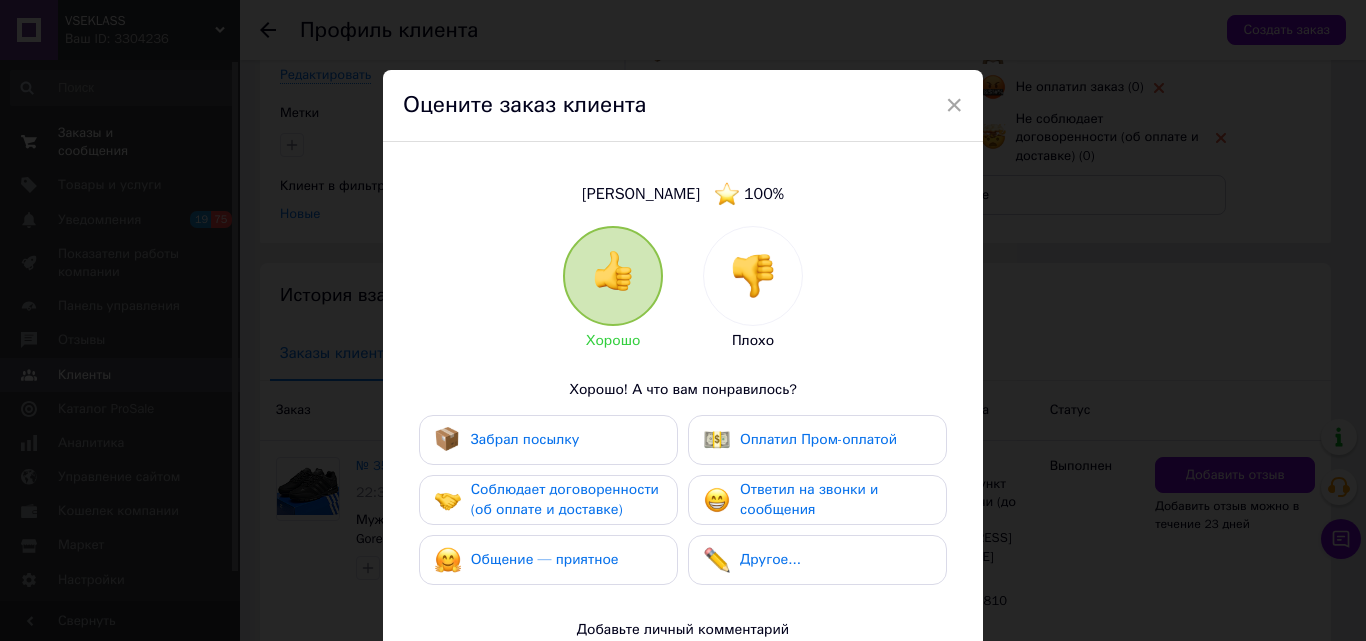 click on "Забрал посылку" at bounding box center [548, 440] 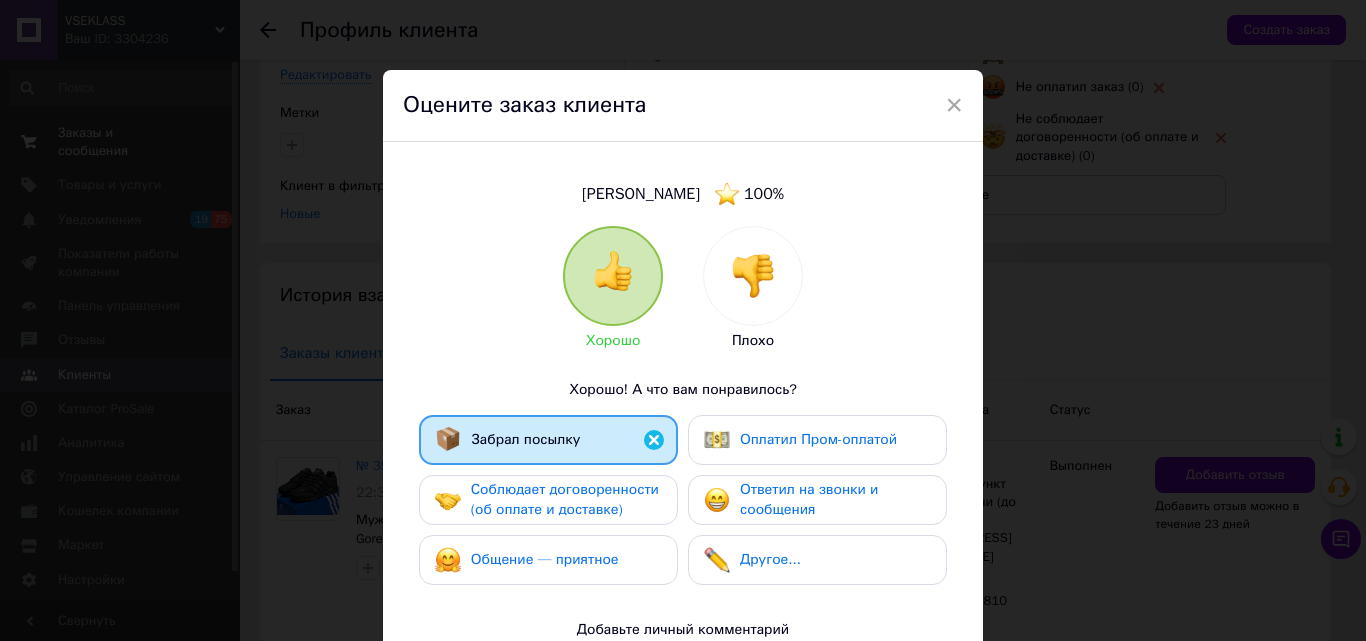 click on "Соблюдает договоренности (об оплате и доставке)" at bounding box center [565, 499] 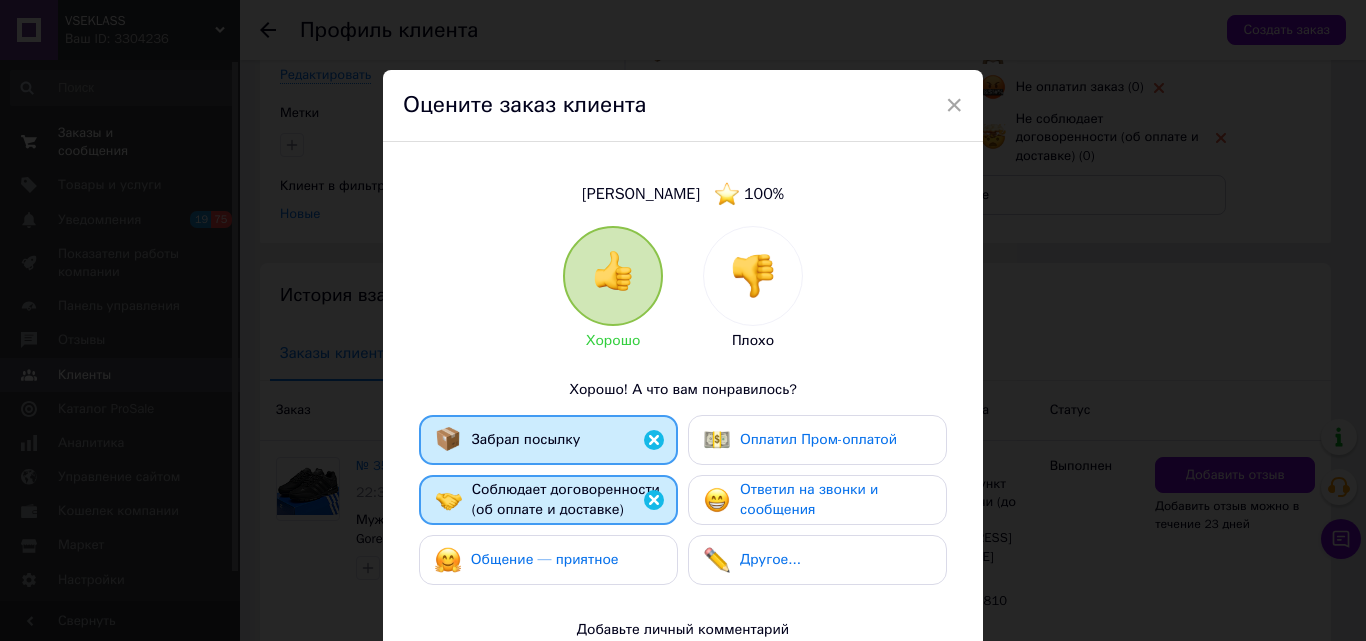 click on "Общение — приятное" at bounding box center (548, 560) 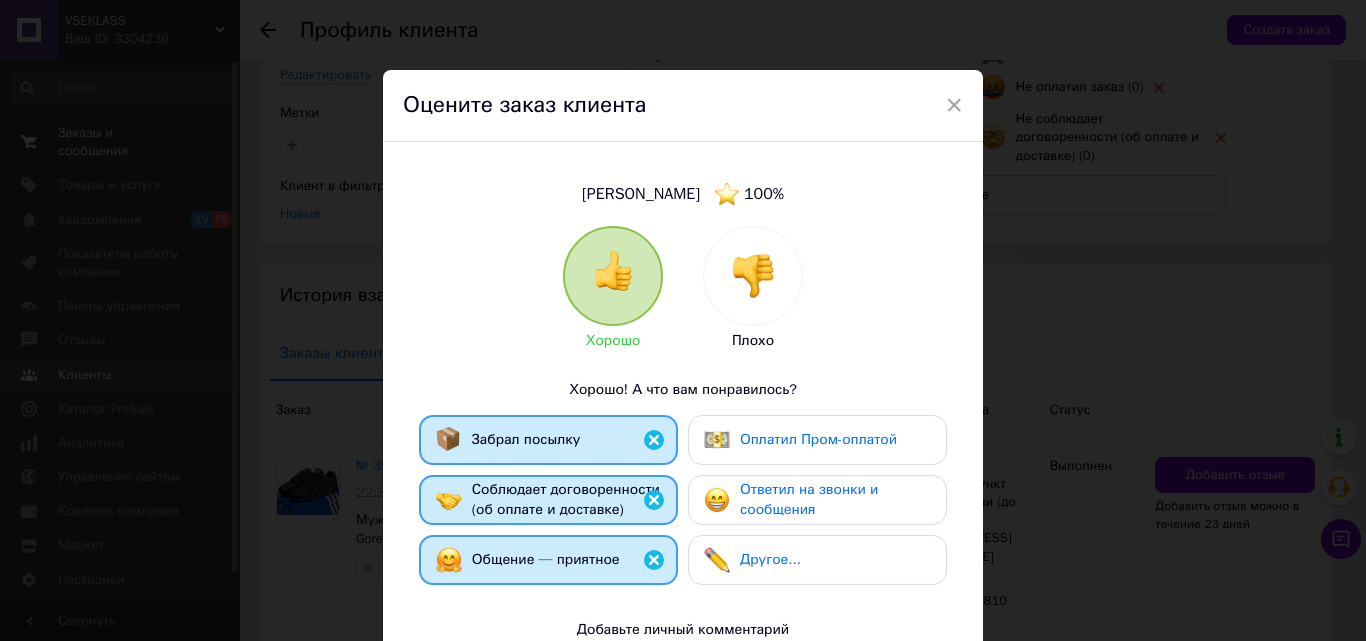click on "Ответил на звонки и сообщения" at bounding box center [835, 499] 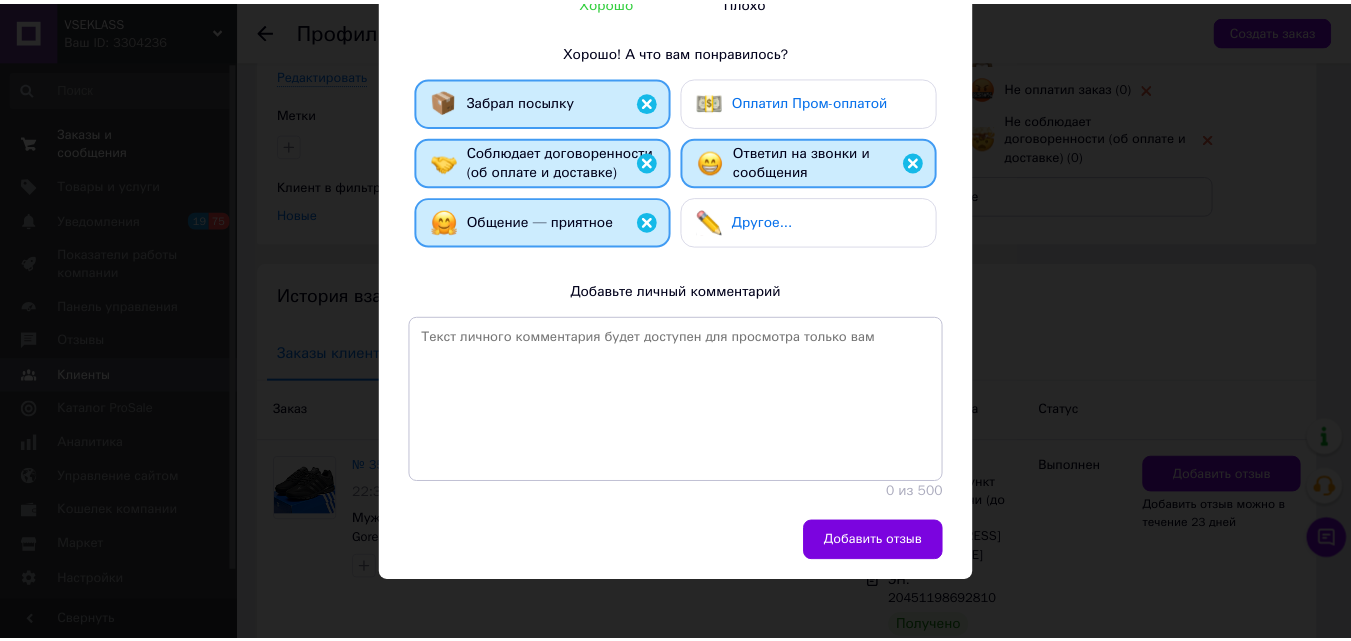 scroll, scrollTop: 341, scrollLeft: 0, axis: vertical 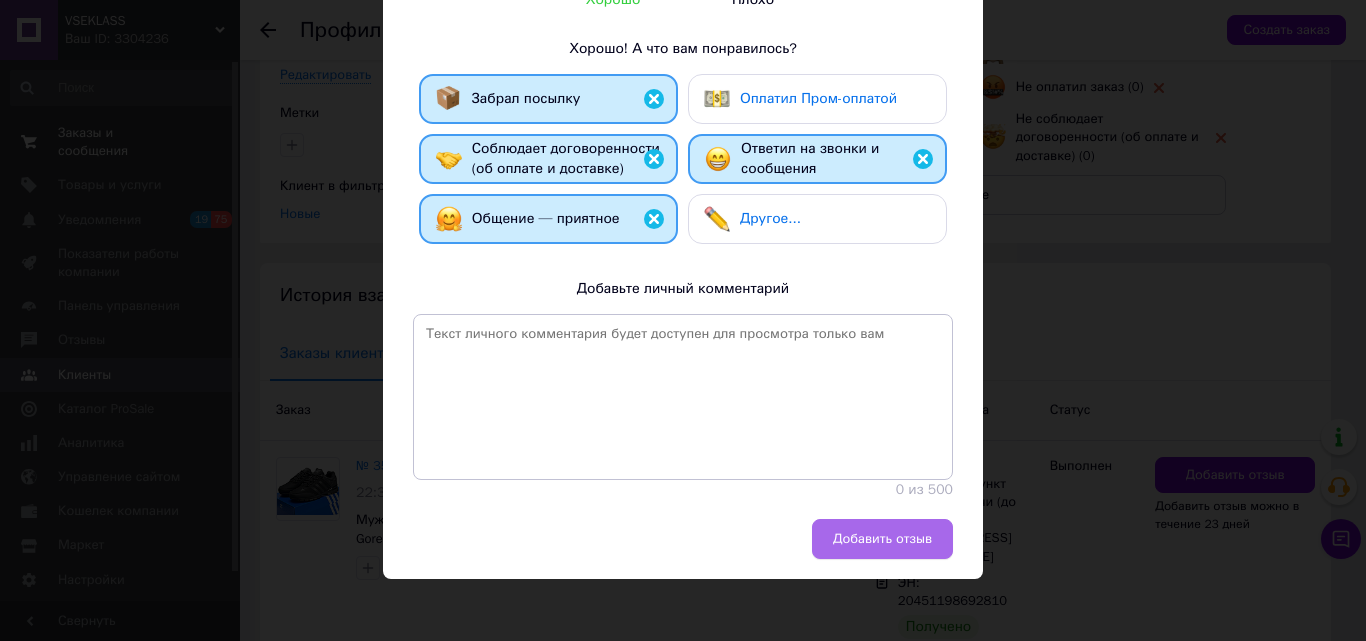 click on "Добавить отзыв" at bounding box center (882, 539) 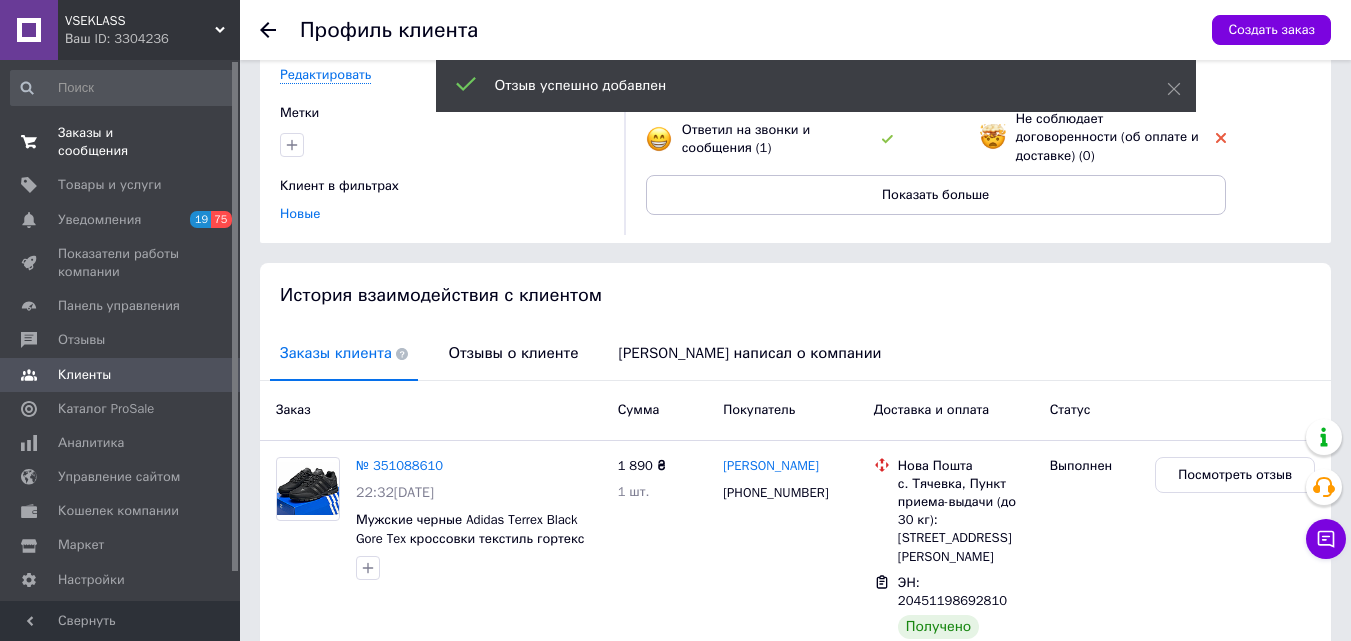 click on "Заказы и сообщения" at bounding box center (121, 142) 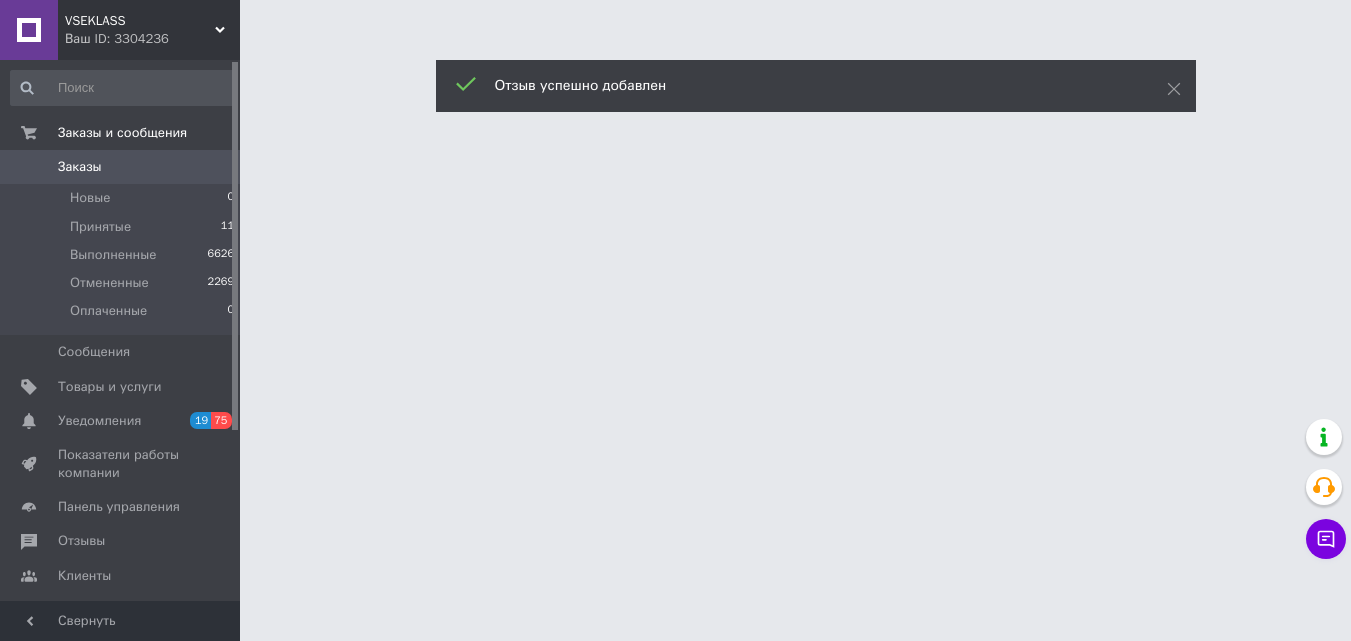 scroll, scrollTop: 0, scrollLeft: 0, axis: both 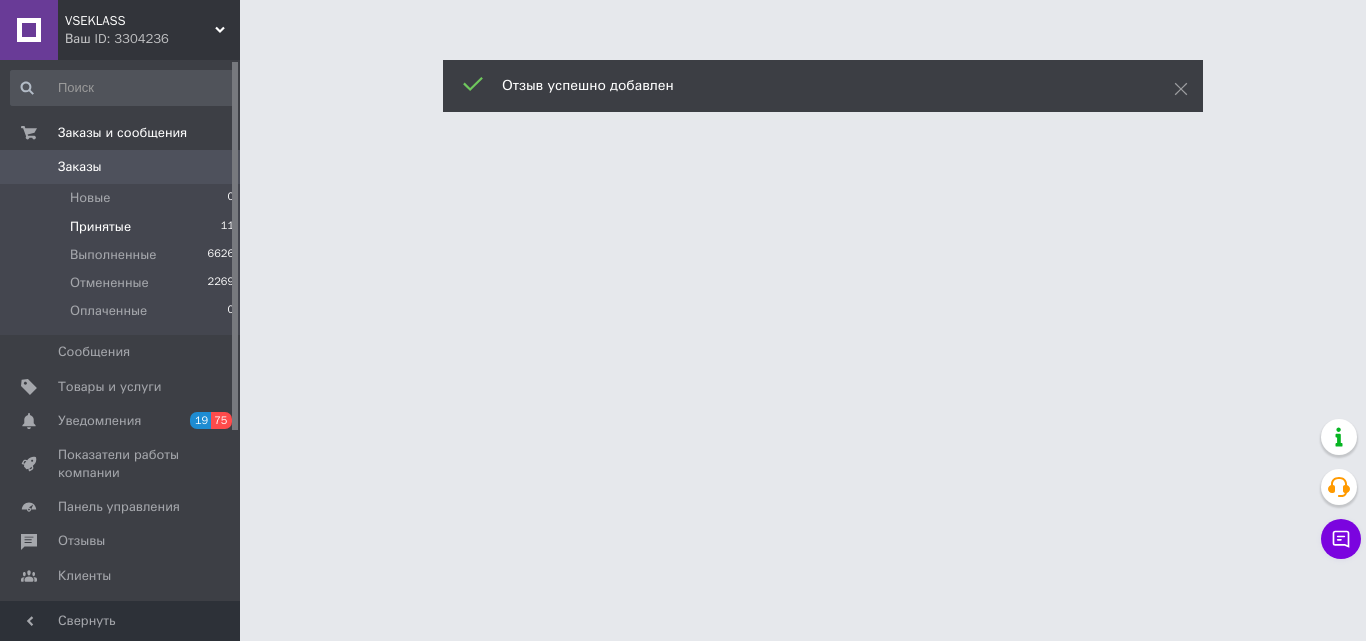 click on "Принятые" at bounding box center [100, 227] 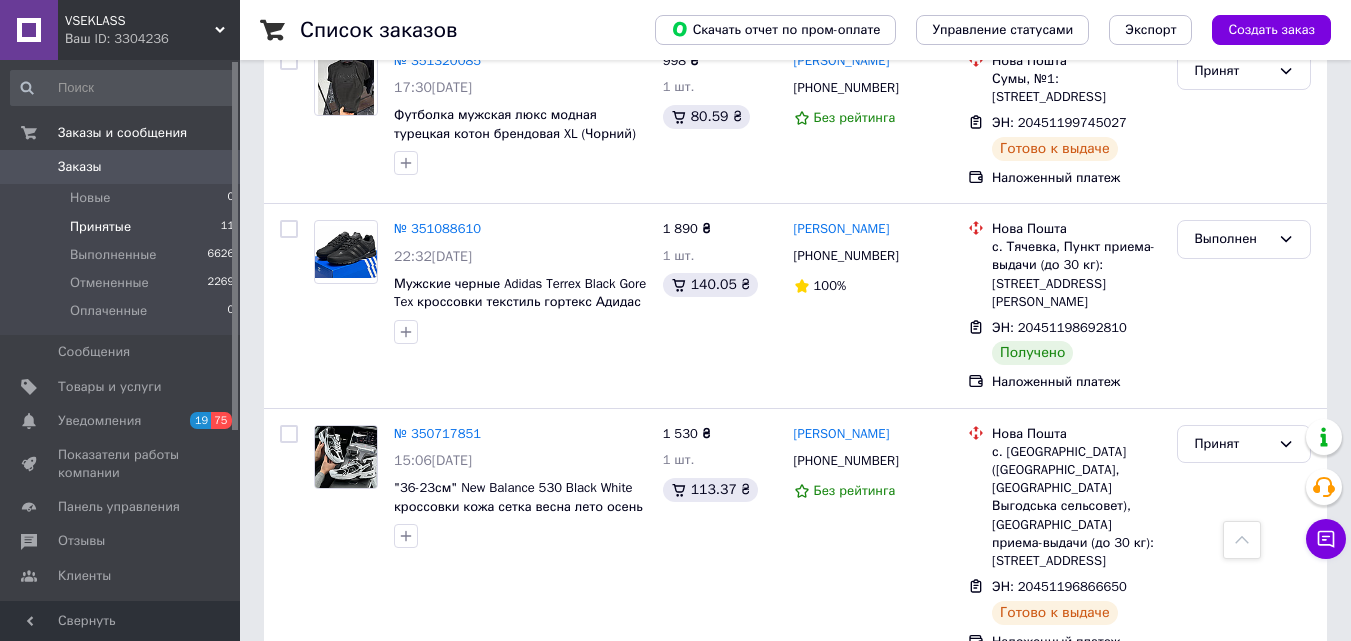 scroll, scrollTop: 1769, scrollLeft: 0, axis: vertical 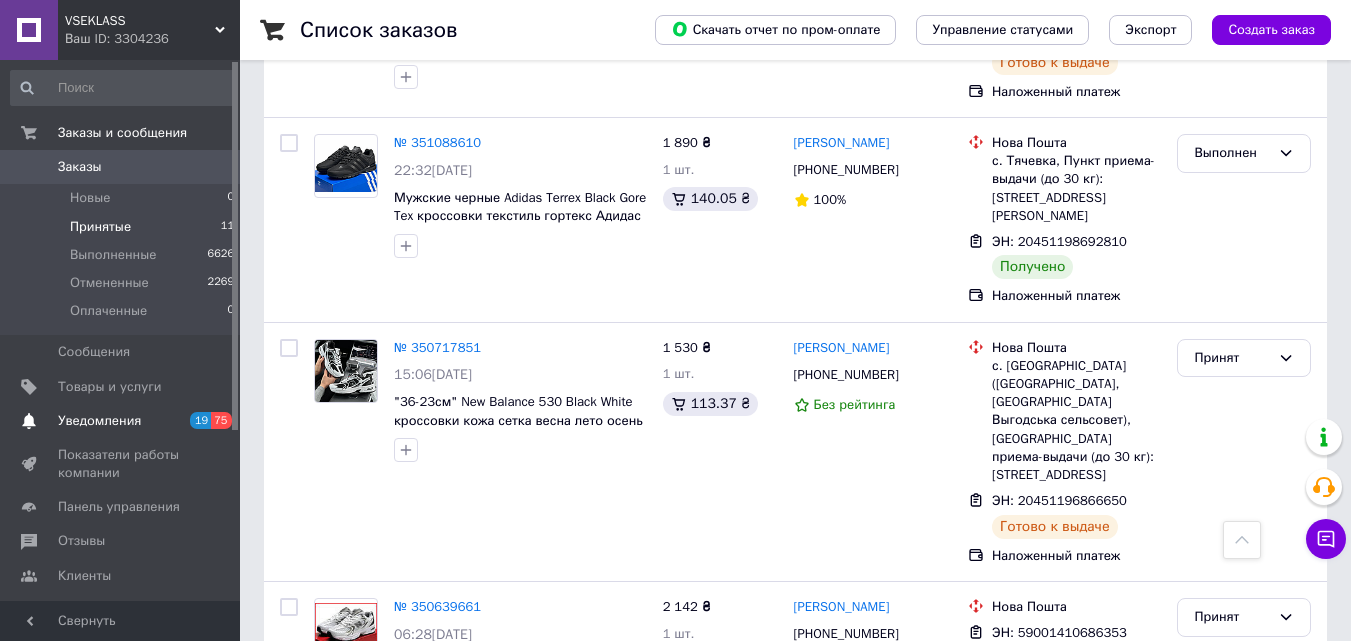 click on "Уведомления" at bounding box center (99, 421) 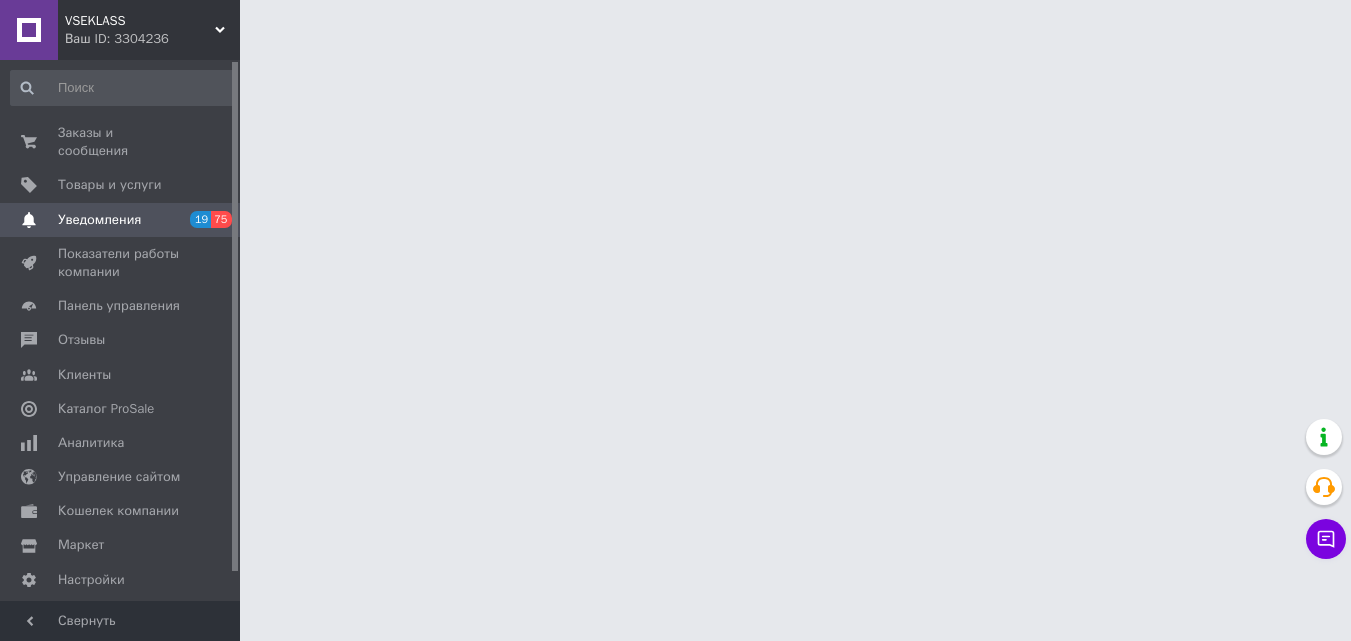 scroll, scrollTop: 0, scrollLeft: 0, axis: both 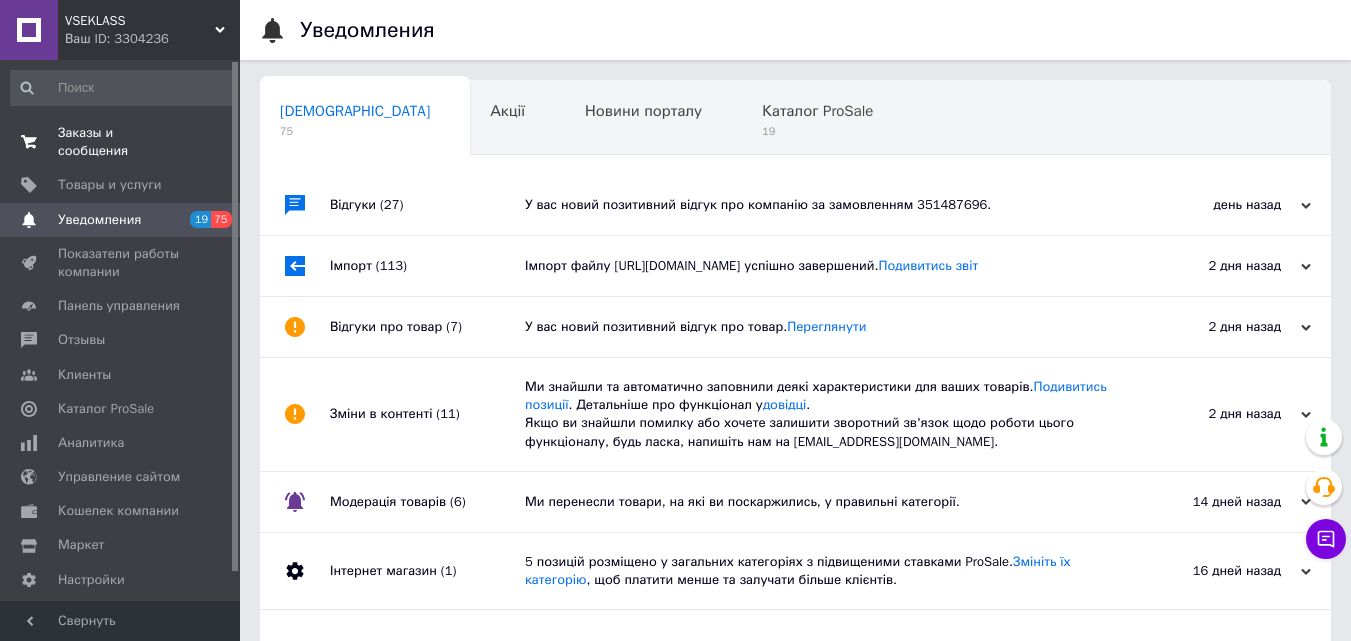 click on "Заказы и сообщения 0 0" at bounding box center (123, 142) 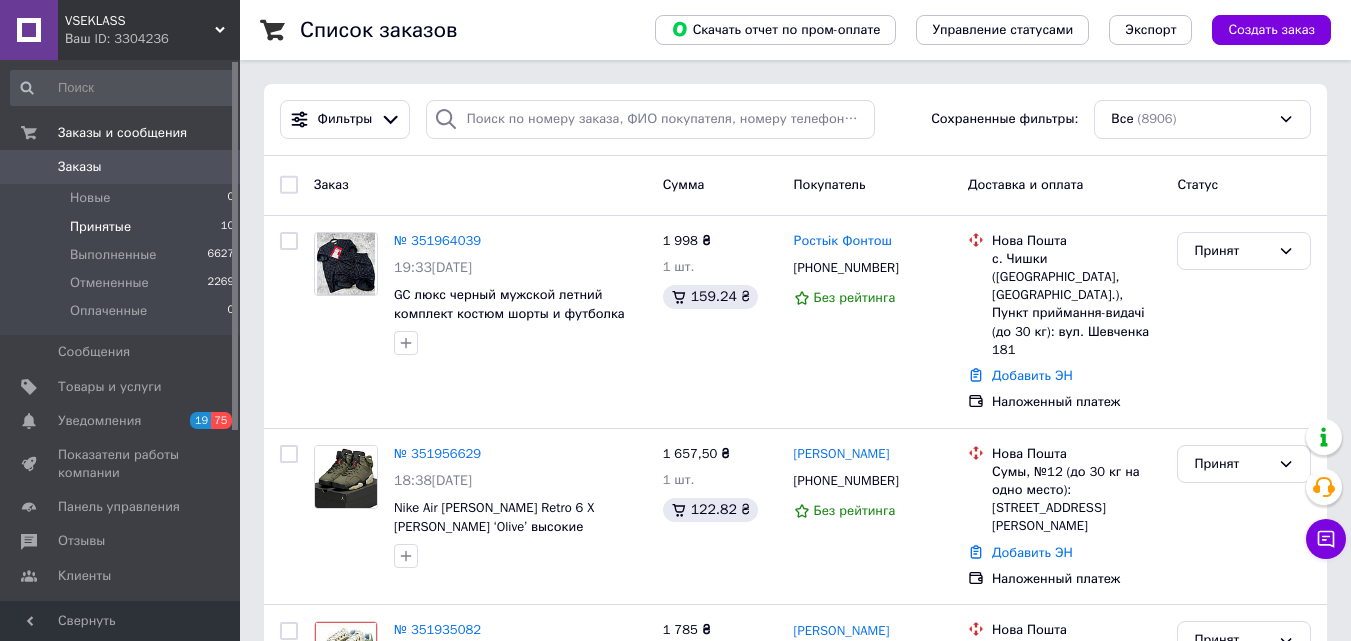 click on "Принятые" at bounding box center (100, 227) 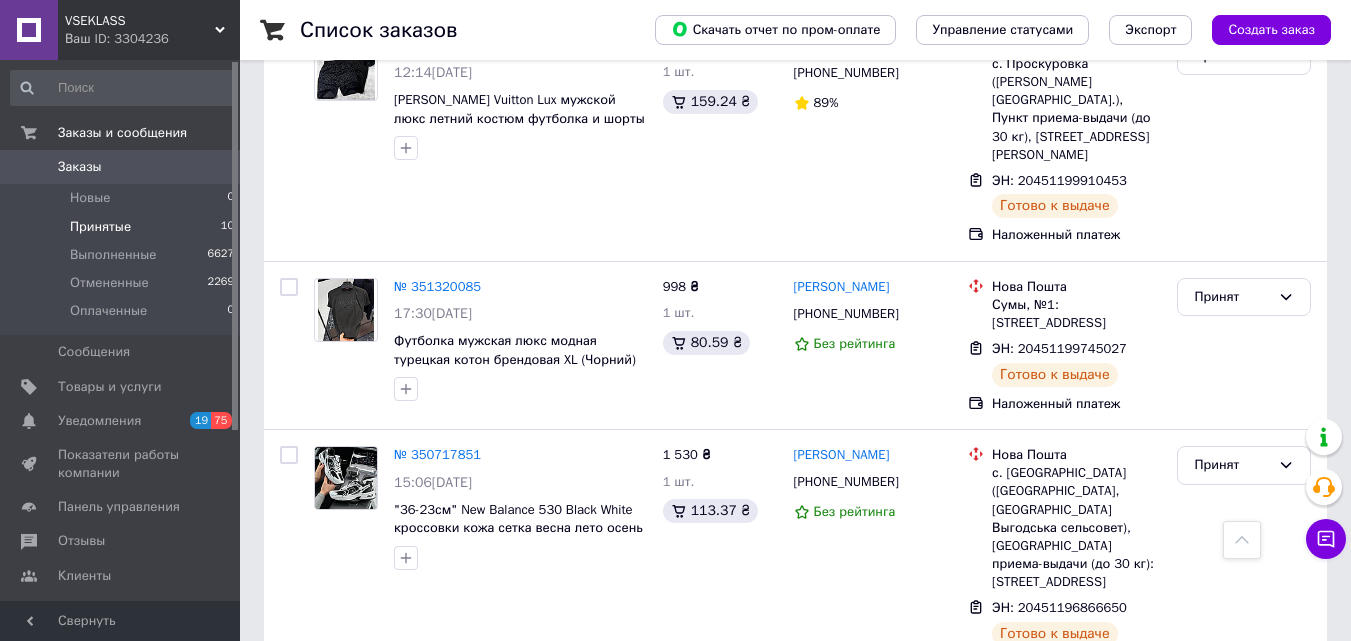 scroll, scrollTop: 1582, scrollLeft: 0, axis: vertical 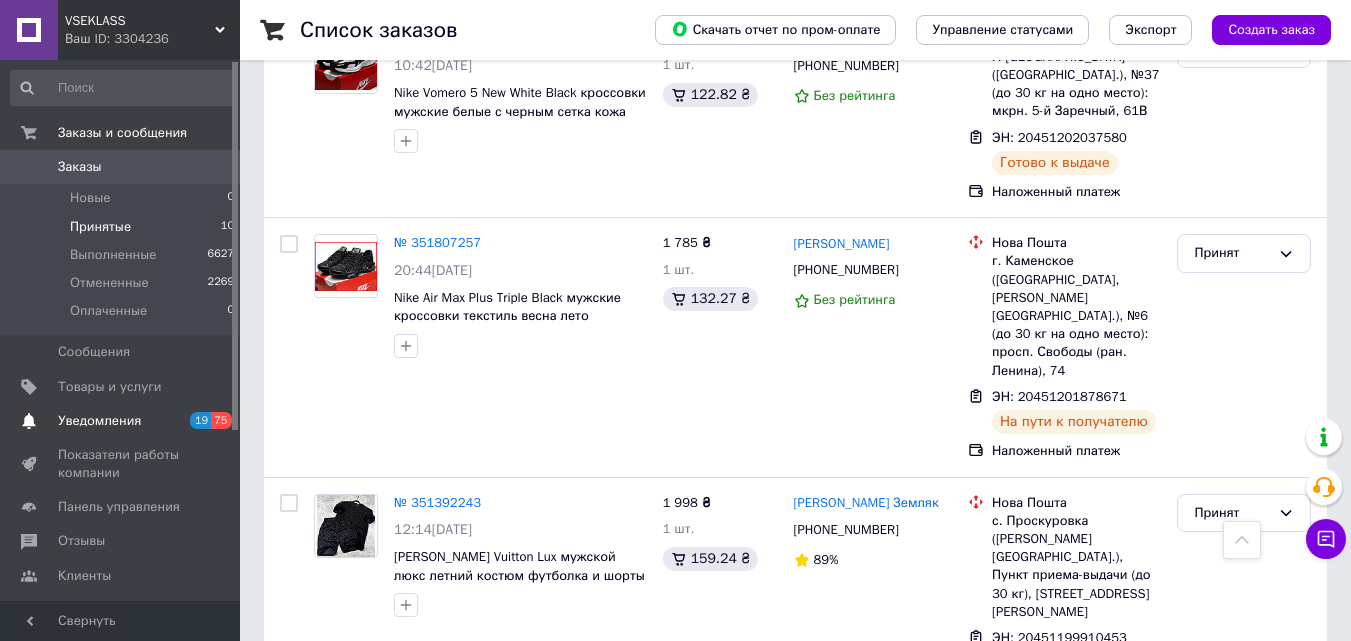 click on "Уведомления" at bounding box center [121, 421] 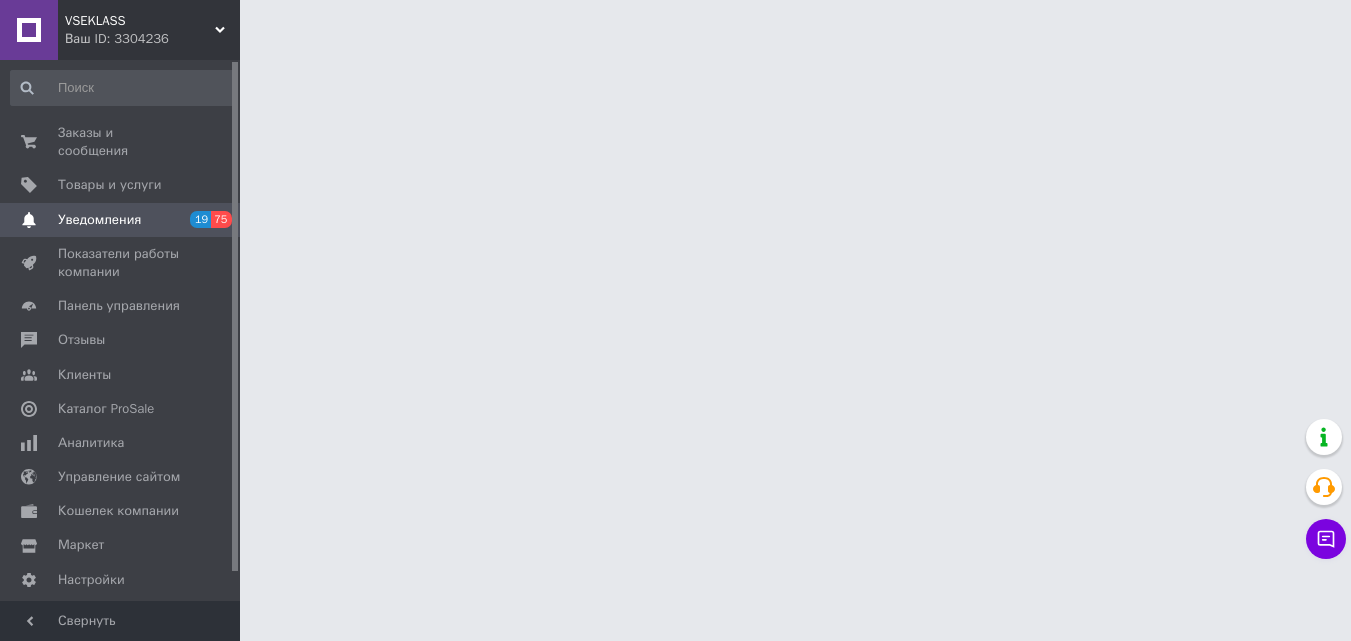 scroll, scrollTop: 0, scrollLeft: 0, axis: both 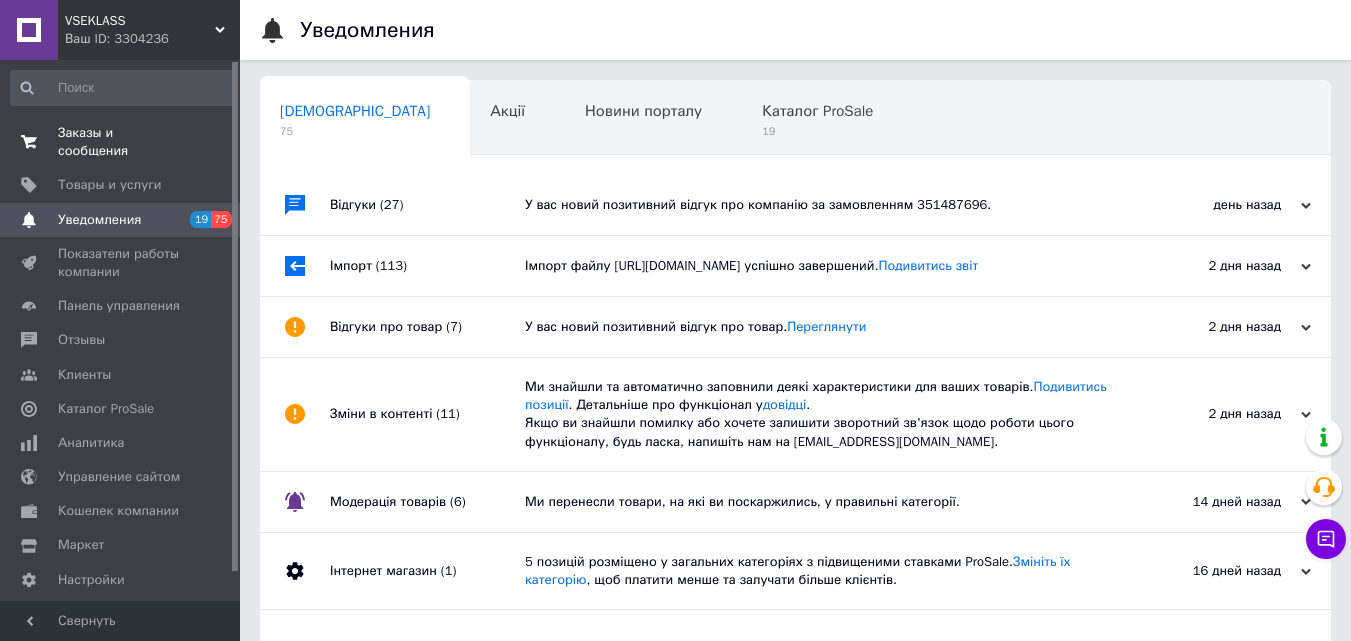 click on "Заказы и сообщения" at bounding box center [121, 142] 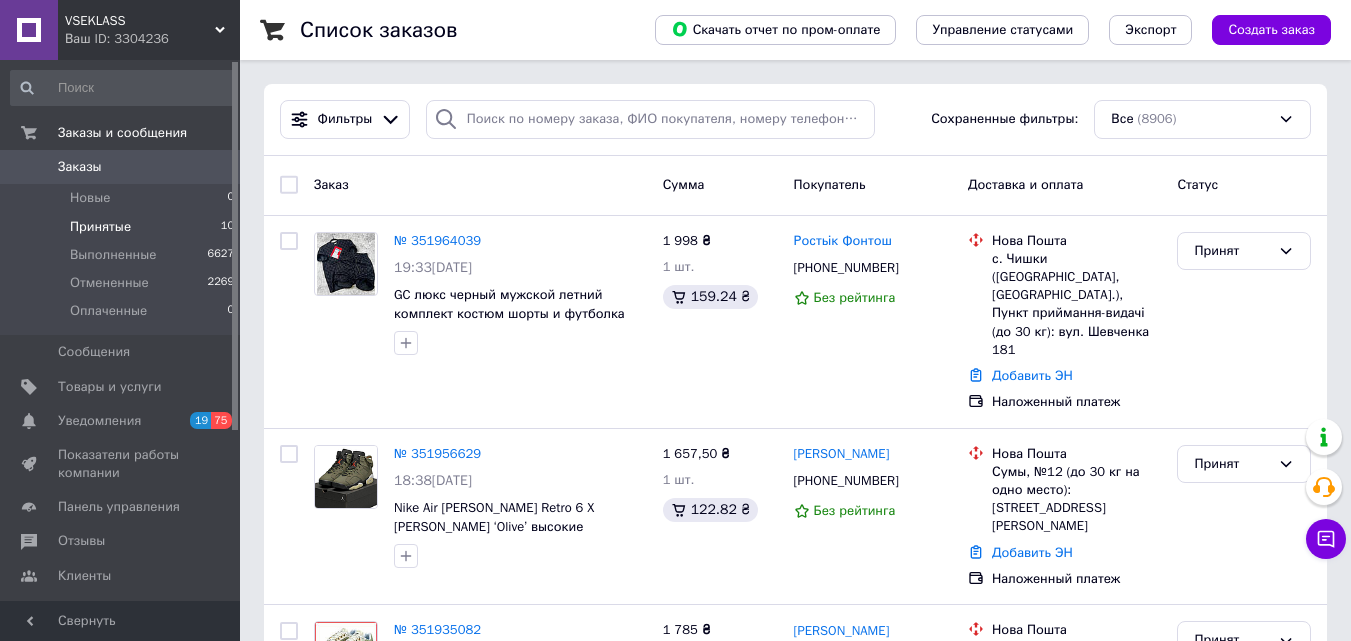 click on "Принятые" at bounding box center (100, 227) 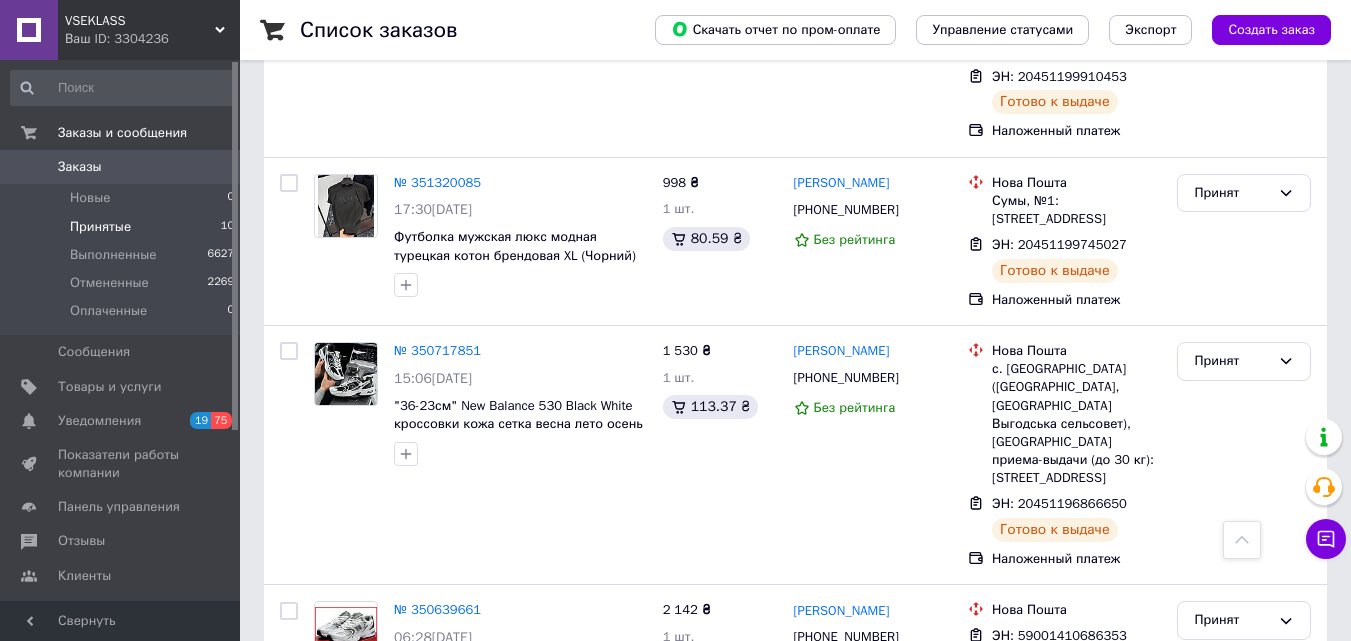 scroll, scrollTop: 1582, scrollLeft: 0, axis: vertical 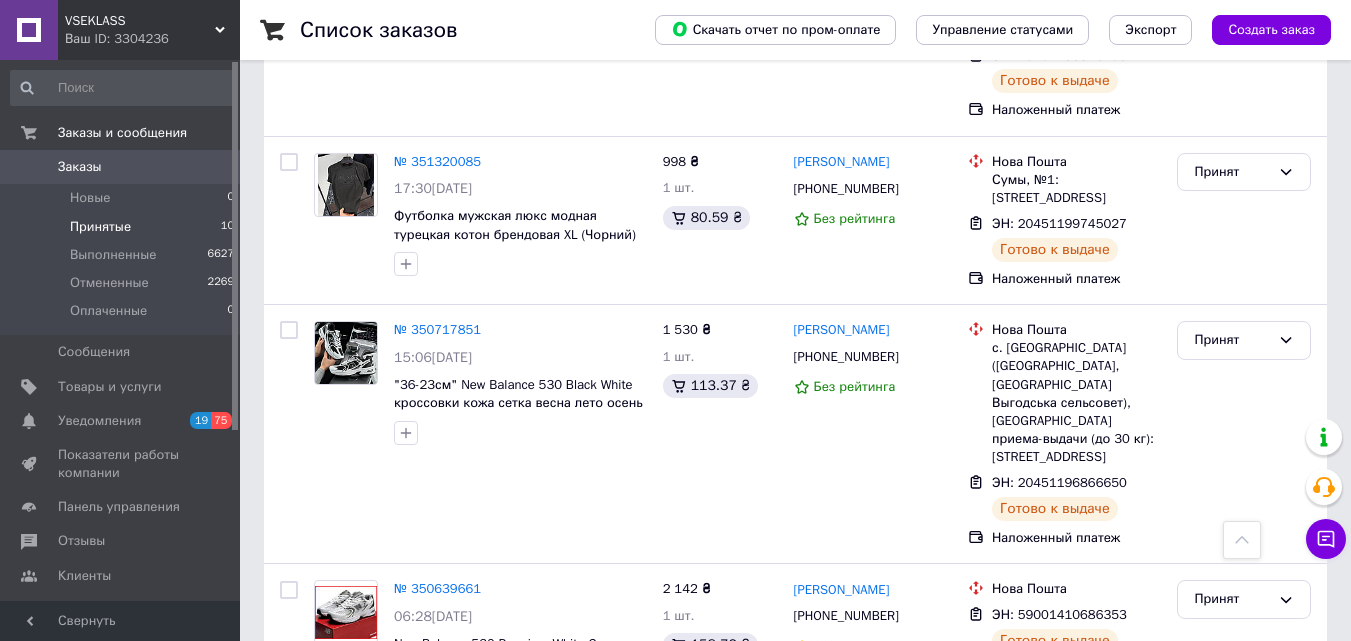 click on "0" at bounding box center [212, 167] 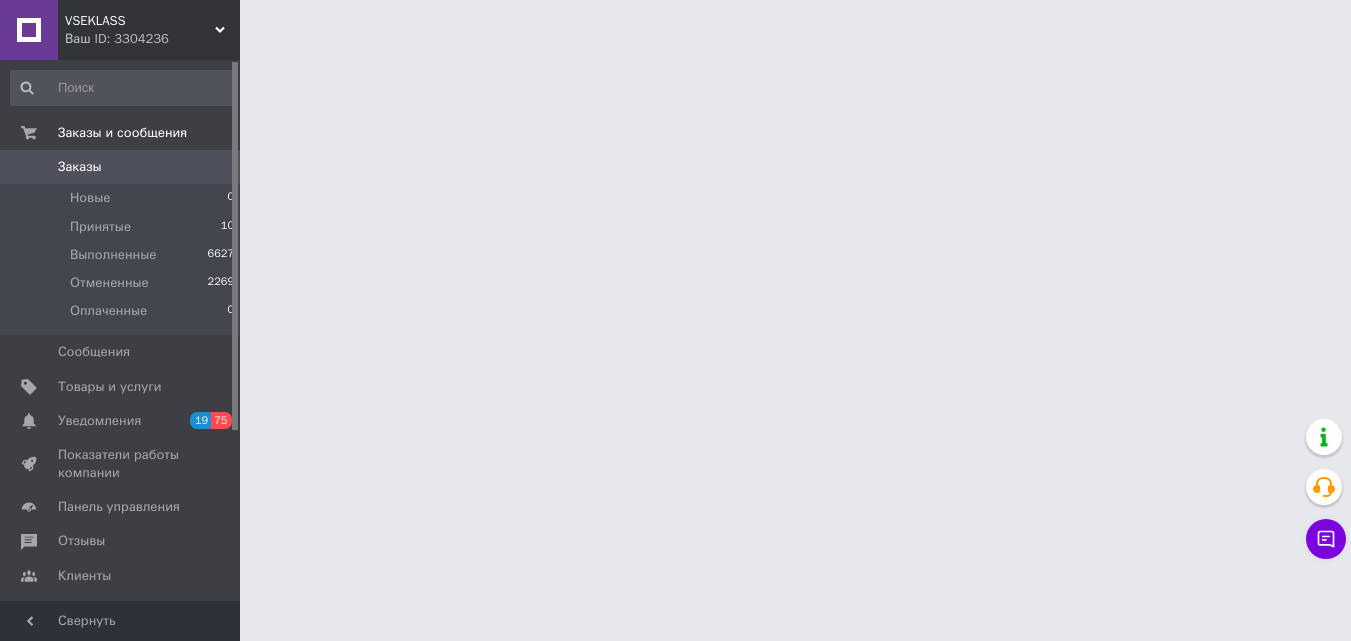 scroll, scrollTop: 0, scrollLeft: 0, axis: both 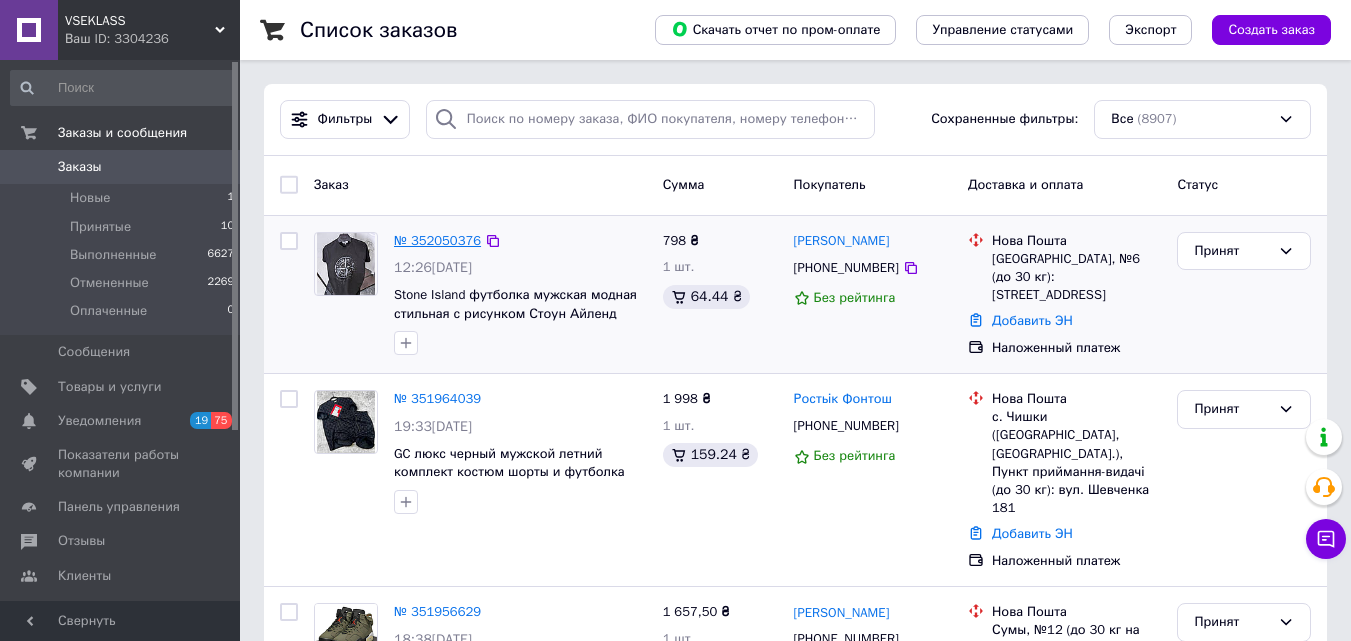 click on "№ 352050376" at bounding box center (437, 240) 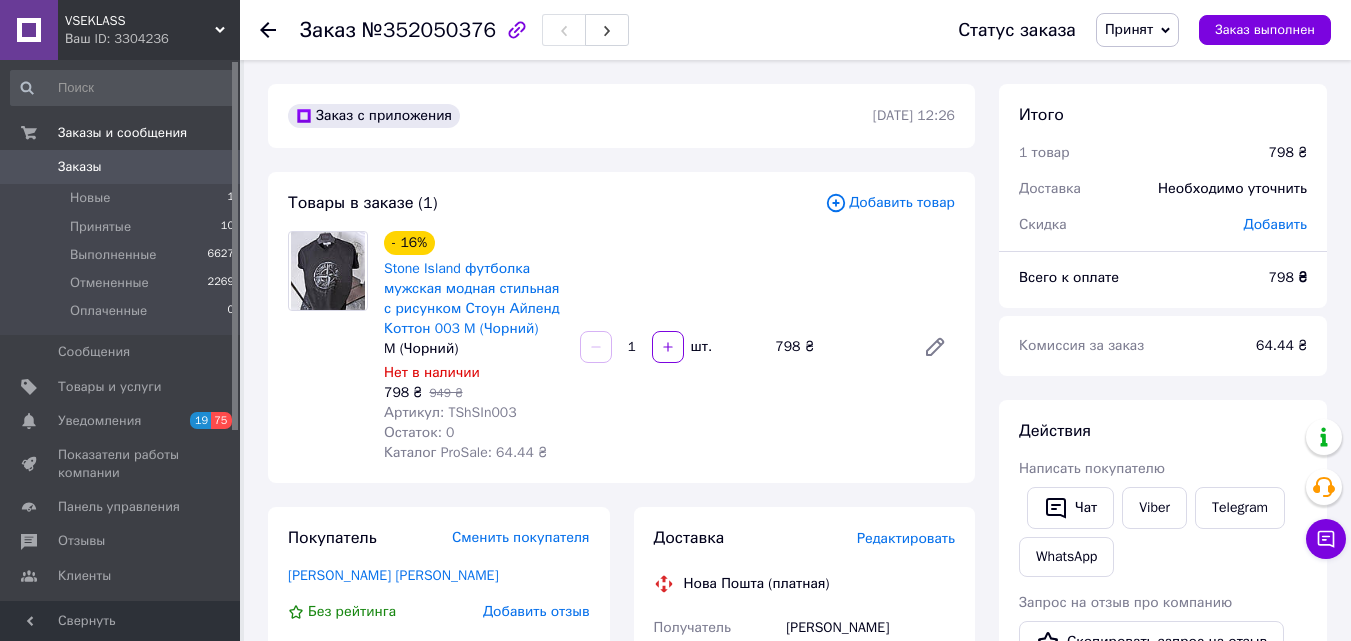 click on "Артикул: TShSIn003" at bounding box center (450, 412) 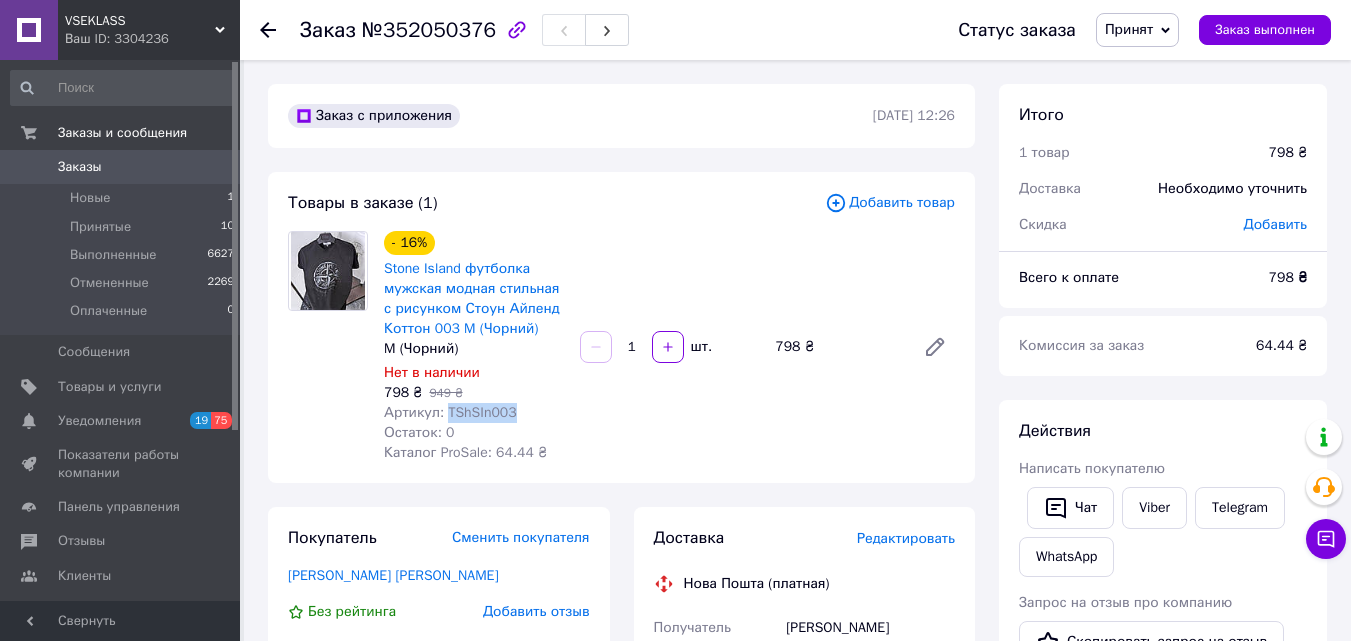 click on "Артикул: TShSIn003" at bounding box center [450, 412] 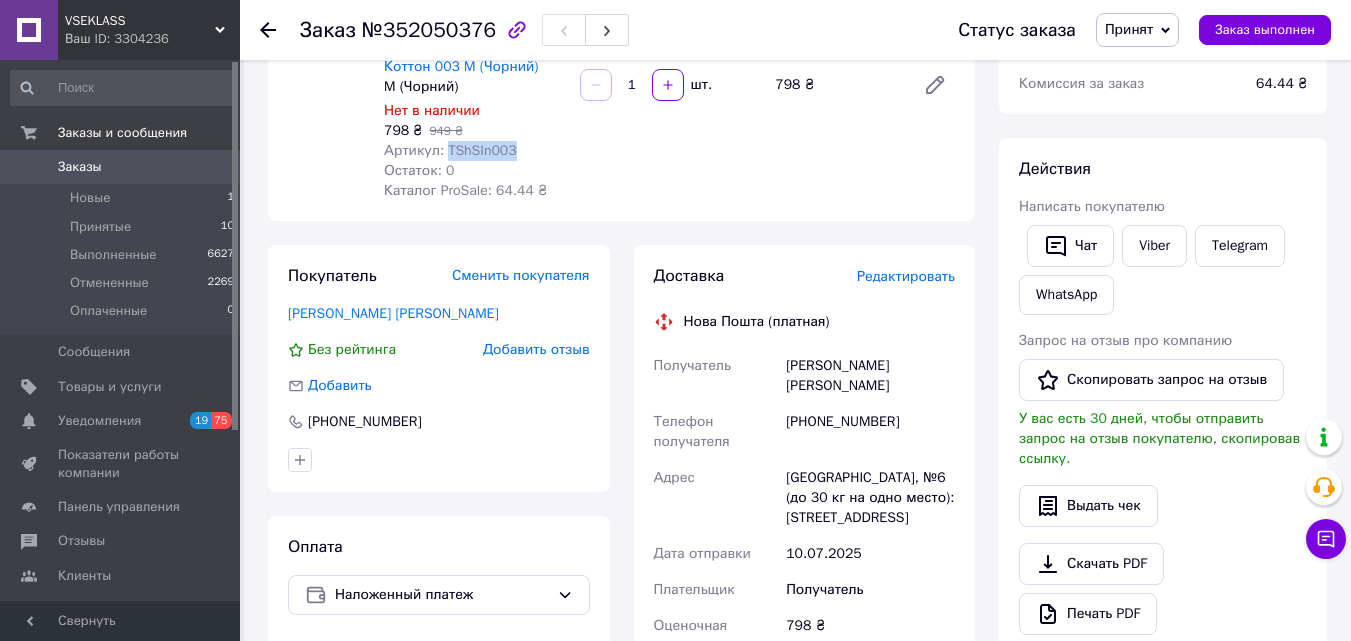 scroll, scrollTop: 300, scrollLeft: 0, axis: vertical 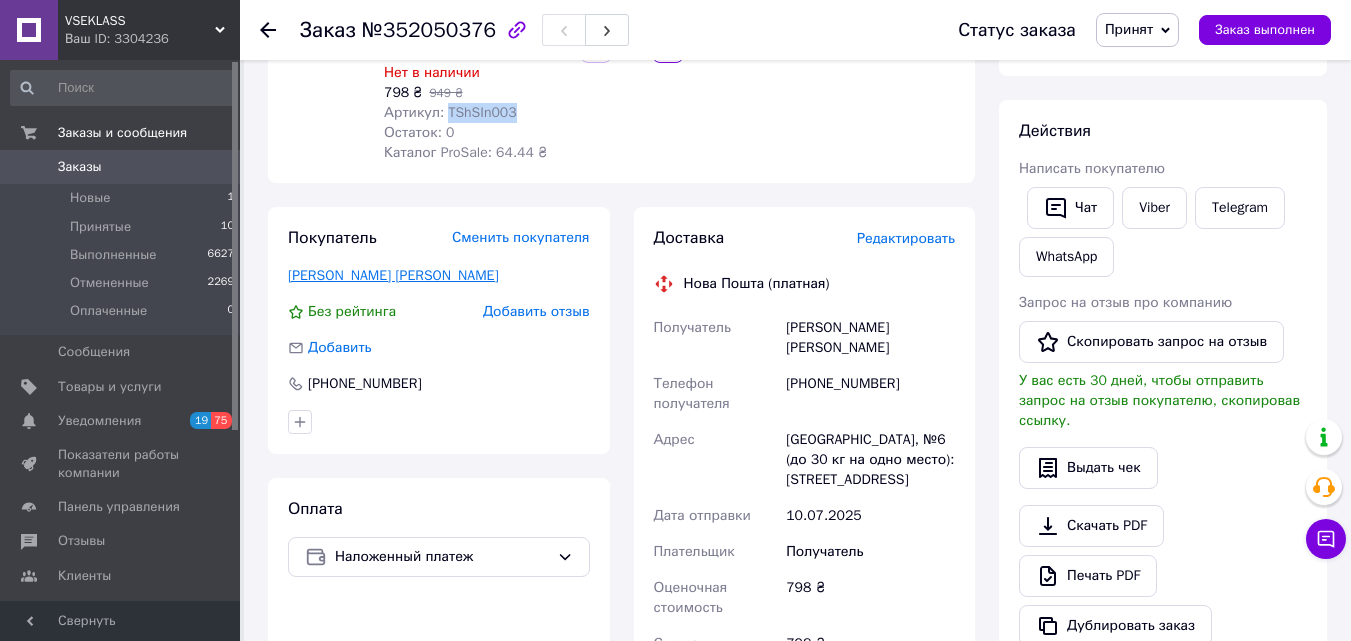 click on "[PERSON_NAME] [PERSON_NAME]" at bounding box center (393, 275) 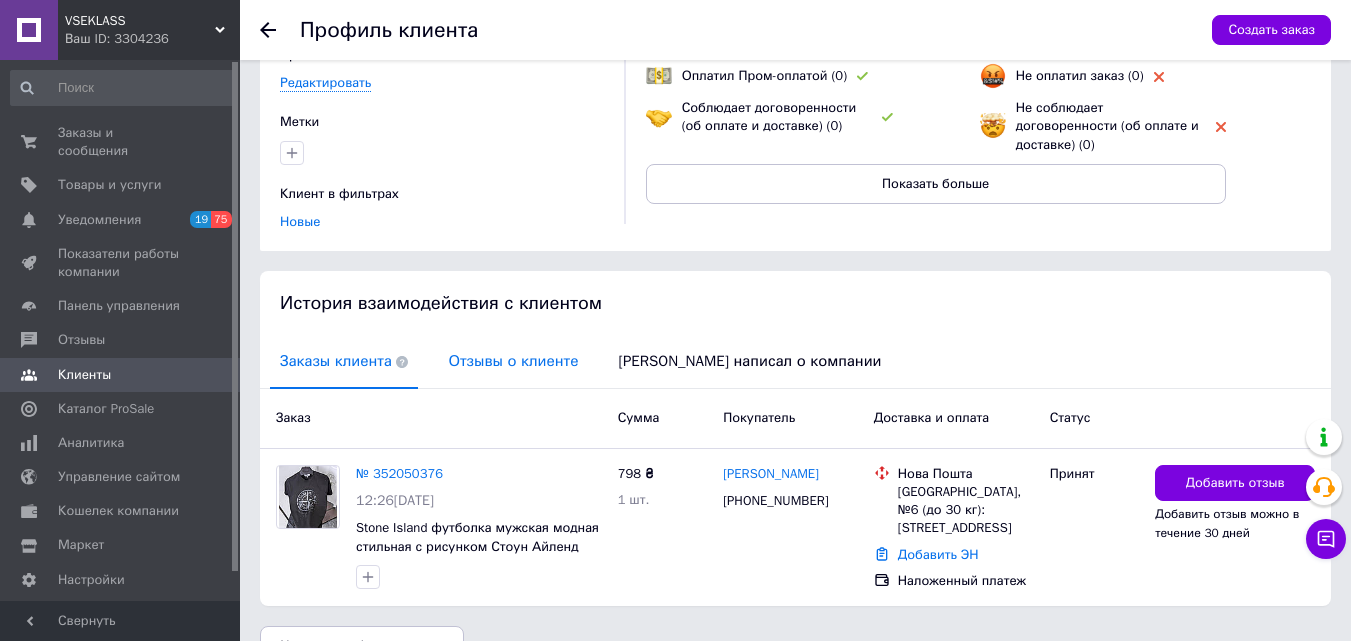 click on "Отзывы о клиенте" at bounding box center [513, 361] 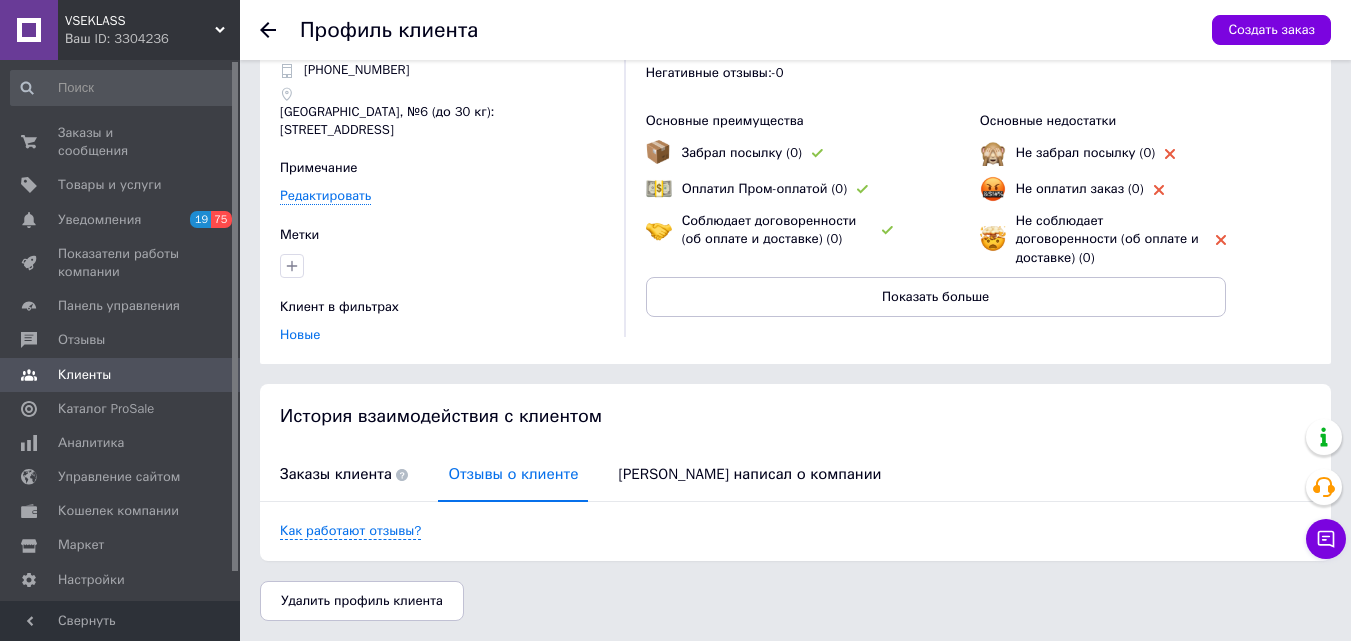 scroll, scrollTop: 52, scrollLeft: 0, axis: vertical 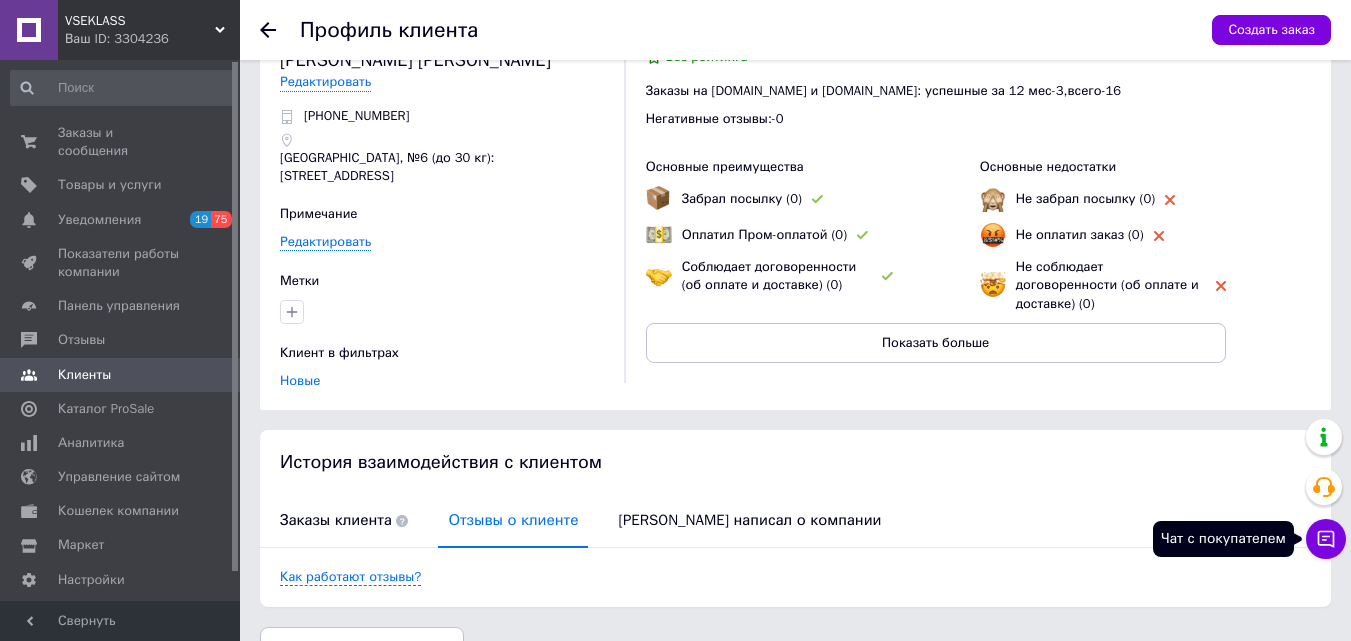 click on "Чат с покупателем" at bounding box center (1326, 539) 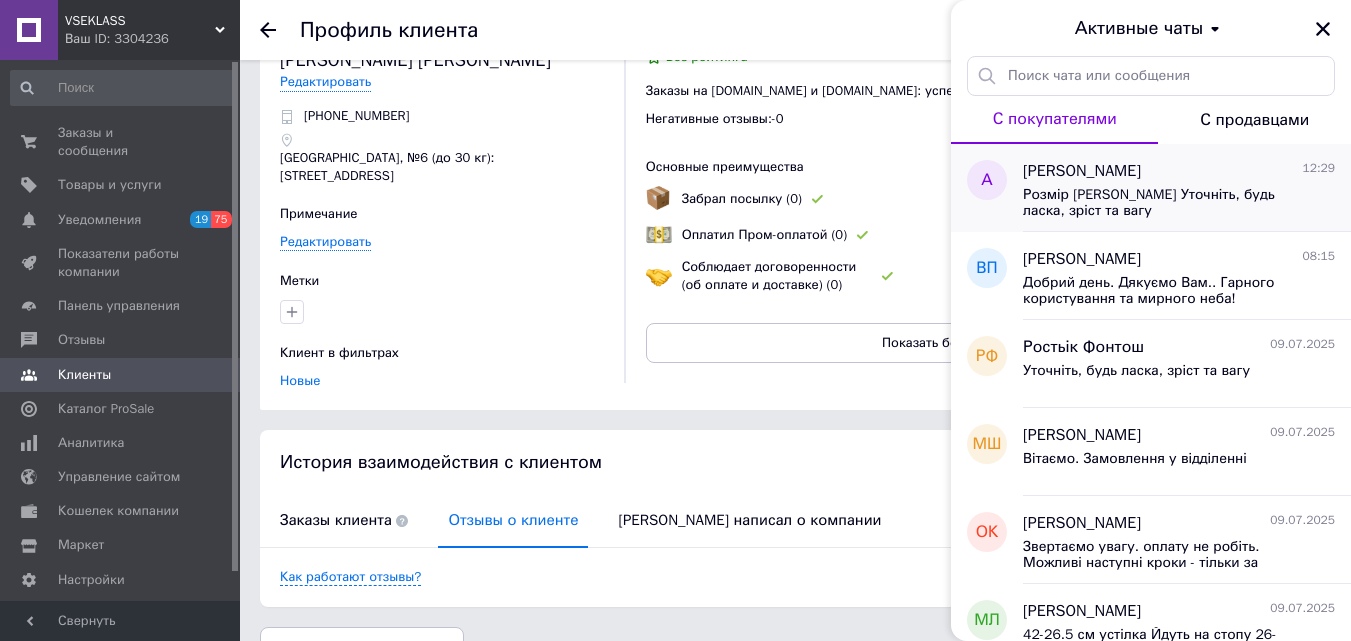 click on "[PERSON_NAME] 12:29" at bounding box center (1179, 171) 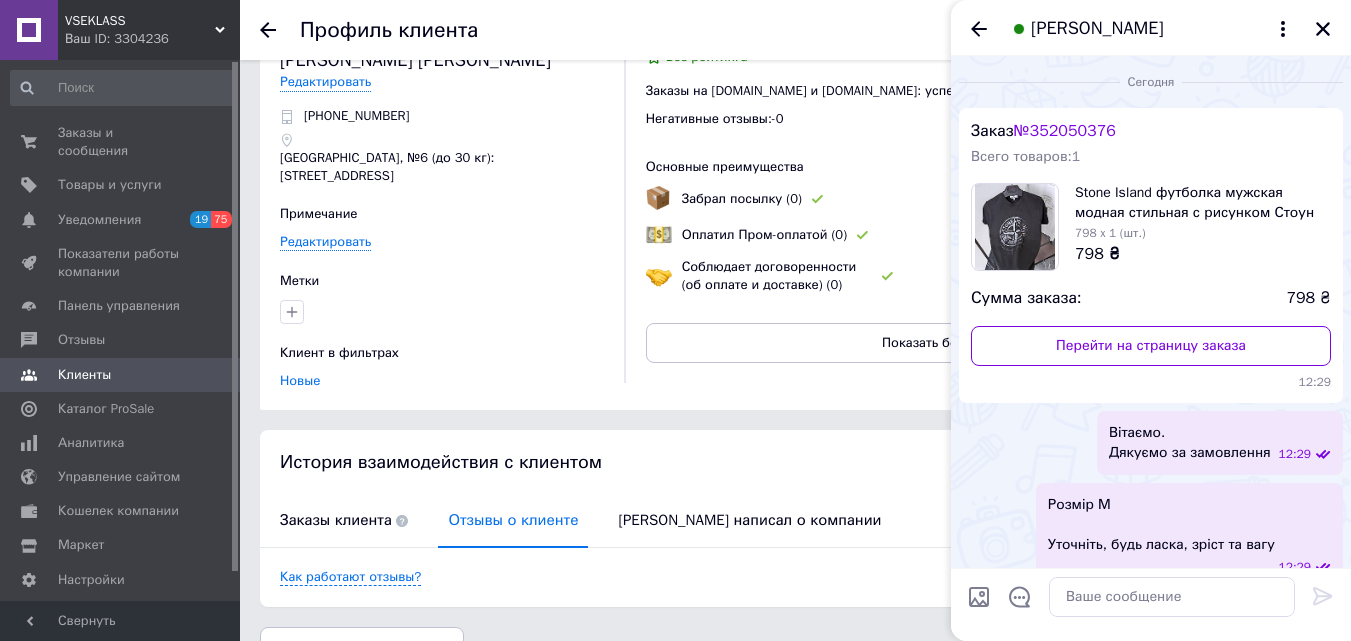 scroll, scrollTop: 7, scrollLeft: 0, axis: vertical 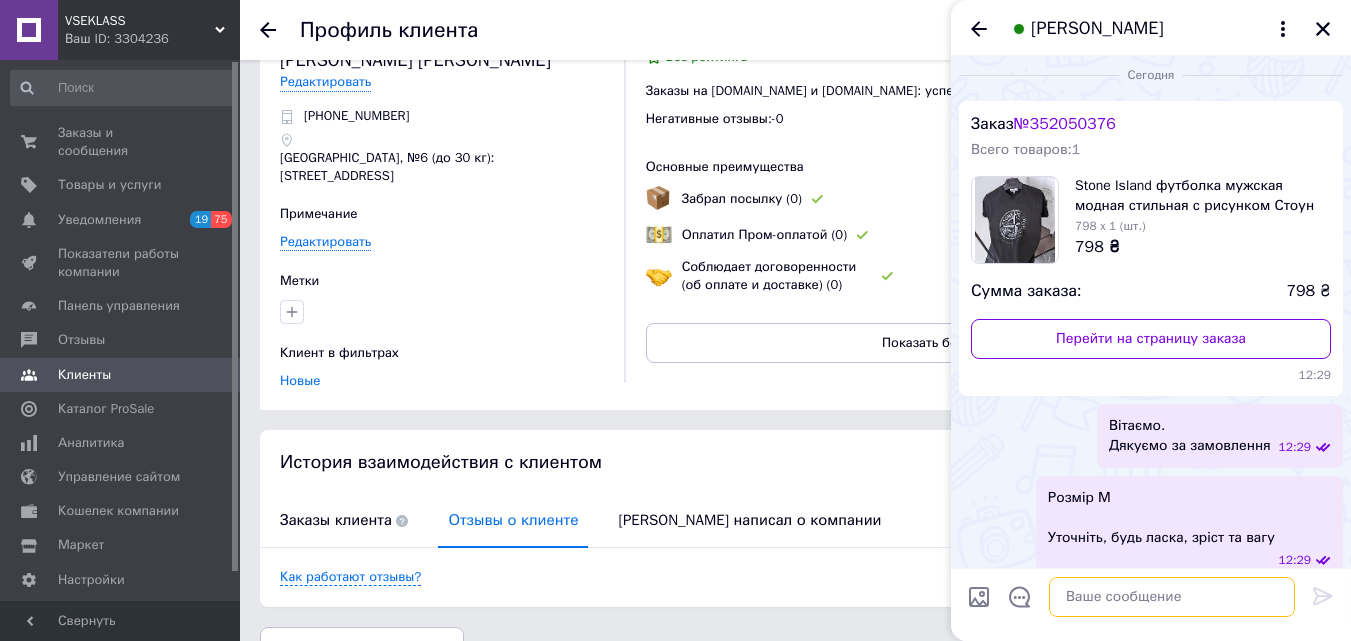click at bounding box center [1172, 597] 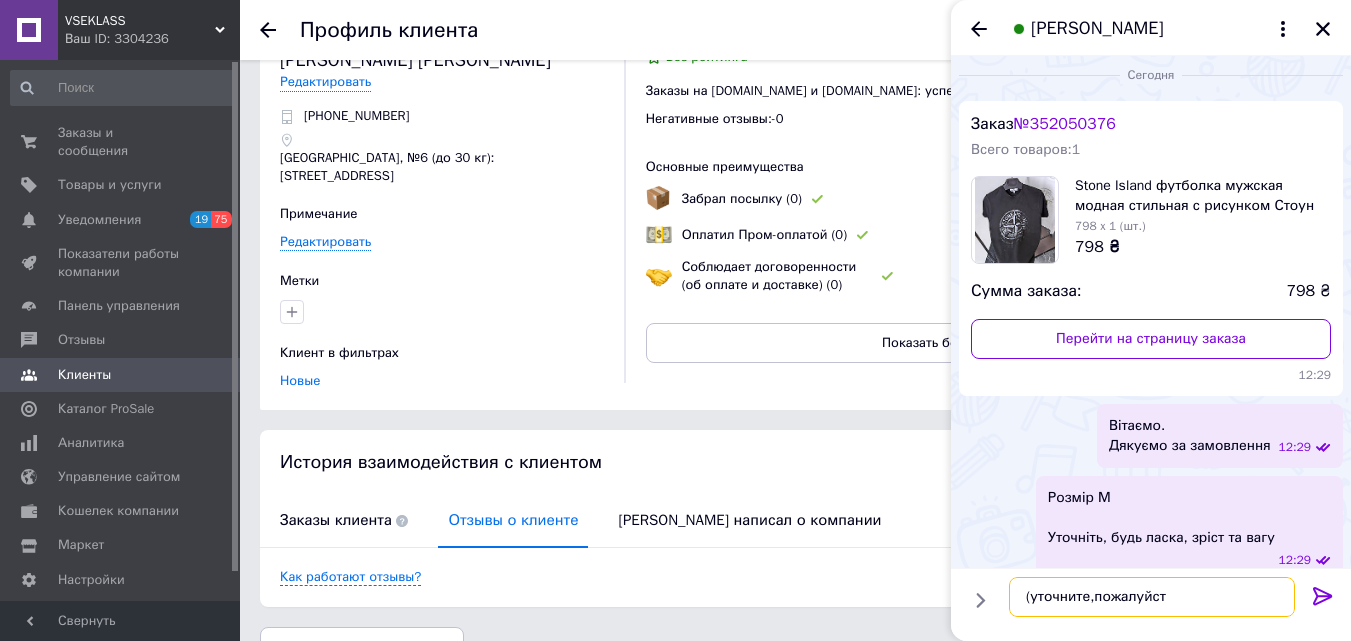 type on "(уточните,пожалуйста" 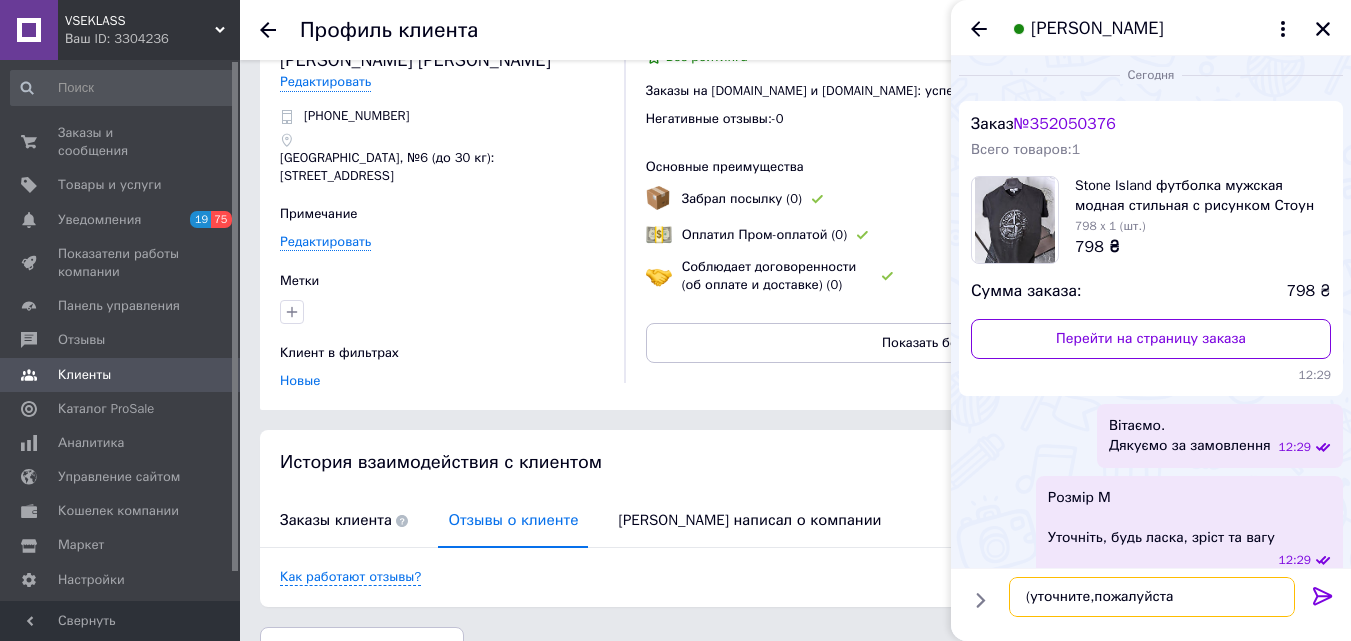 drag, startPoint x: 1183, startPoint y: 599, endPoint x: 960, endPoint y: 603, distance: 223.03587 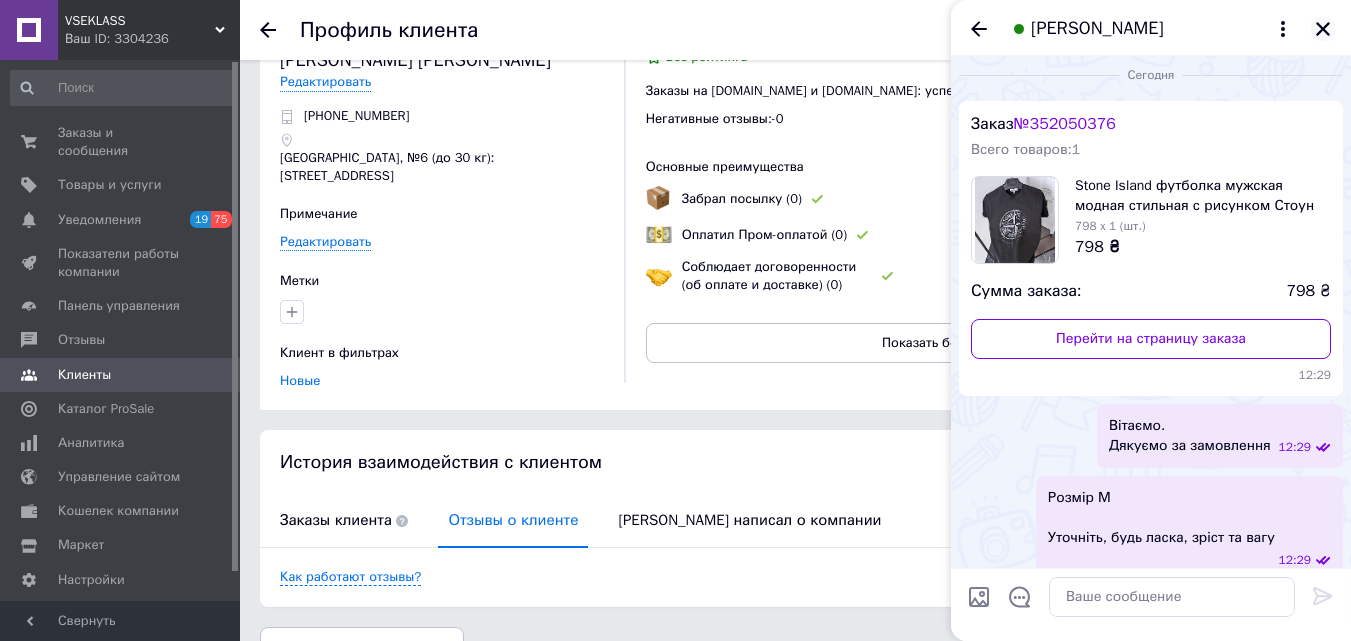 click 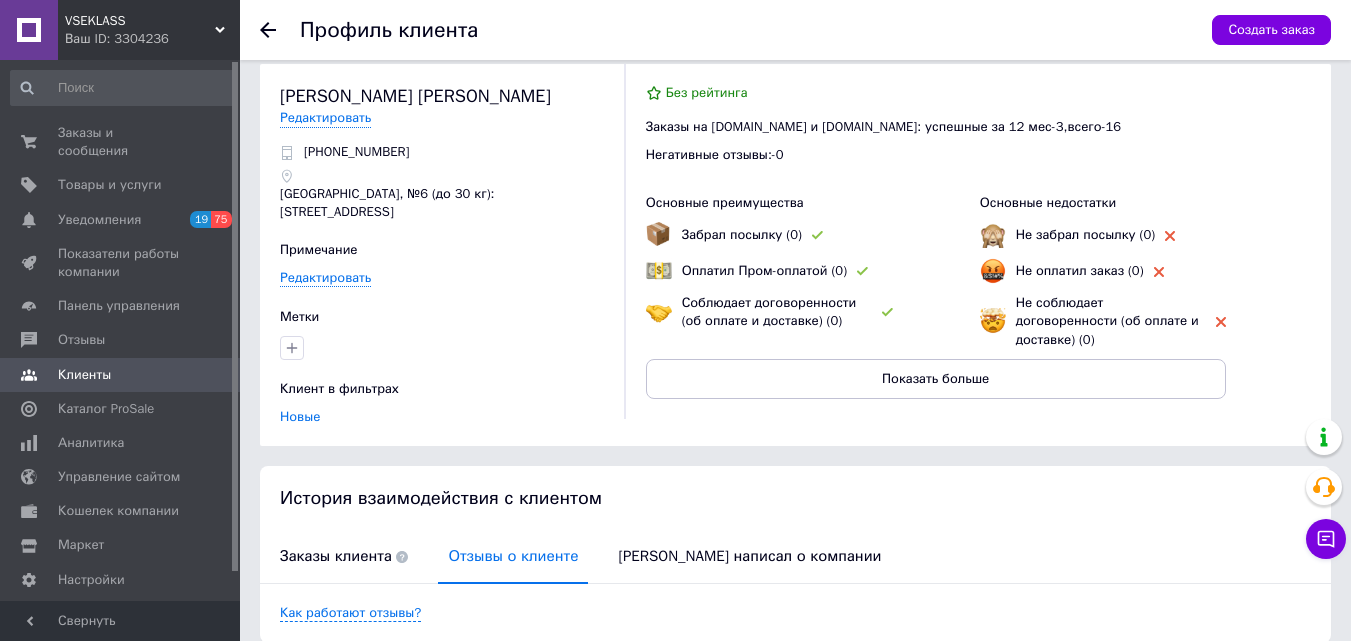 scroll, scrollTop: 0, scrollLeft: 0, axis: both 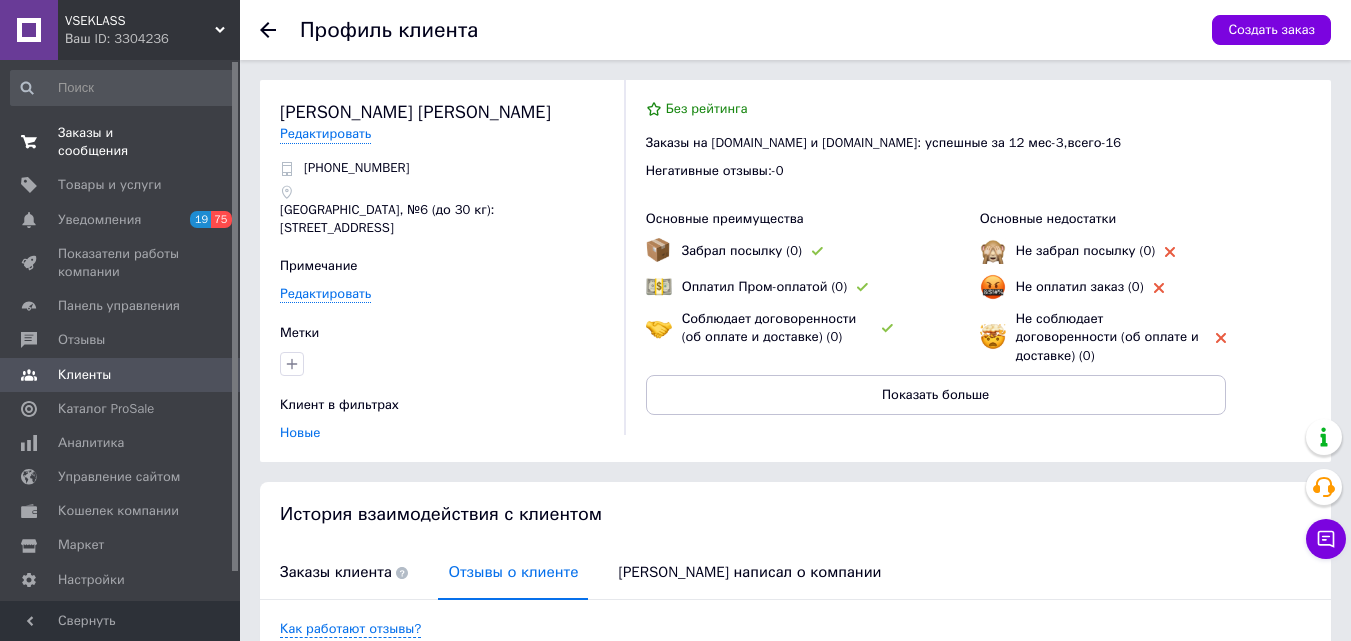 click on "Заказы и сообщения" at bounding box center [121, 142] 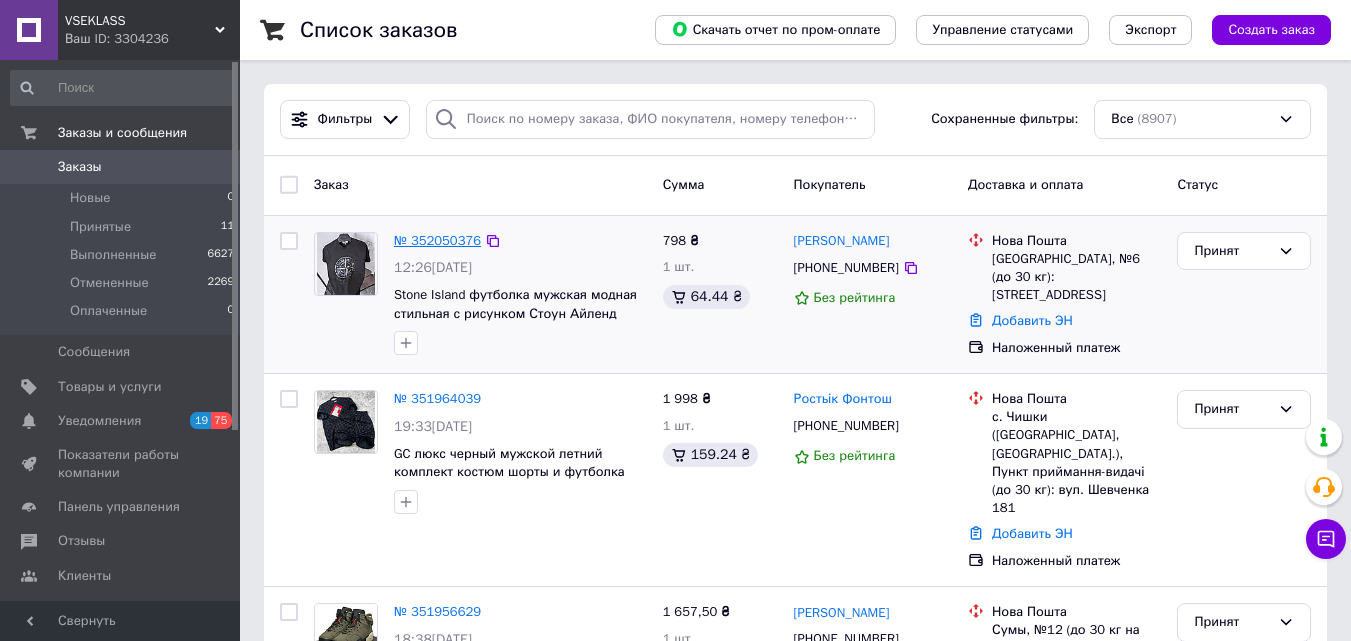 click on "№ 352050376" at bounding box center (437, 240) 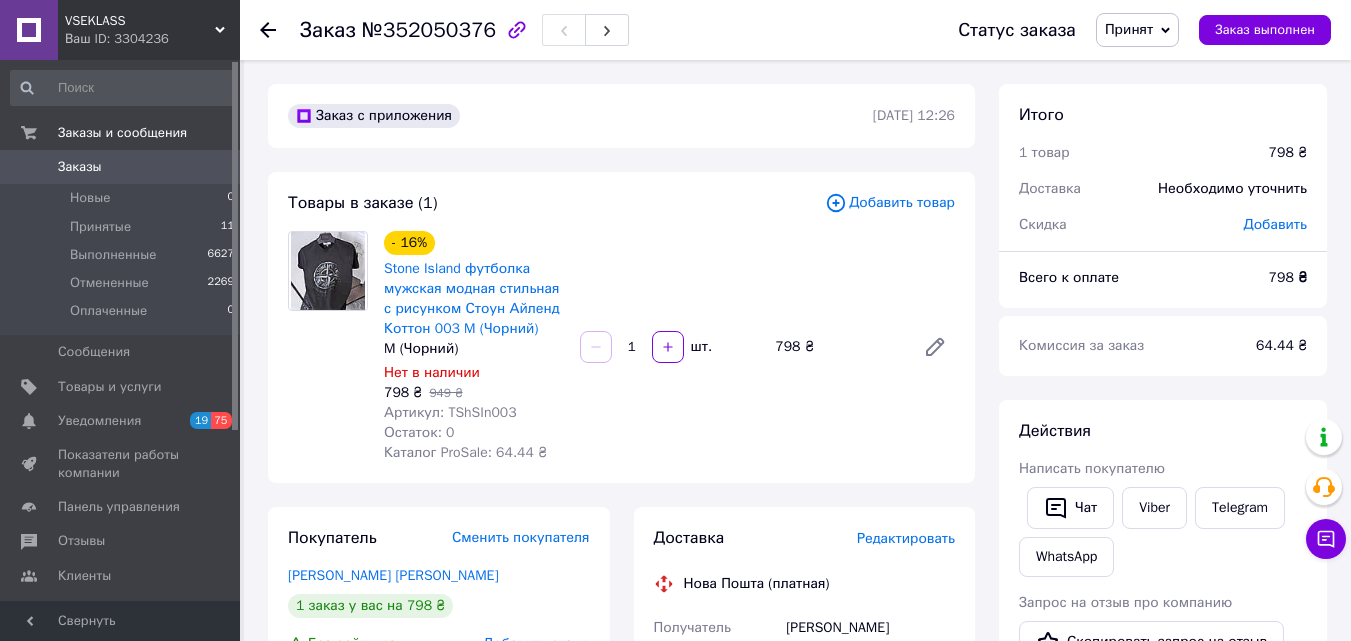 click 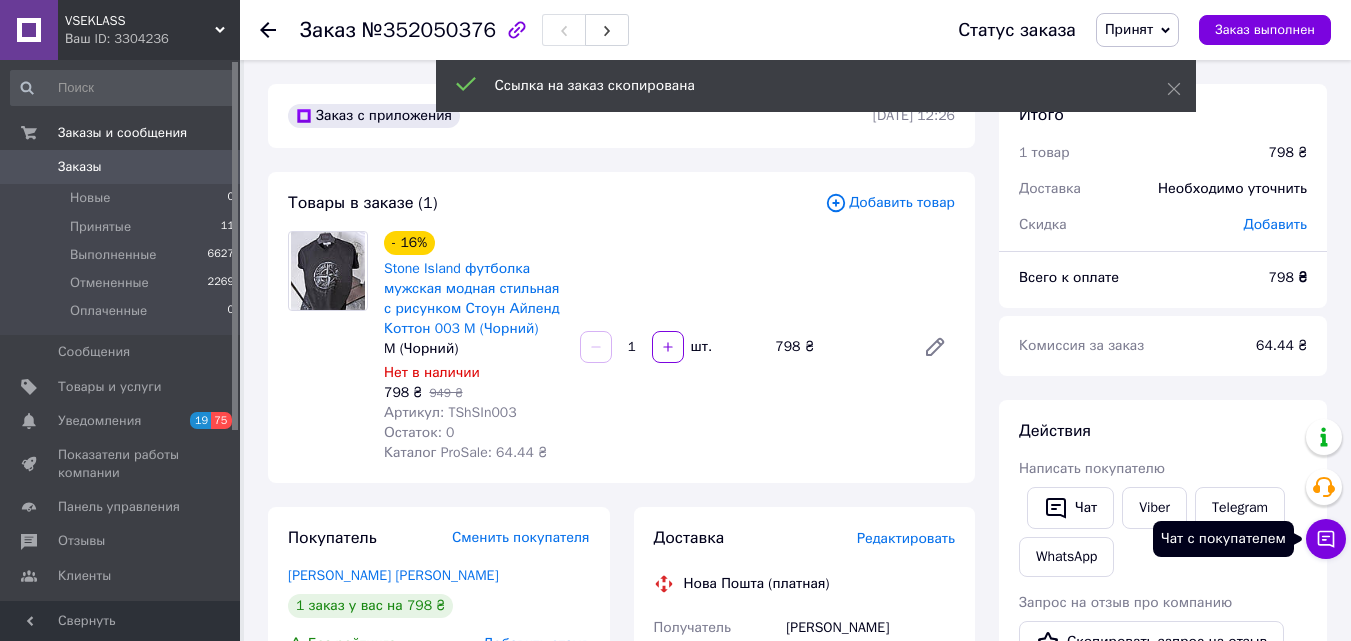 click 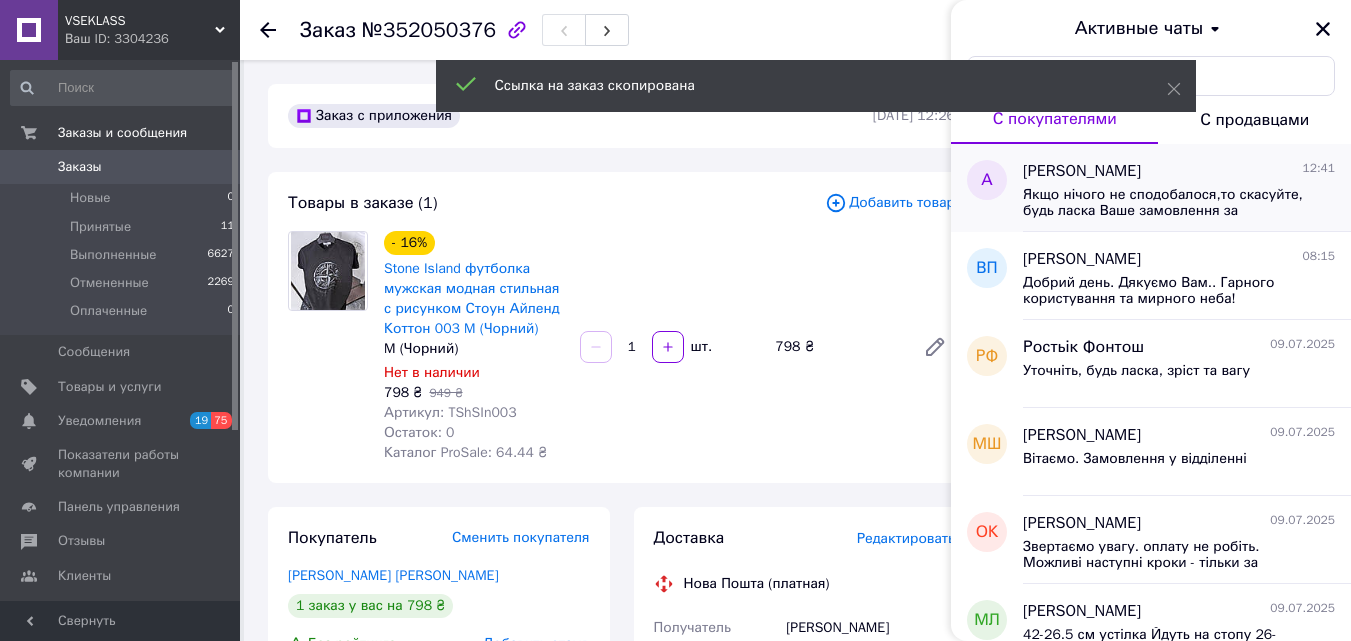 click on "Якщо нічого не сподобалося,то скасуйте, будь ласка Ваше замовлення за наступним посиланням" at bounding box center (1165, 203) 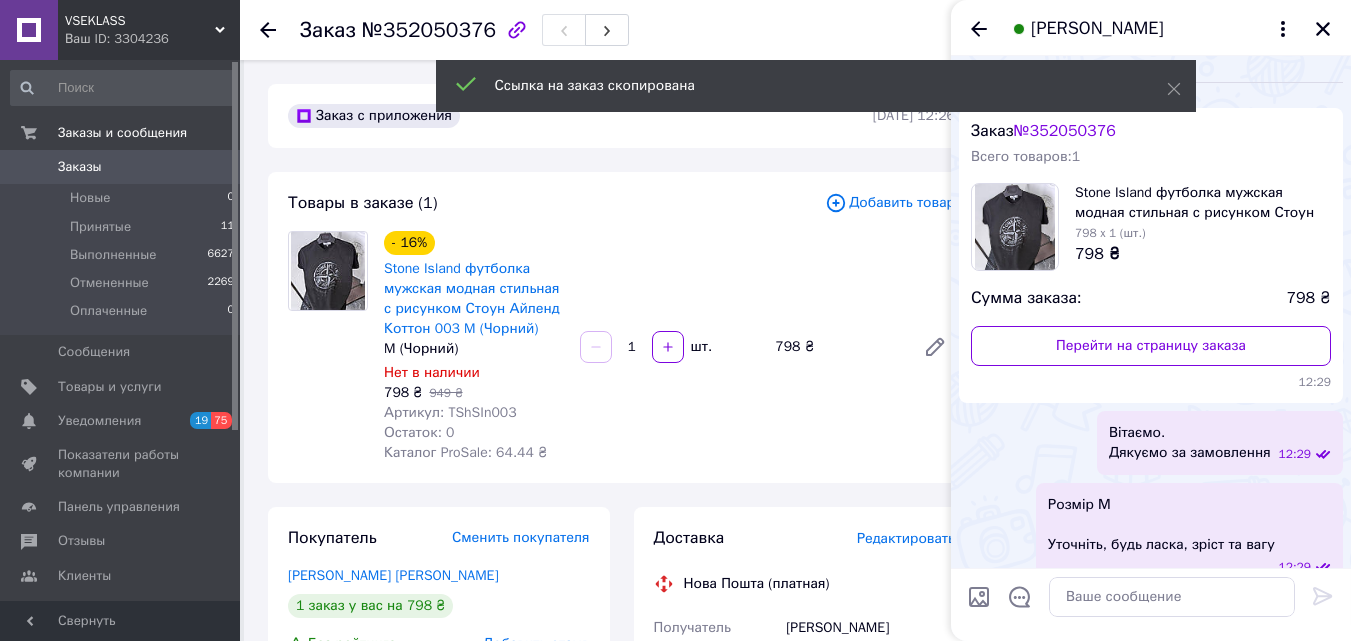 scroll, scrollTop: 1358, scrollLeft: 0, axis: vertical 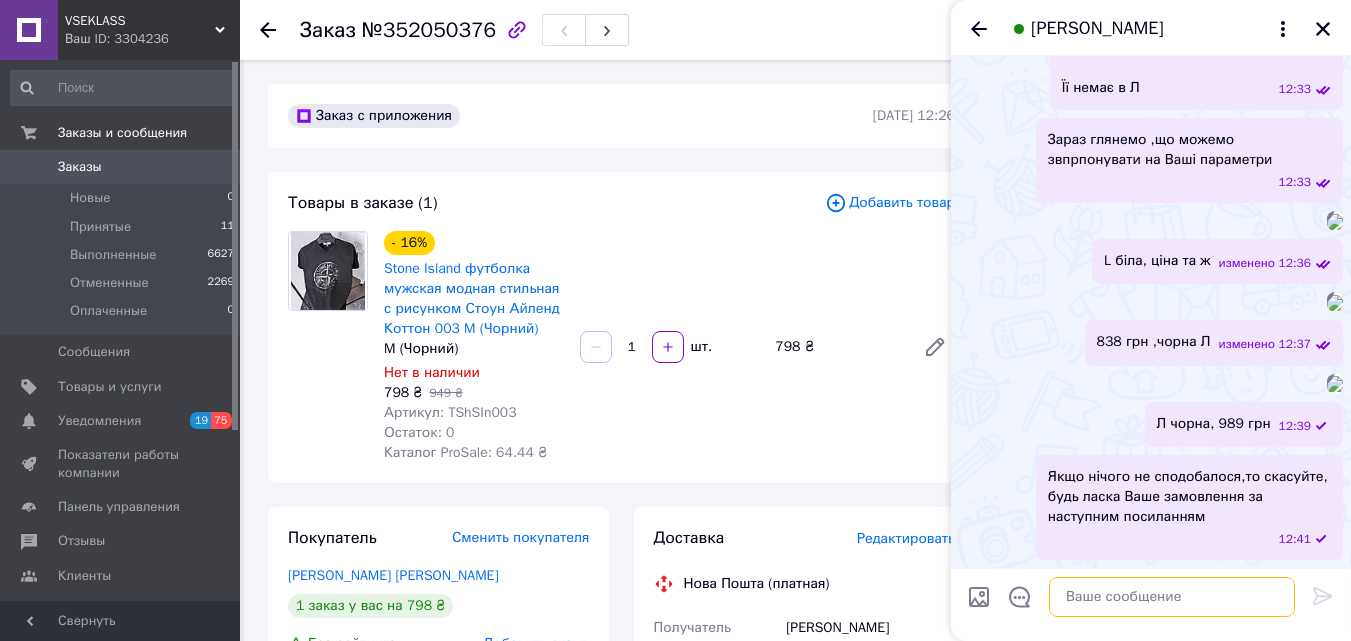 click at bounding box center [1172, 597] 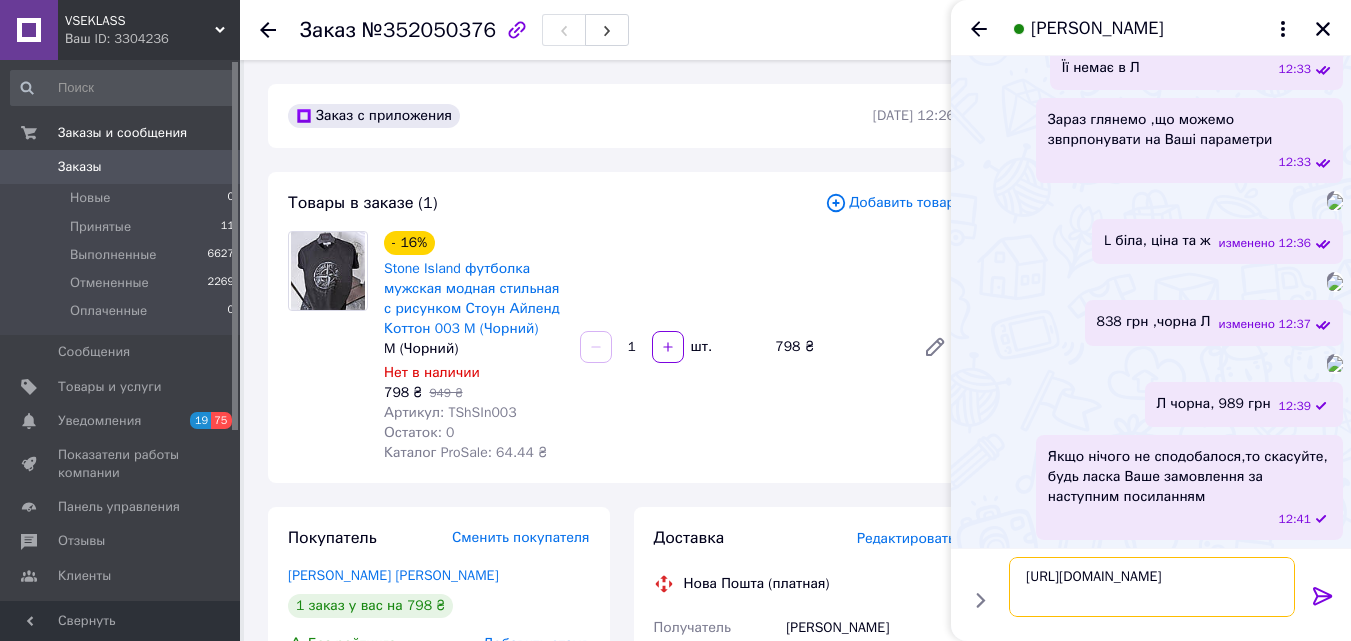 type on "[URL][DOMAIN_NAME]" 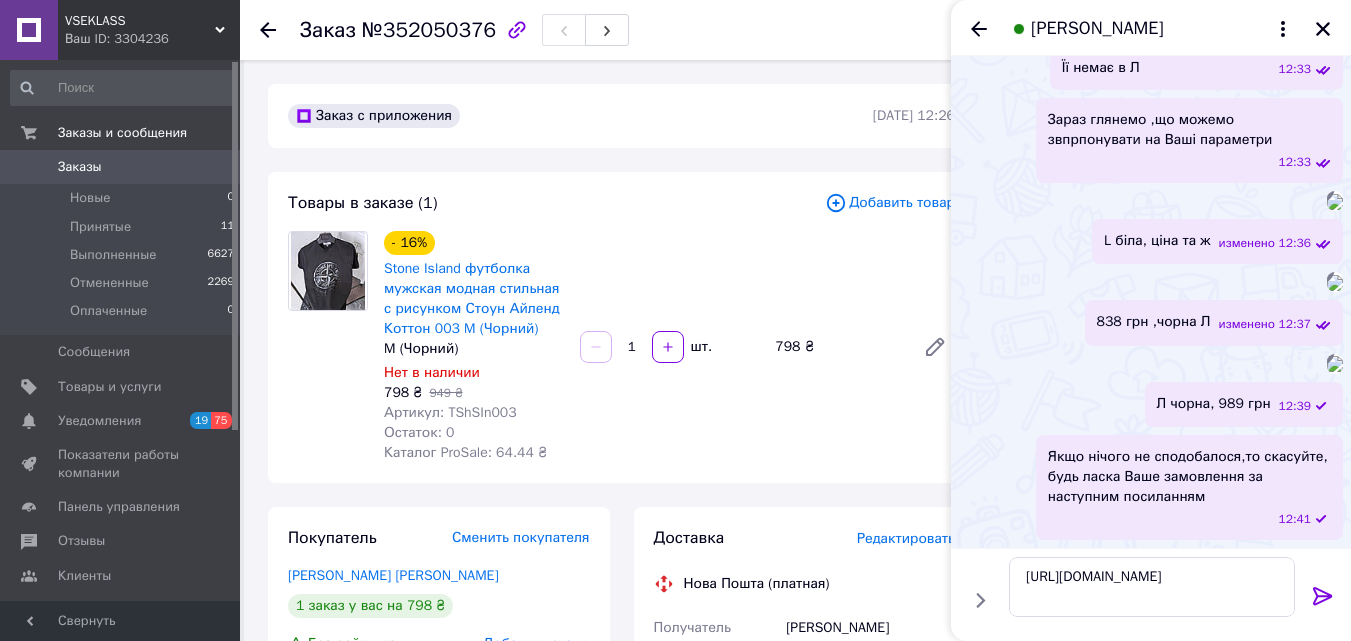 click 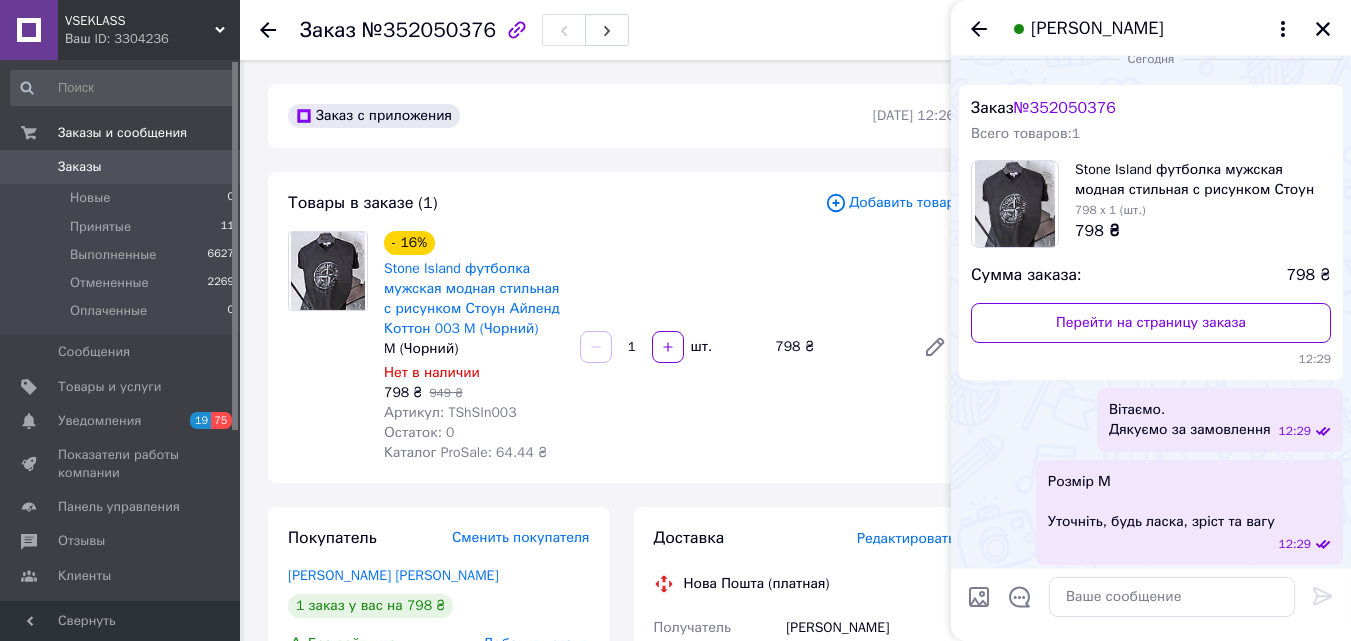 scroll, scrollTop: 0, scrollLeft: 0, axis: both 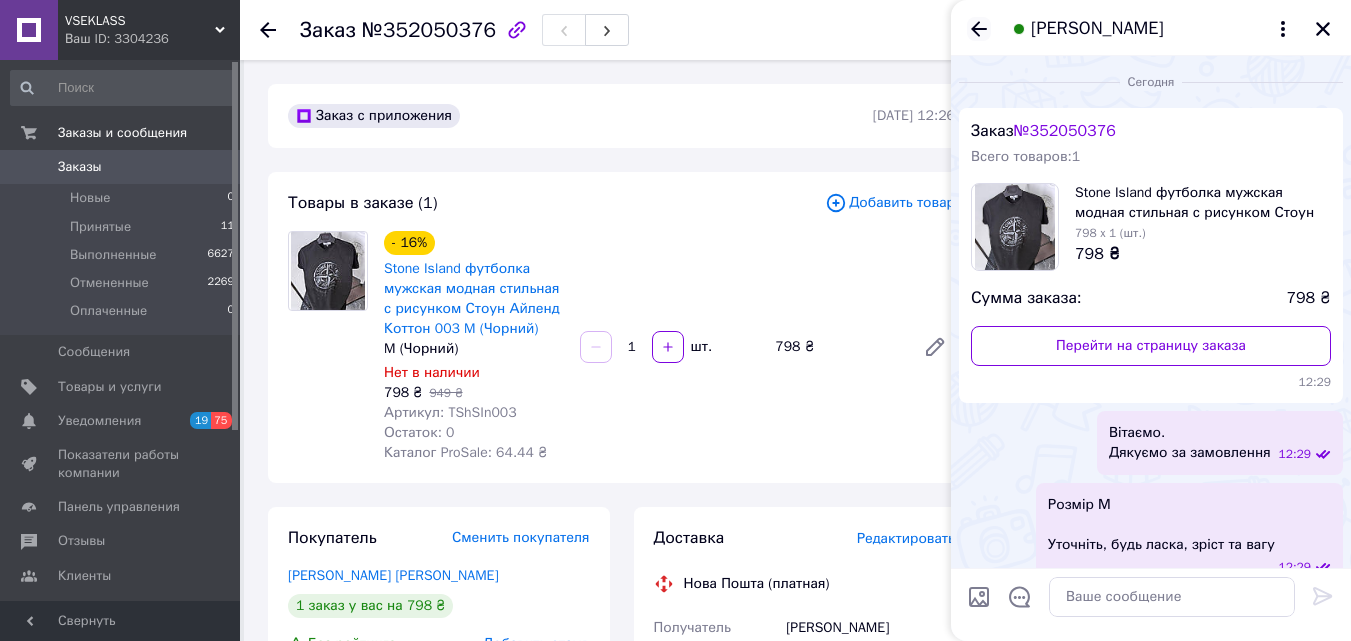 click 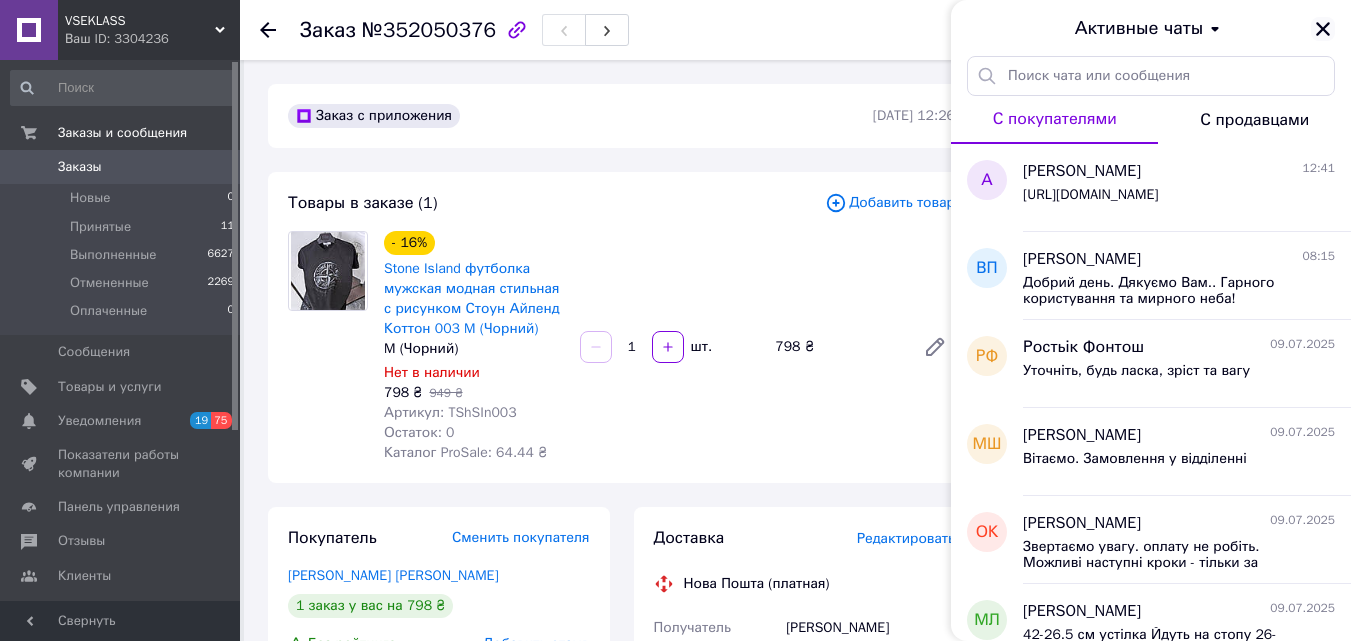 click 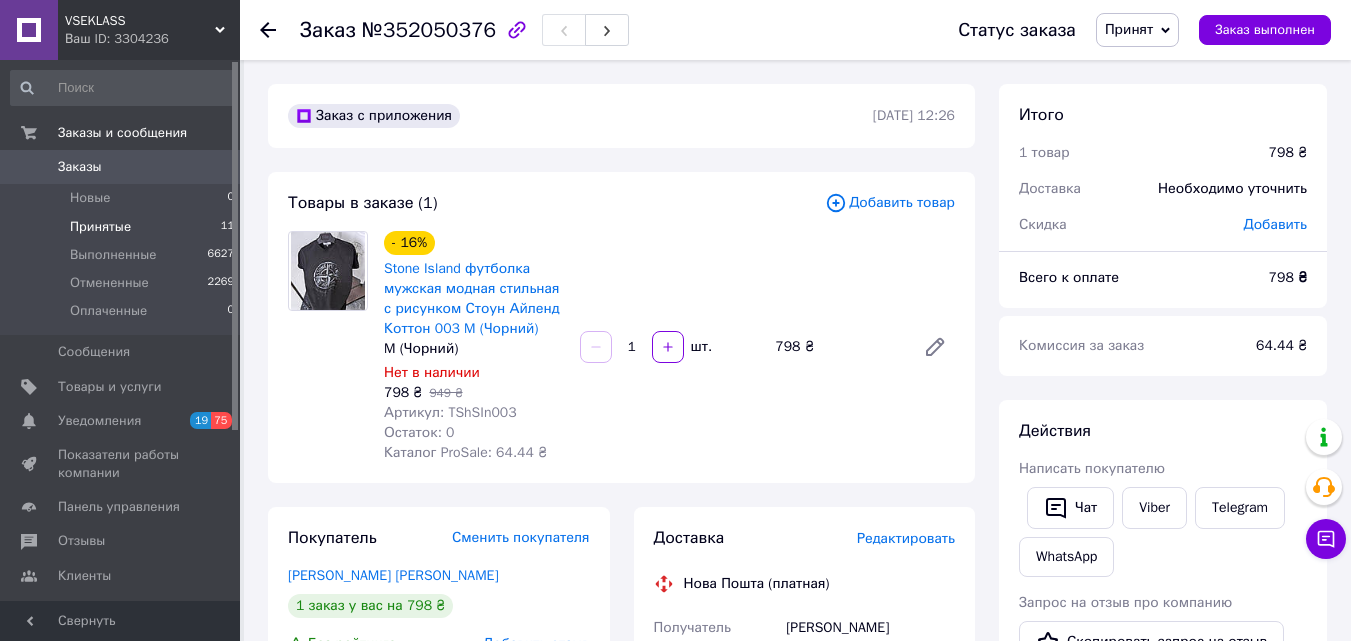 click on "Принятые" at bounding box center [100, 227] 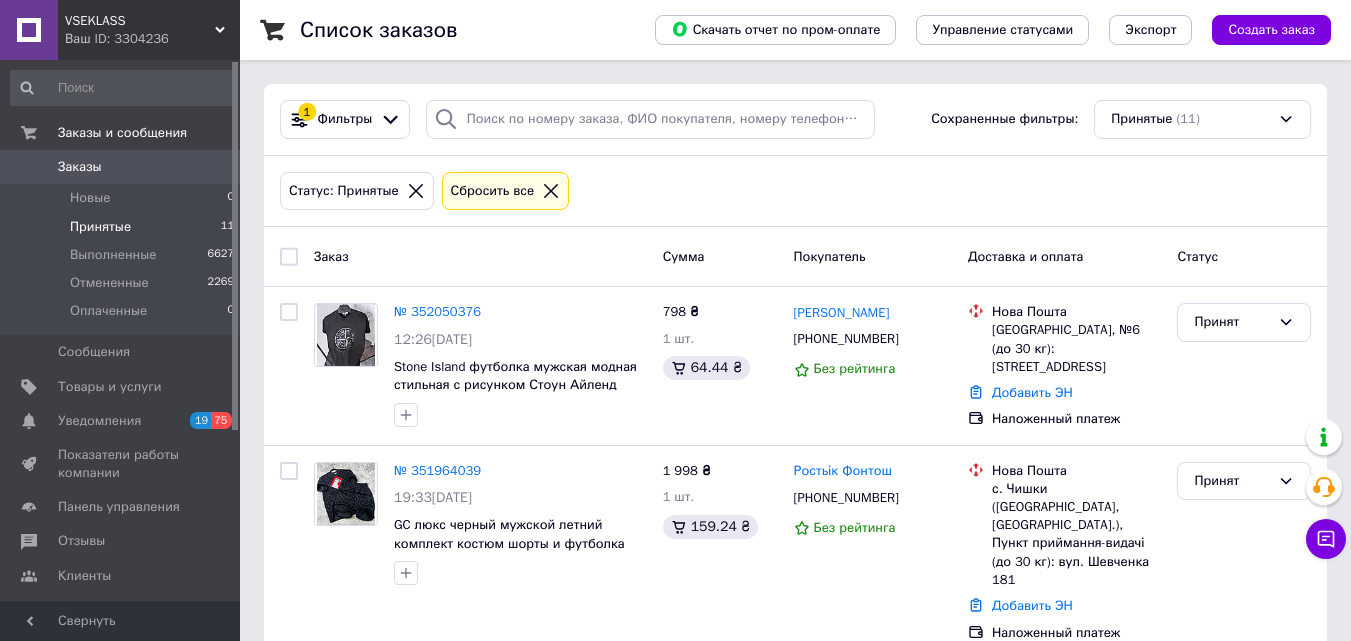 click on "VSEKLASS" at bounding box center (140, 21) 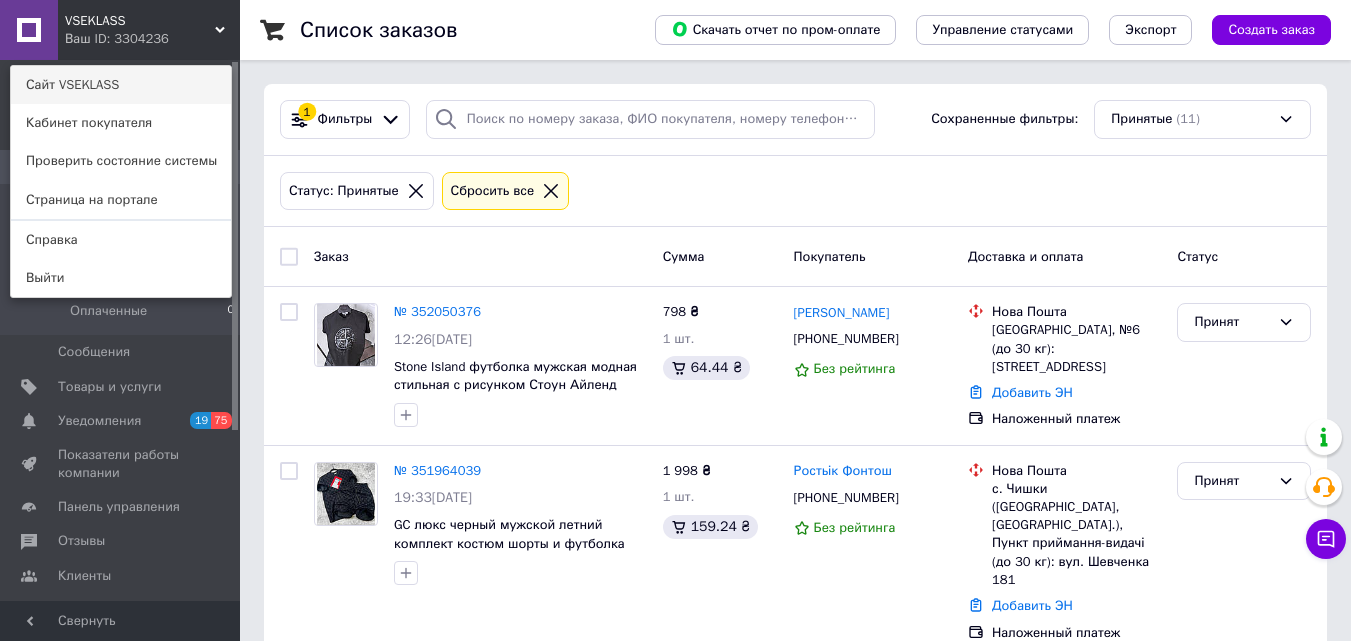 click on "Сайт VSEKLASS" at bounding box center [121, 85] 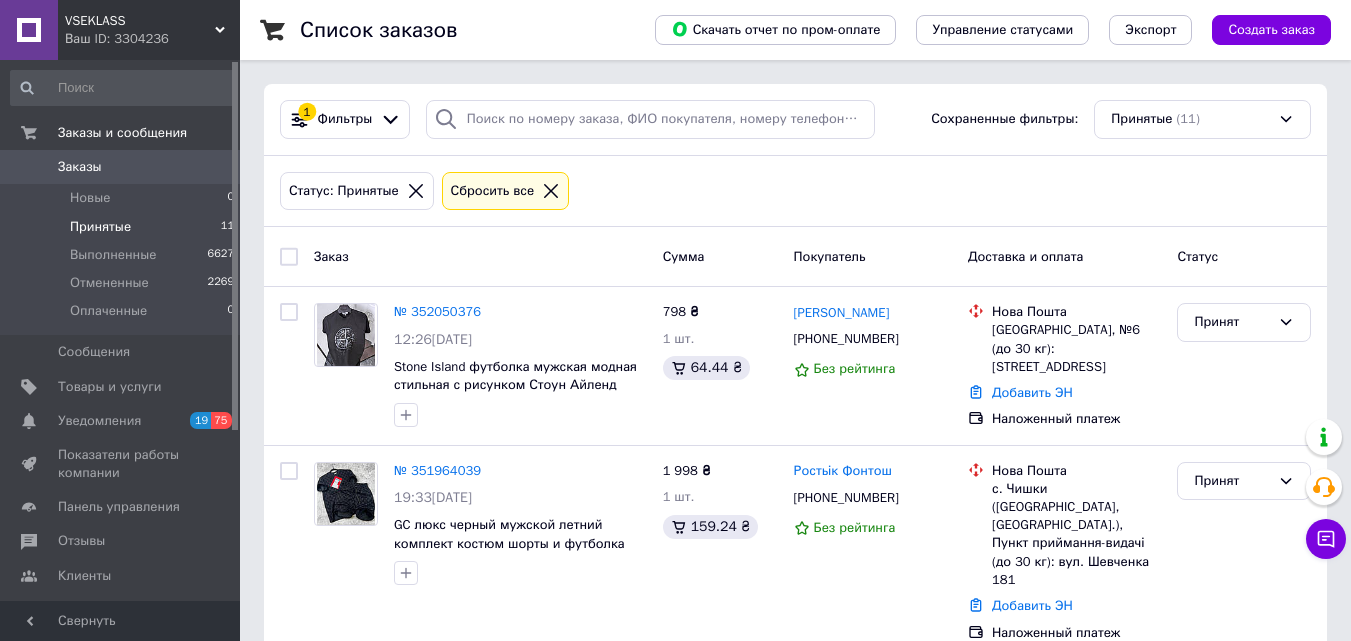 click on "Заказы" at bounding box center (121, 167) 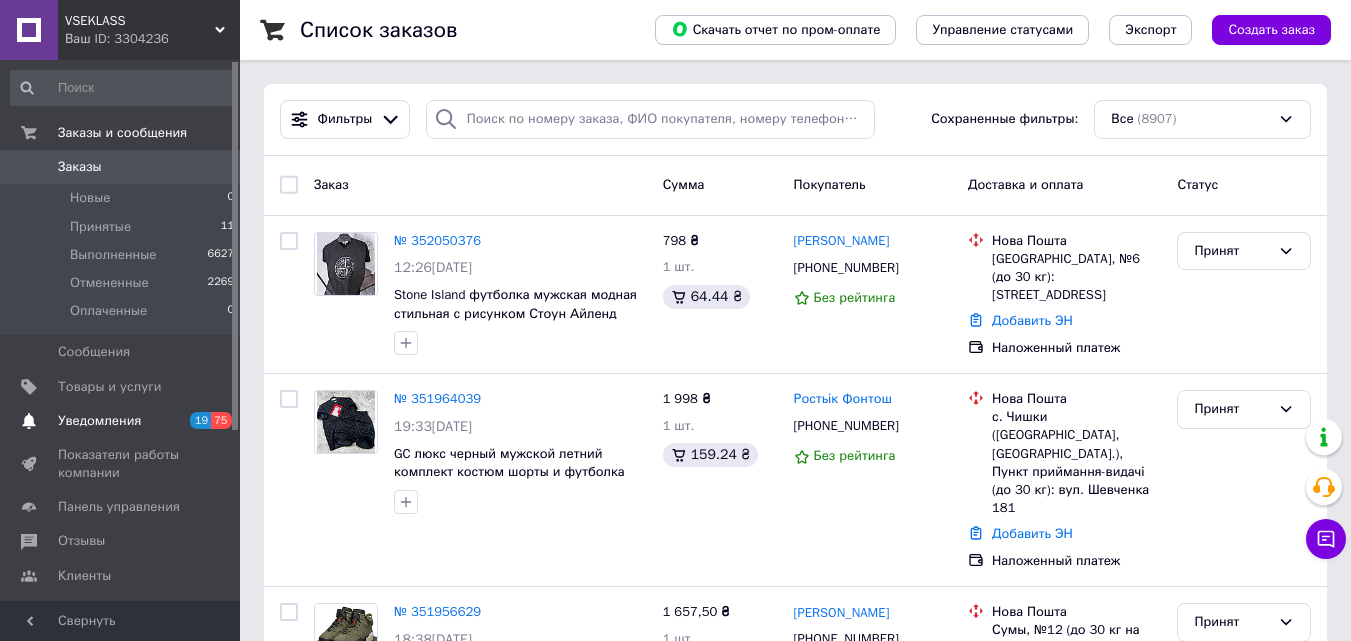 click on "Уведомления" at bounding box center (121, 421) 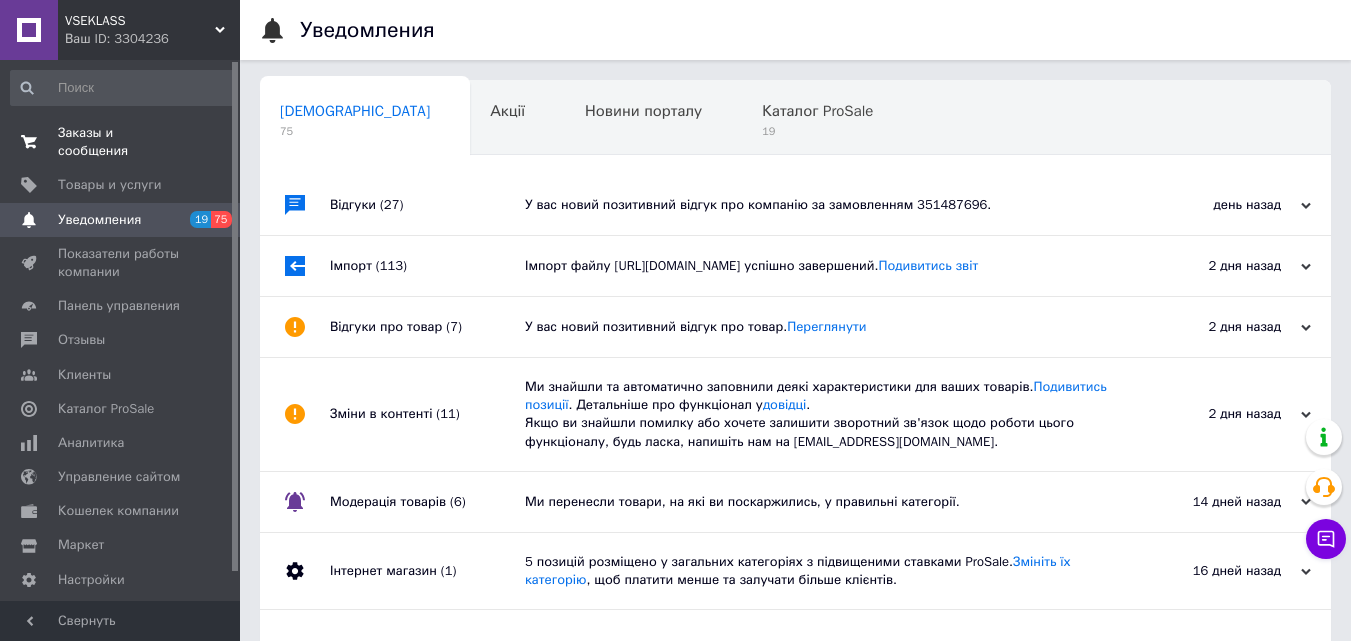 click on "Заказы и сообщения" at bounding box center (121, 142) 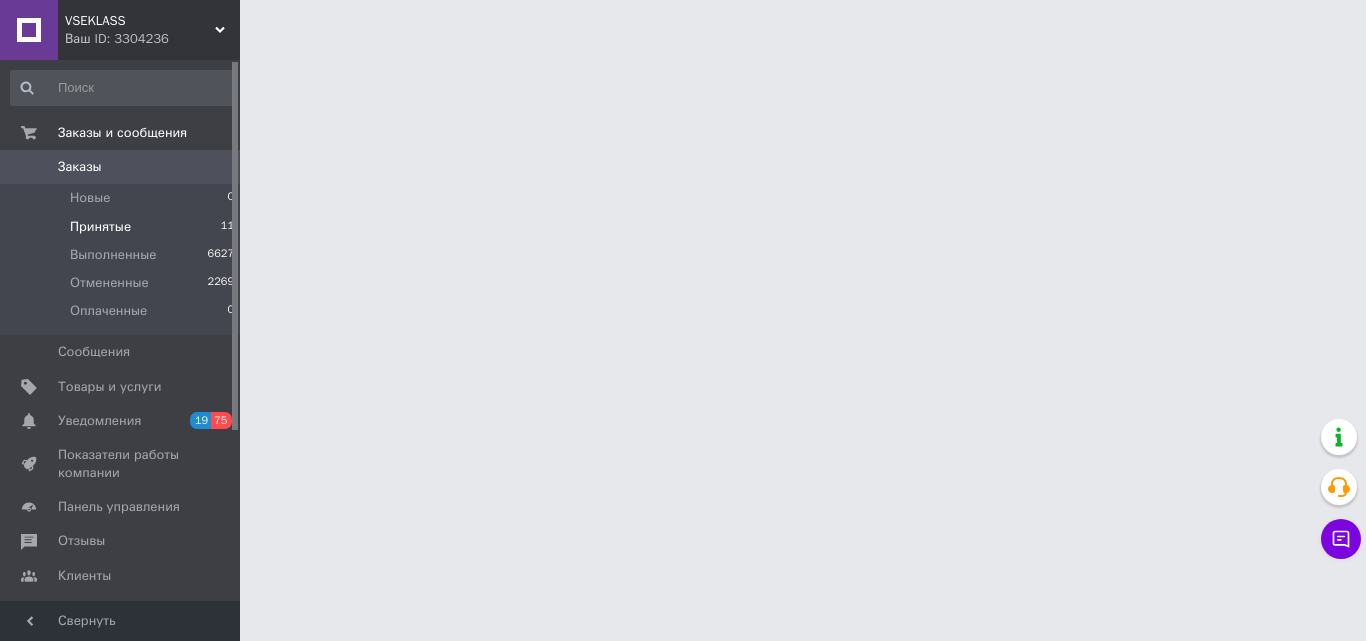 click on "Принятые 11" at bounding box center [123, 227] 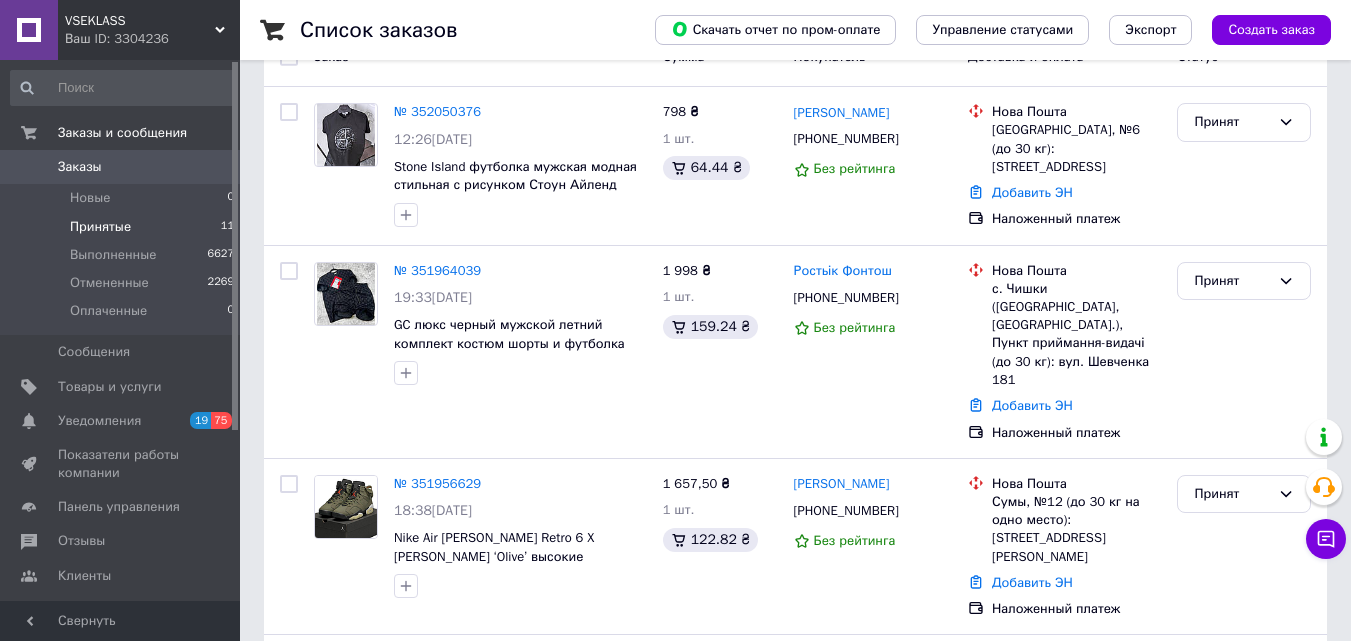scroll, scrollTop: 100, scrollLeft: 0, axis: vertical 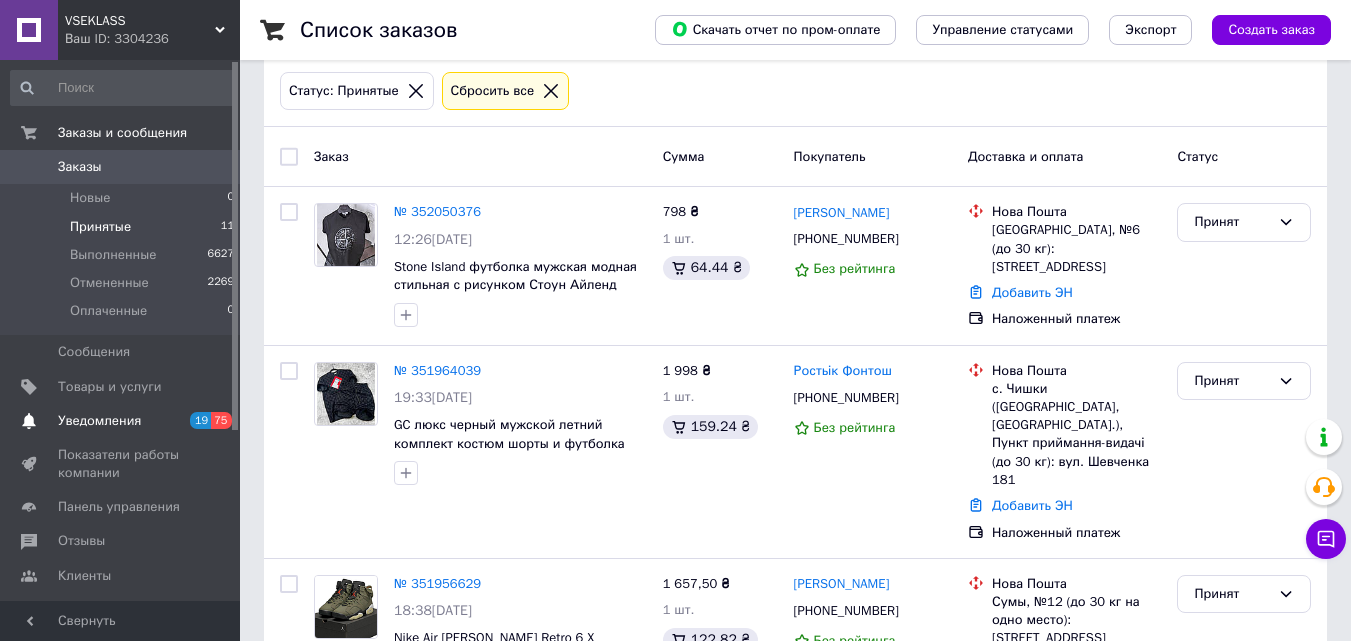 click on "Уведомления 19 75" at bounding box center (123, 421) 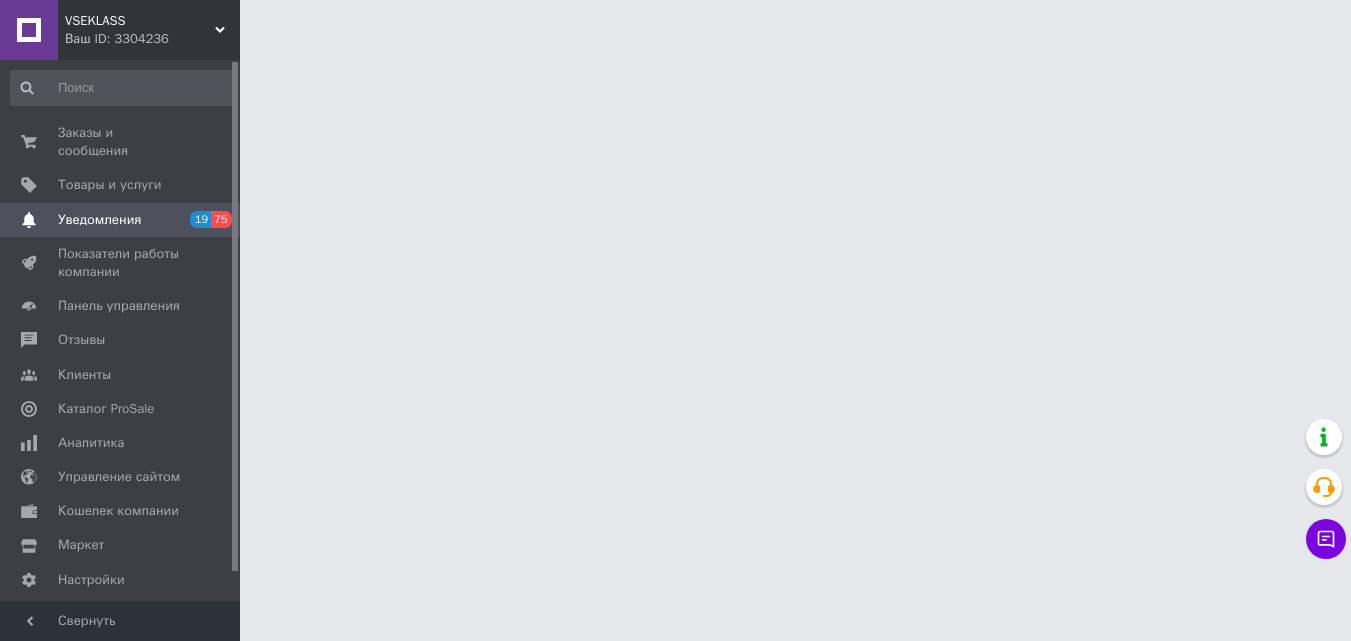 scroll, scrollTop: 0, scrollLeft: 0, axis: both 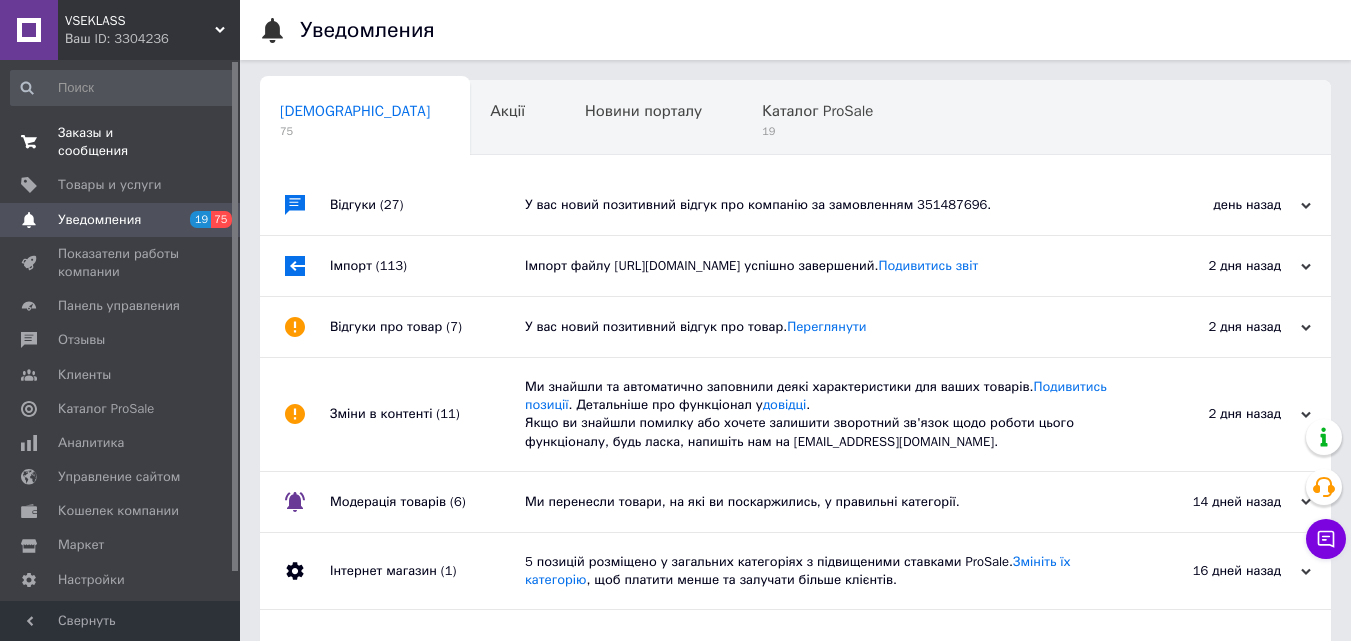 click on "Заказы и сообщения" at bounding box center [121, 142] 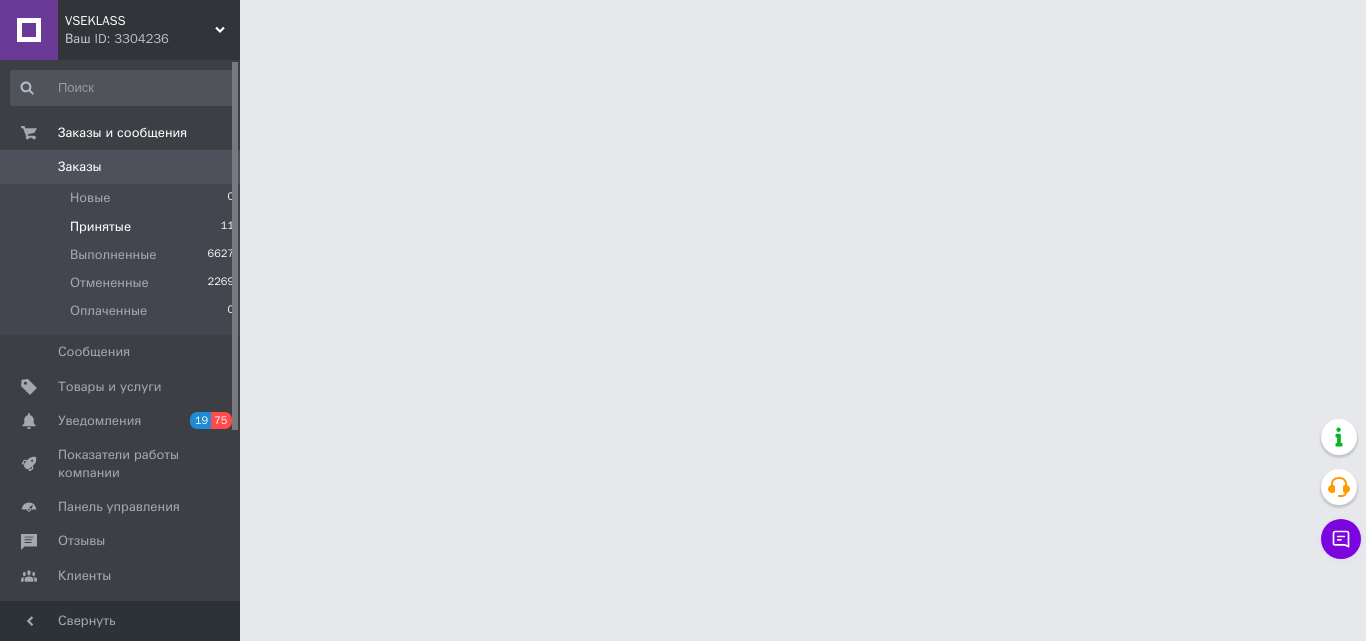 click on "Принятые 11" at bounding box center (123, 227) 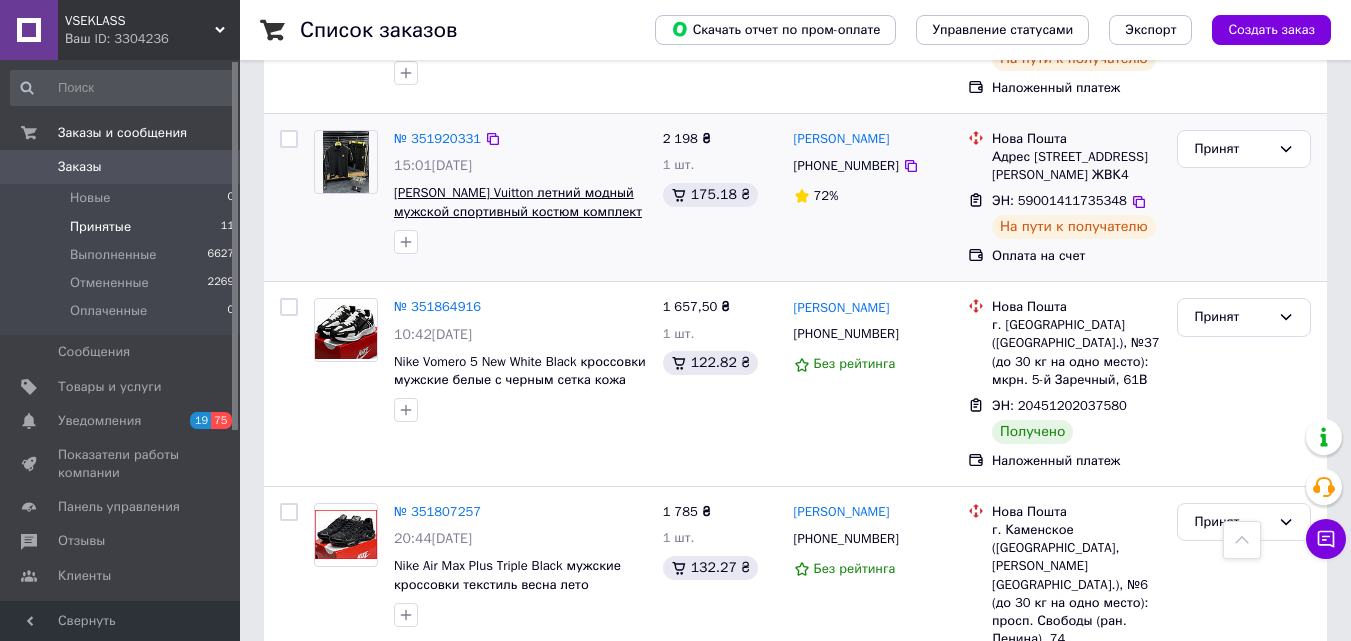 scroll, scrollTop: 1000, scrollLeft: 0, axis: vertical 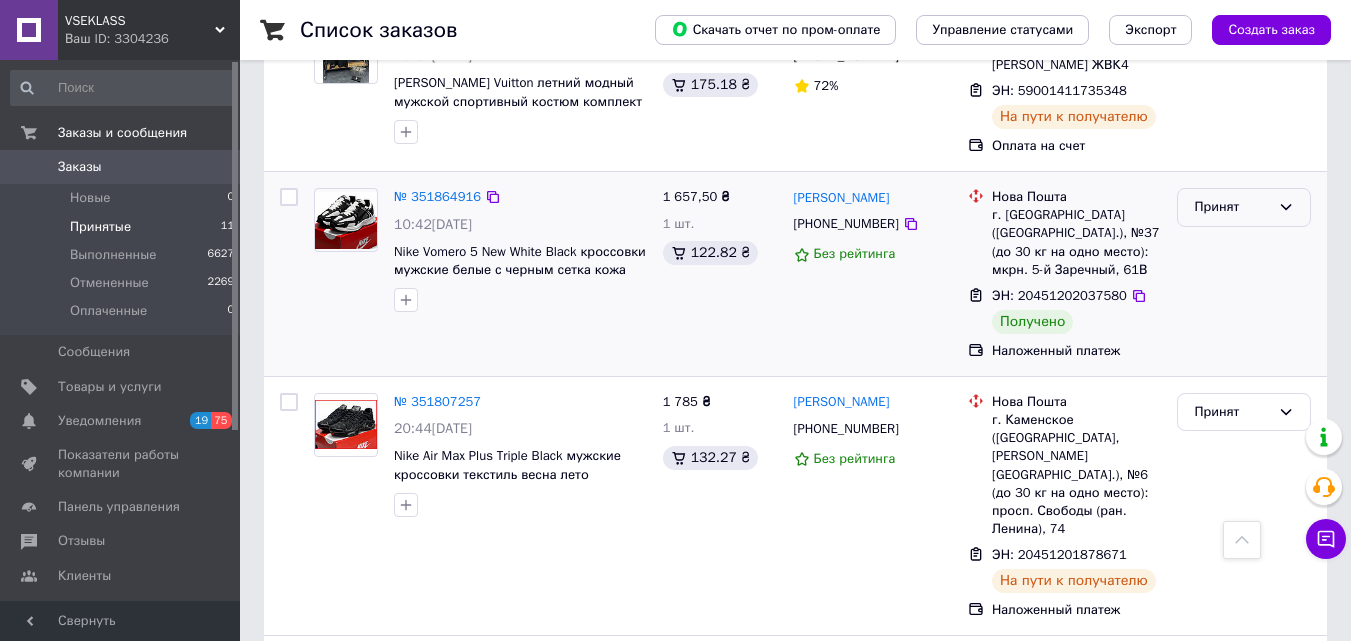 click on "Принят" at bounding box center (1232, 207) 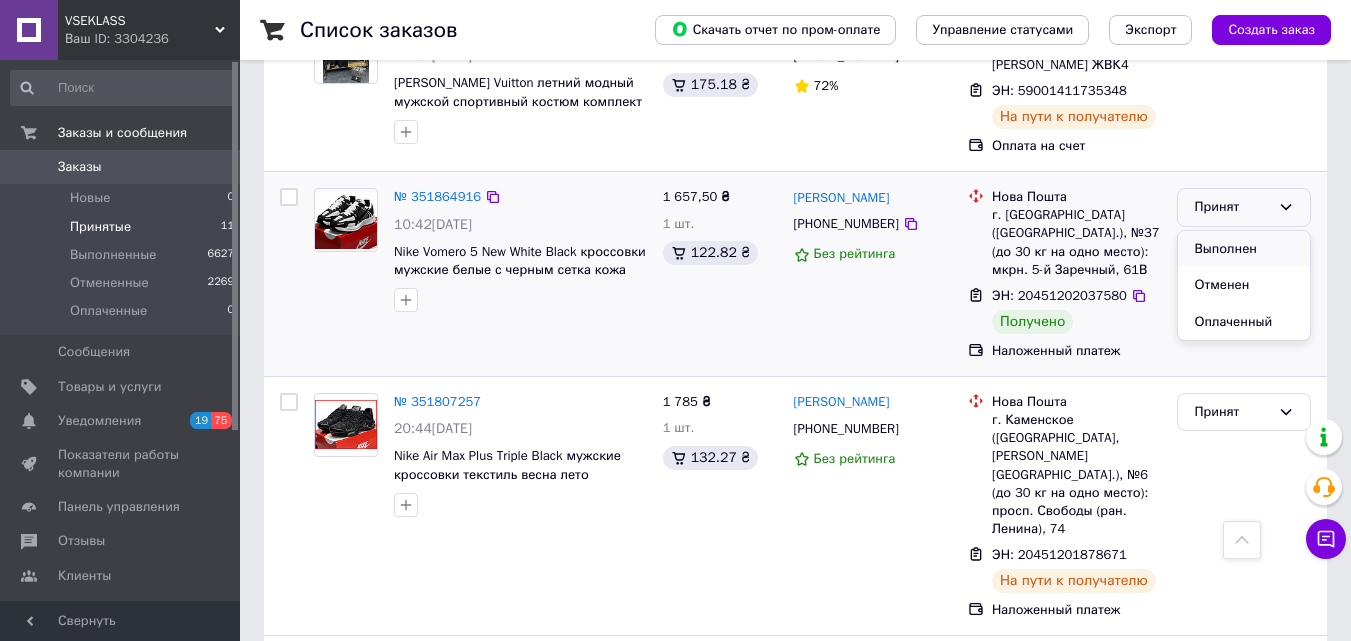 click on "Выполнен" at bounding box center [1244, 249] 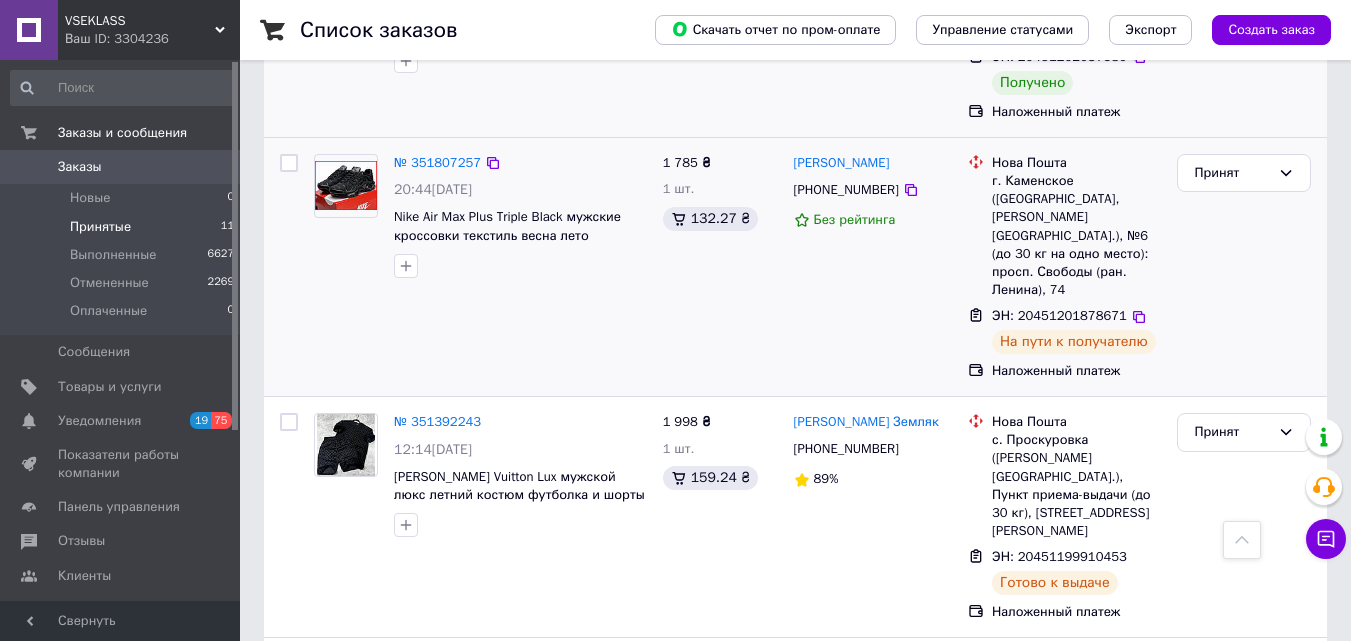 scroll, scrollTop: 1039, scrollLeft: 0, axis: vertical 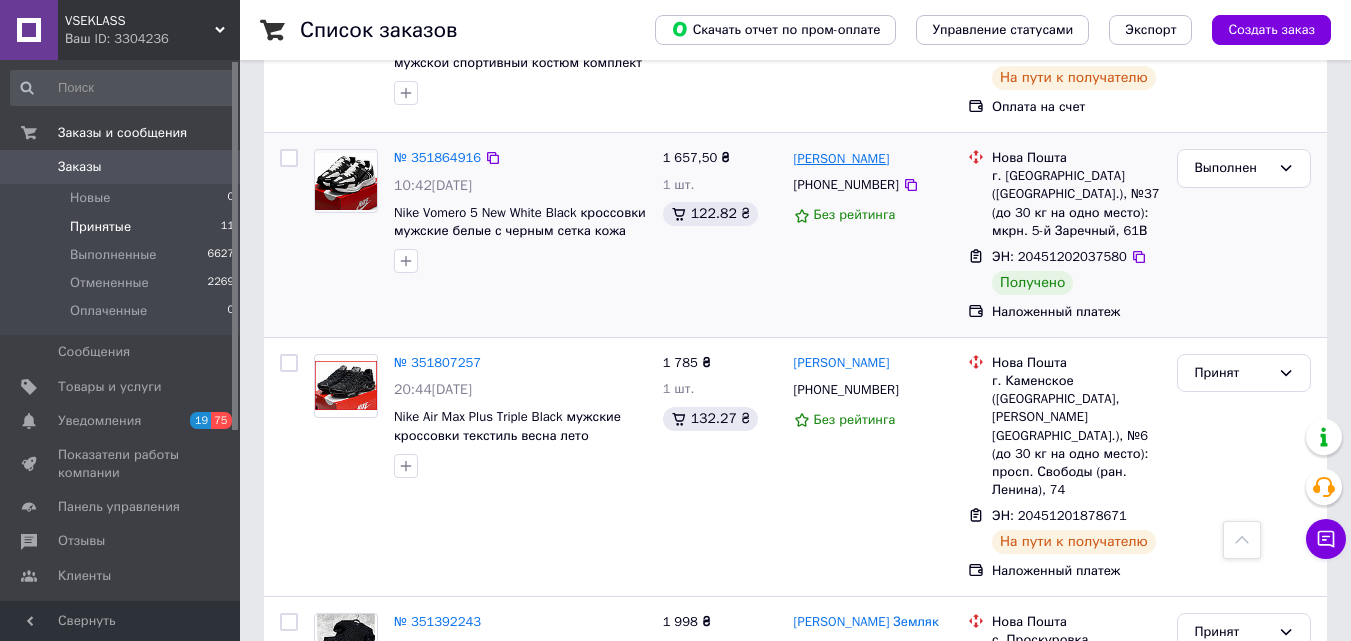 click on "[PERSON_NAME]" at bounding box center [842, 159] 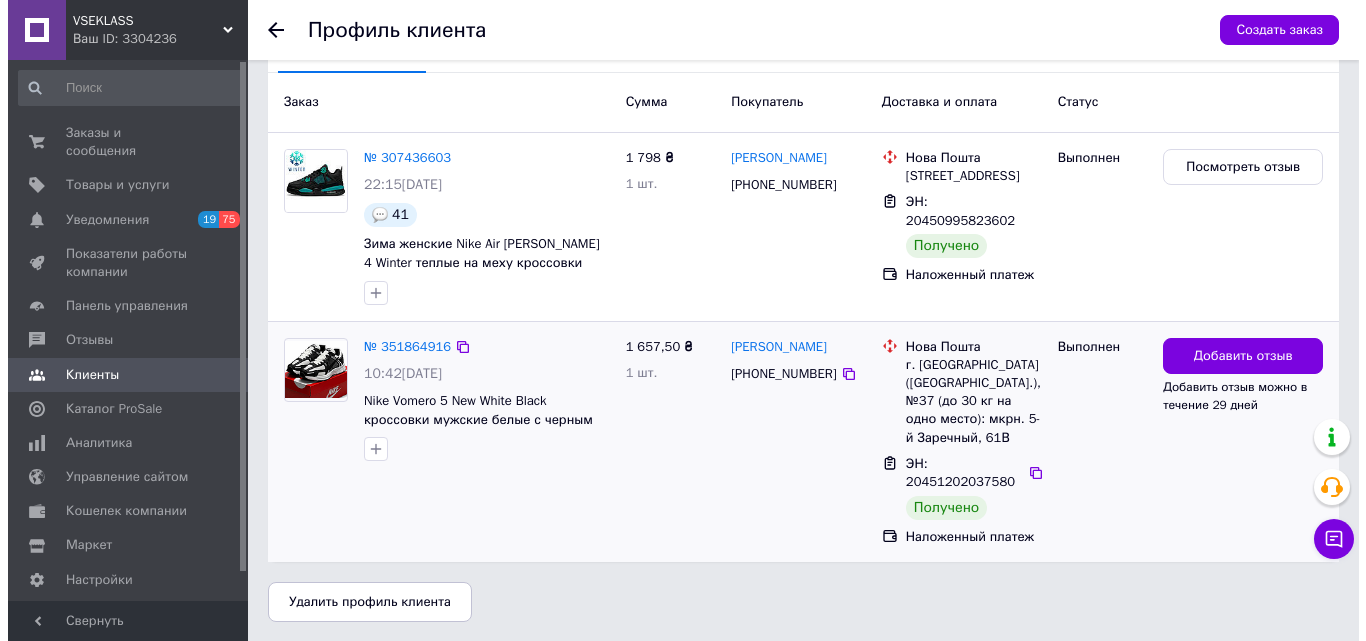 scroll, scrollTop: 532, scrollLeft: 0, axis: vertical 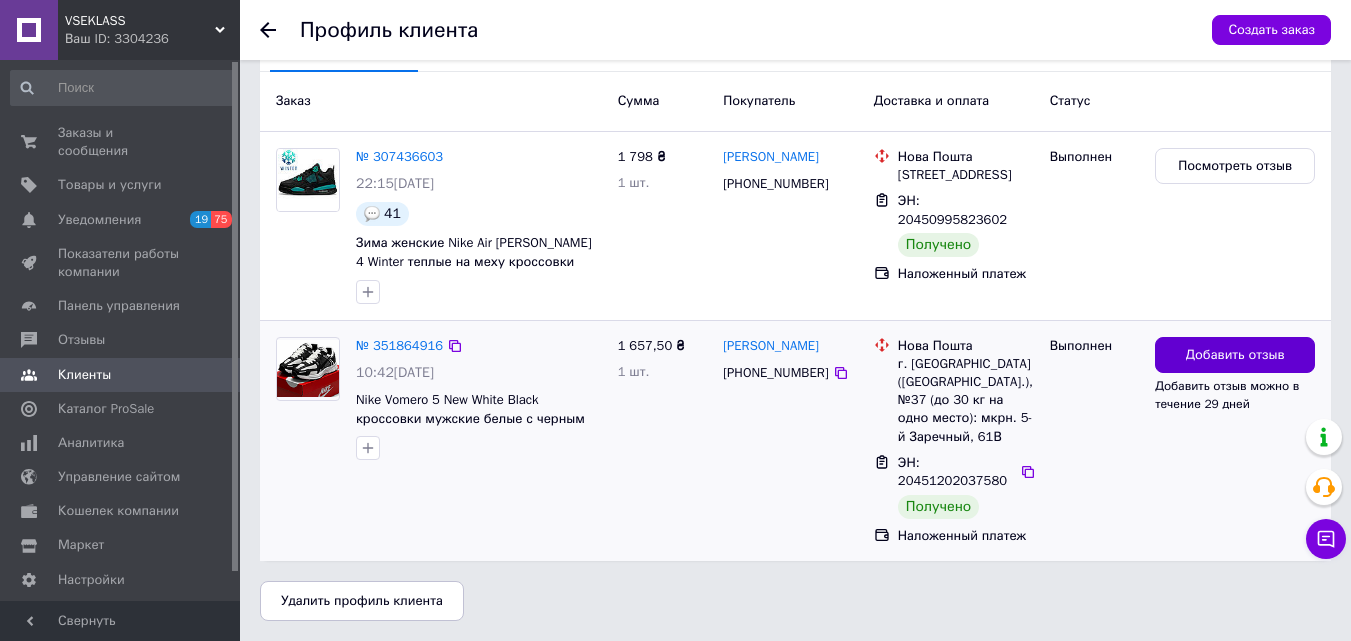 click on "Добавить отзыв" at bounding box center [1235, 355] 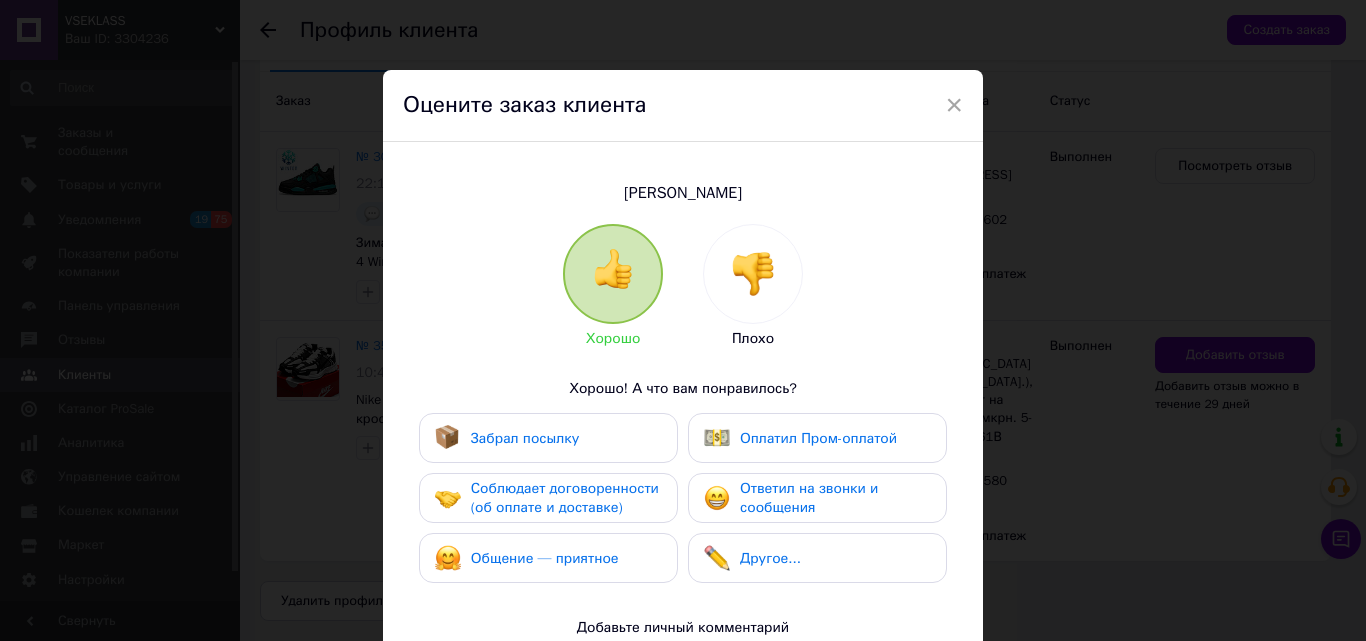drag, startPoint x: 552, startPoint y: 434, endPoint x: 599, endPoint y: 495, distance: 77.00649 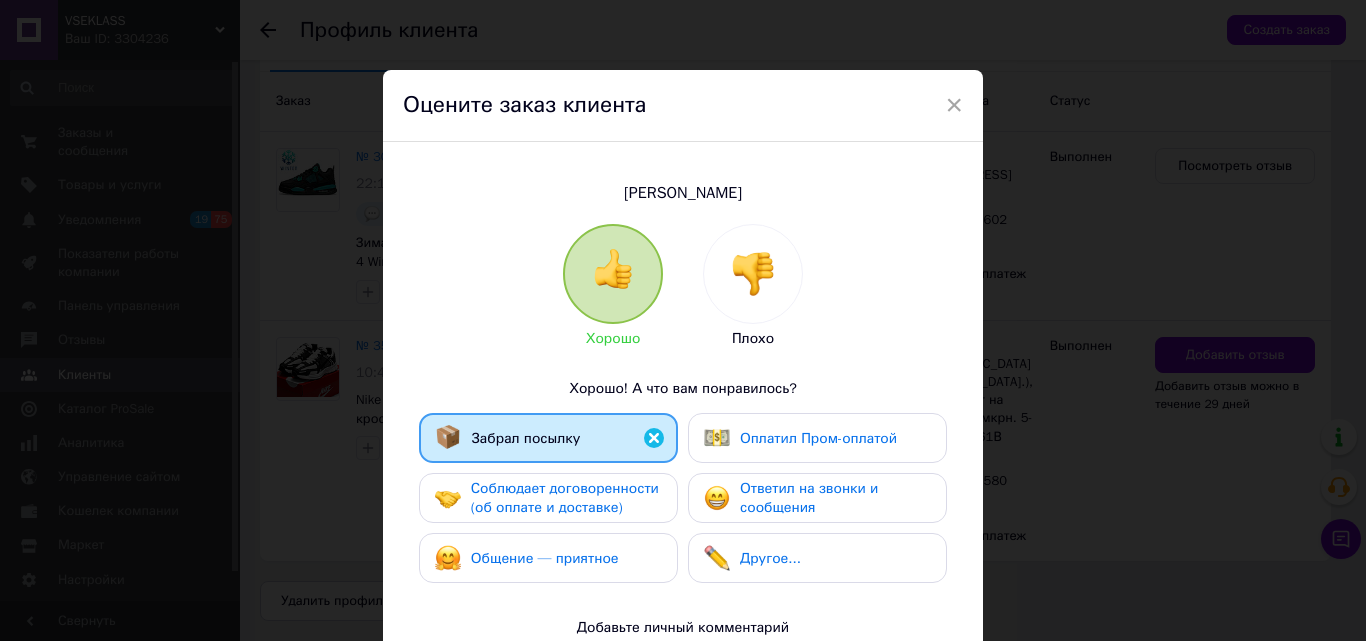 click on "Соблюдает договоренности (об оплате и доставке)" at bounding box center (565, 498) 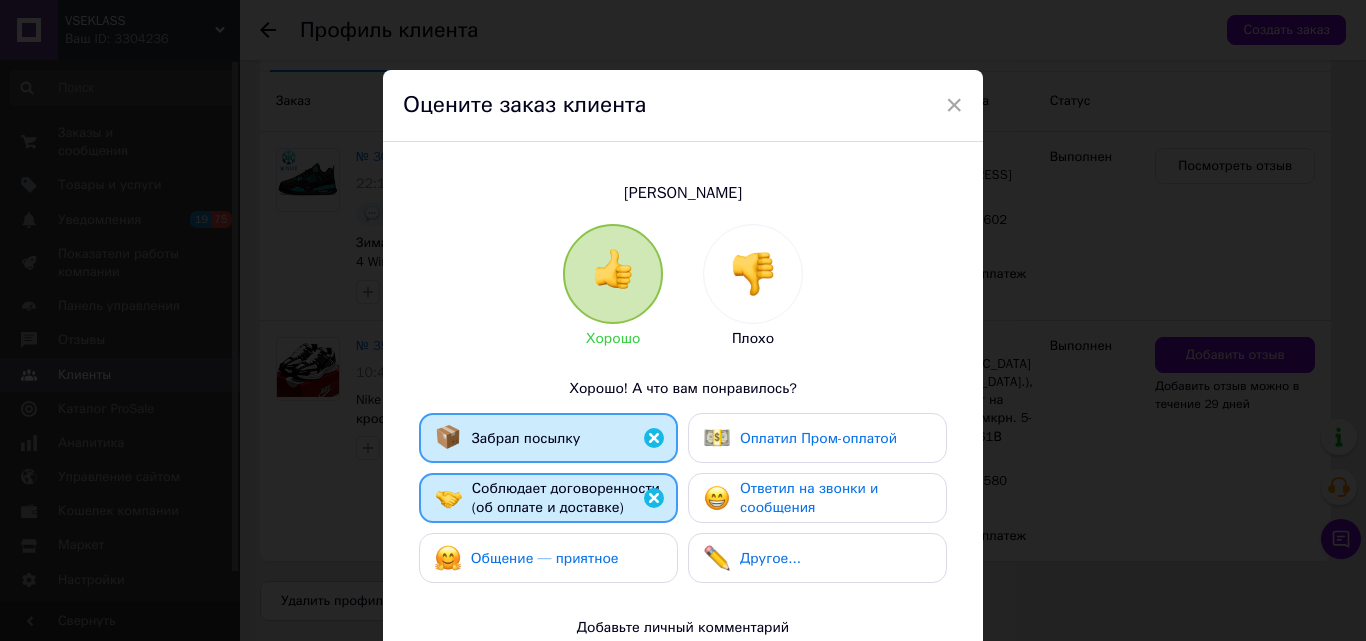 drag, startPoint x: 620, startPoint y: 556, endPoint x: 806, endPoint y: 550, distance: 186.09676 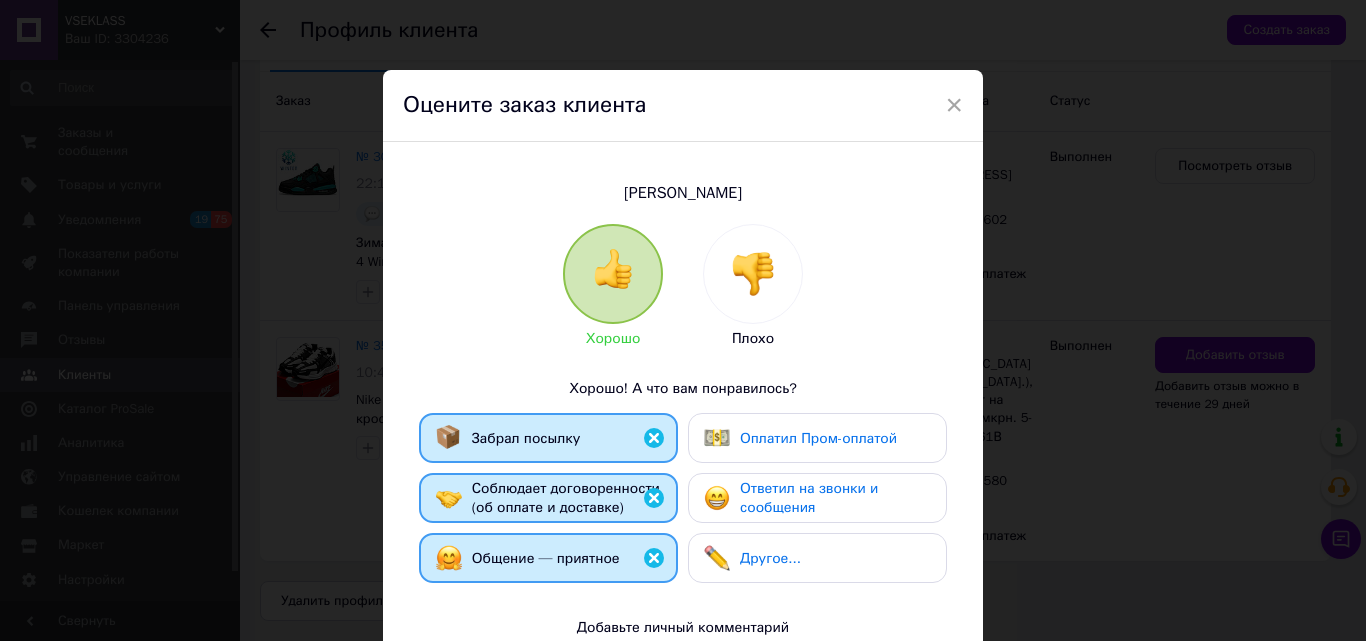 click on "Ответил на звонки и сообщения" at bounding box center (835, 498) 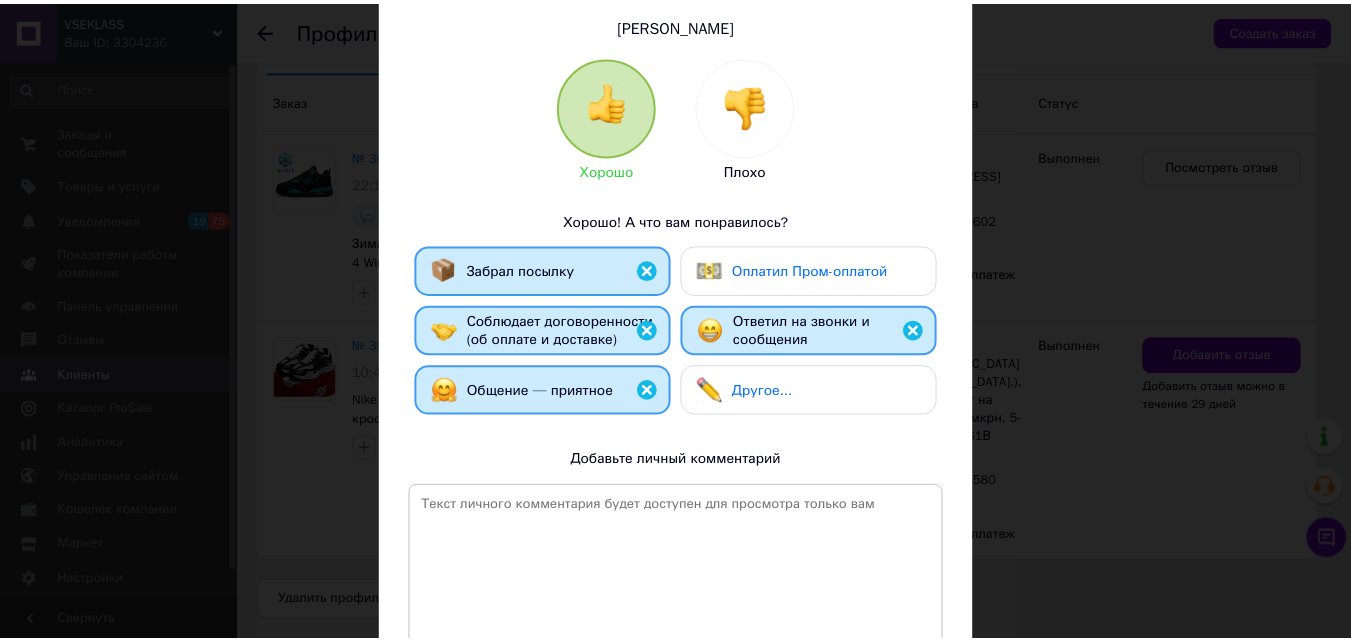 scroll, scrollTop: 340, scrollLeft: 0, axis: vertical 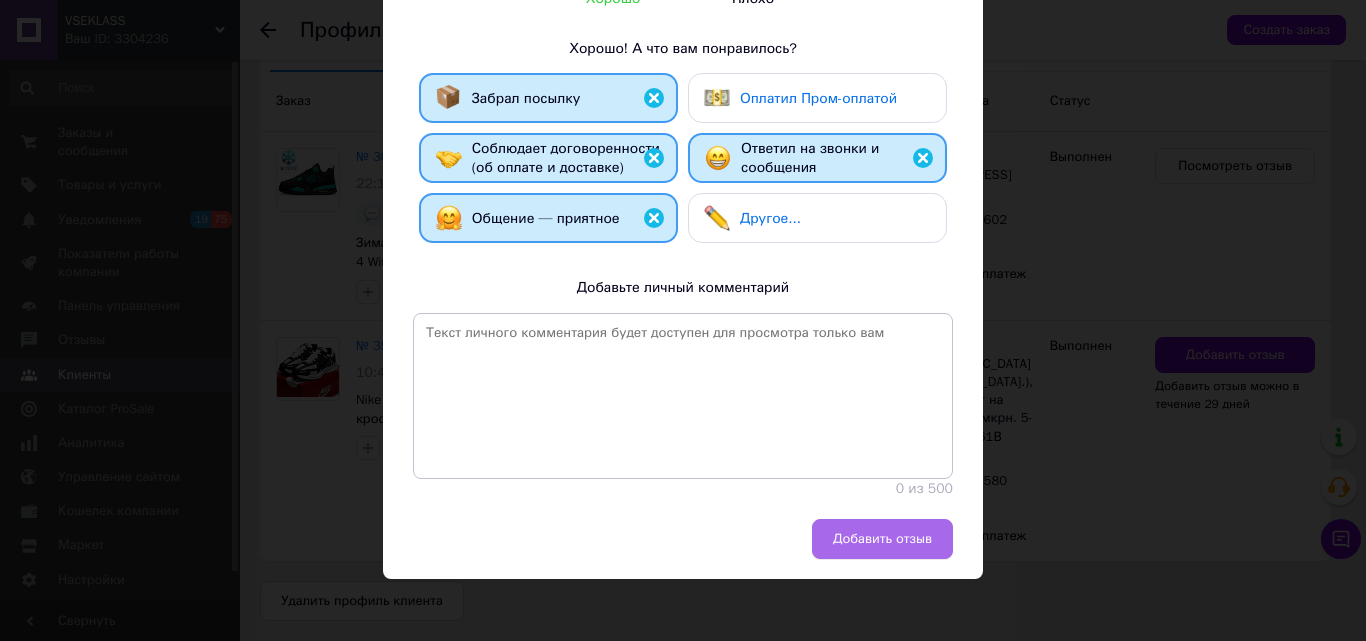 click on "Добавить отзыв" at bounding box center [882, 539] 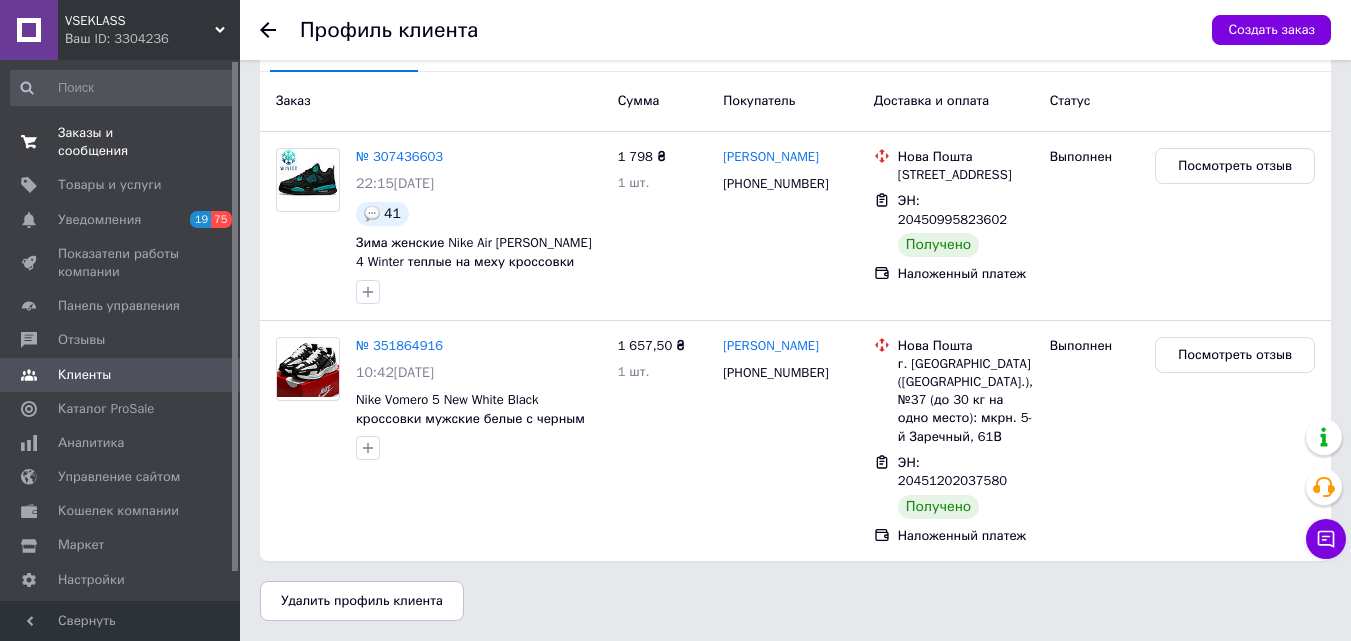click on "Заказы и сообщения 0 0" at bounding box center (123, 142) 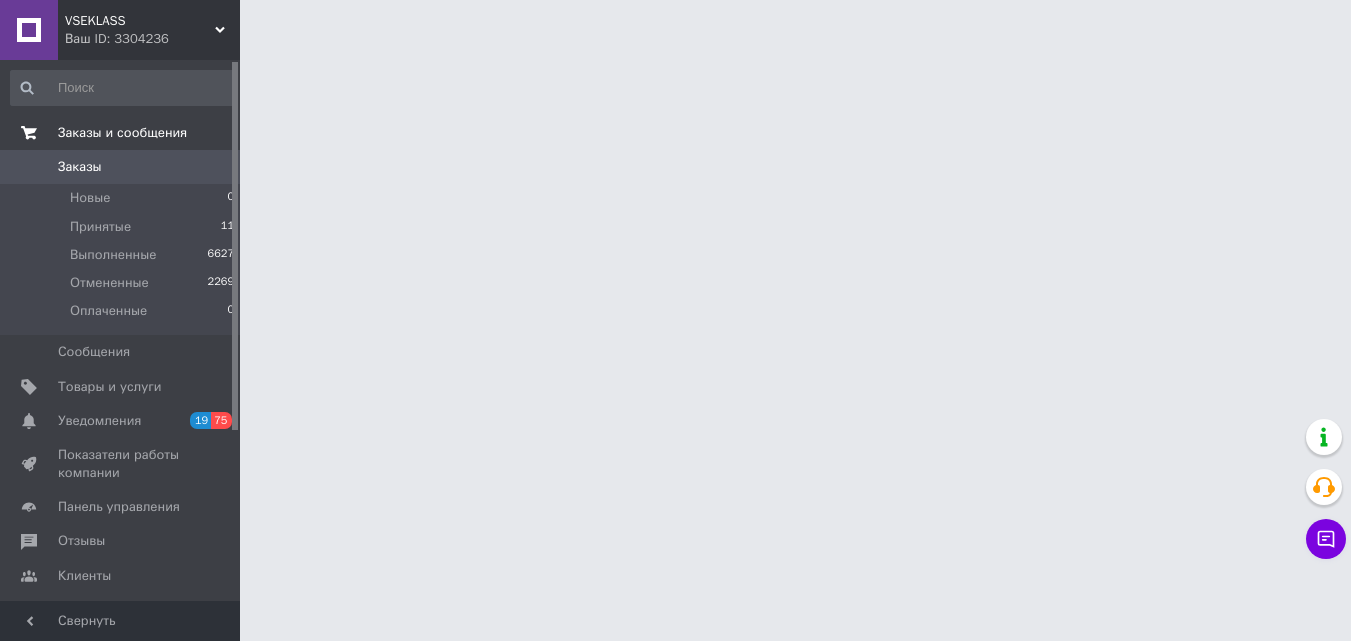 scroll, scrollTop: 0, scrollLeft: 0, axis: both 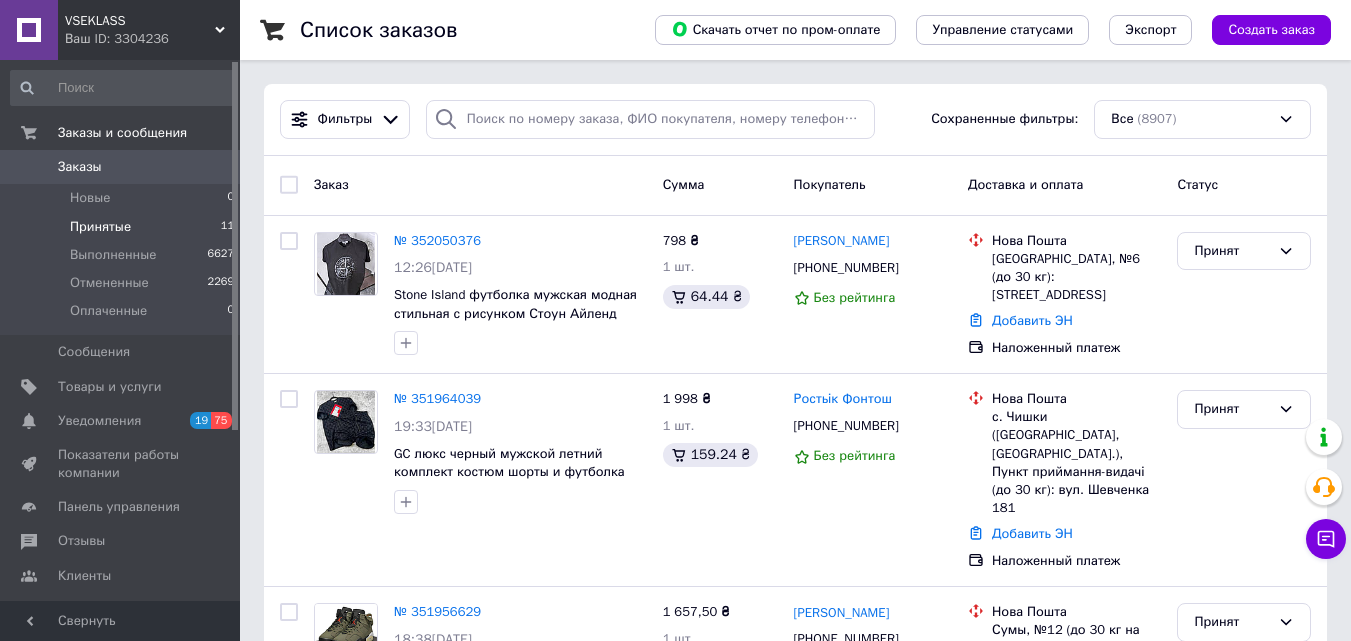 click on "Принятые 11" at bounding box center (123, 227) 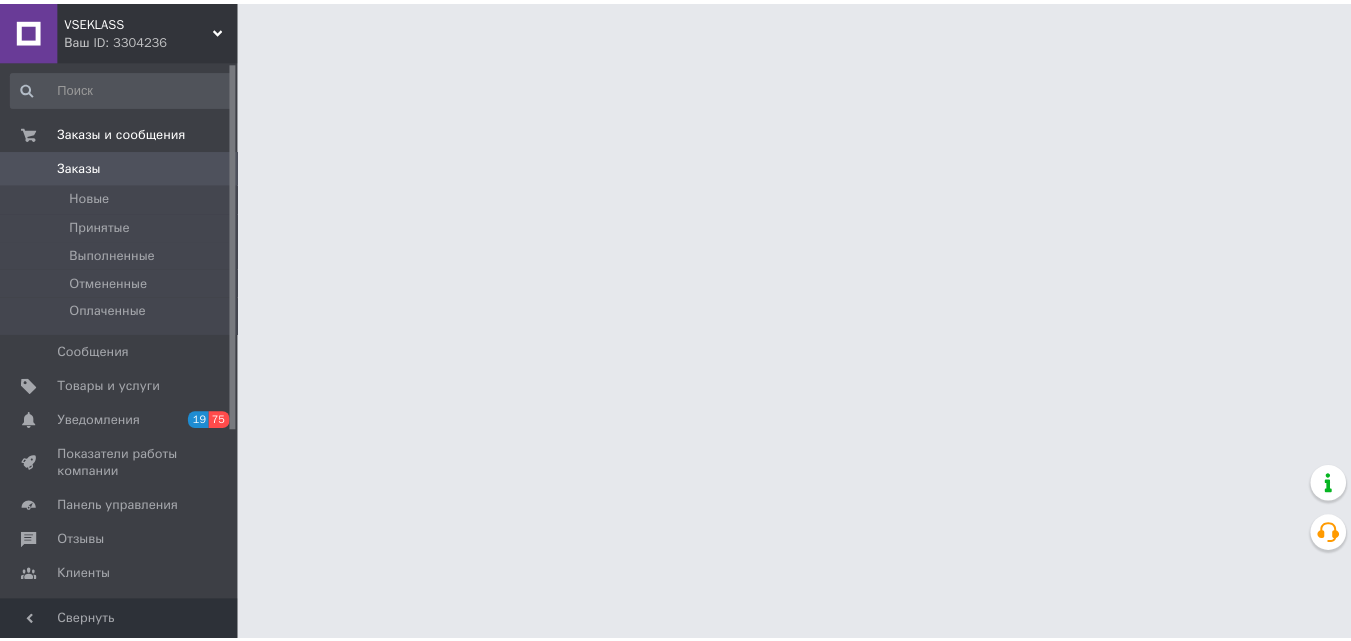 scroll, scrollTop: 0, scrollLeft: 0, axis: both 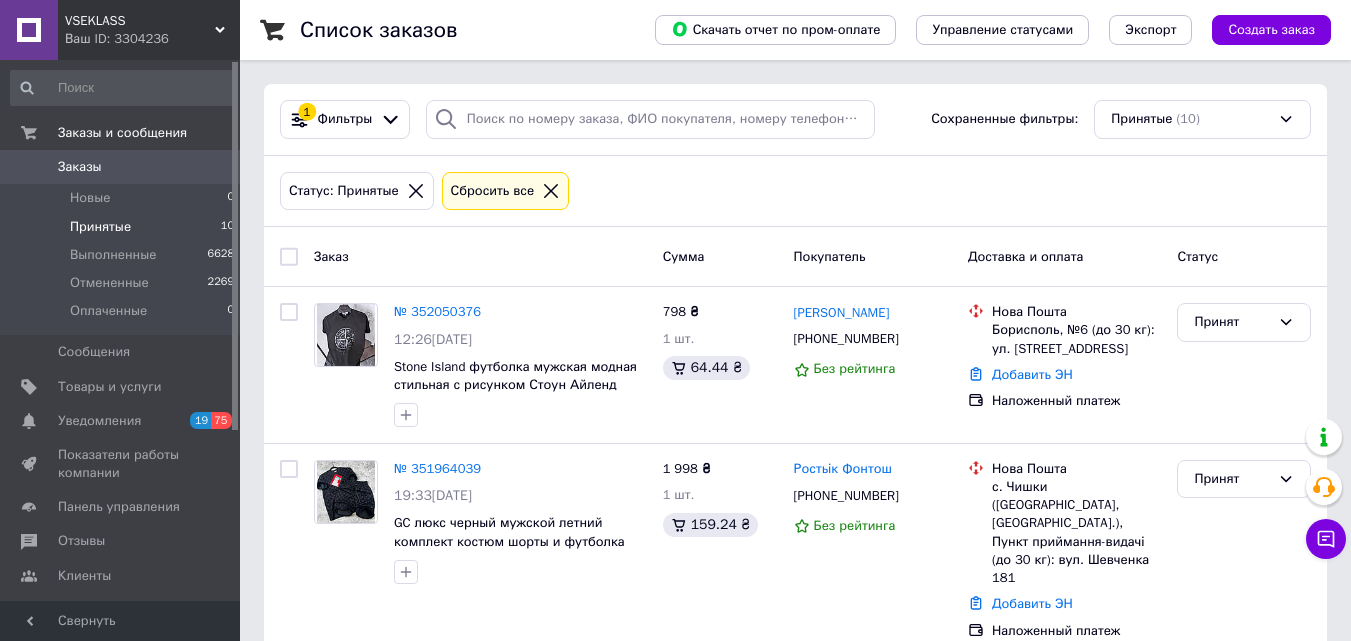click on "Принятые" at bounding box center (100, 227) 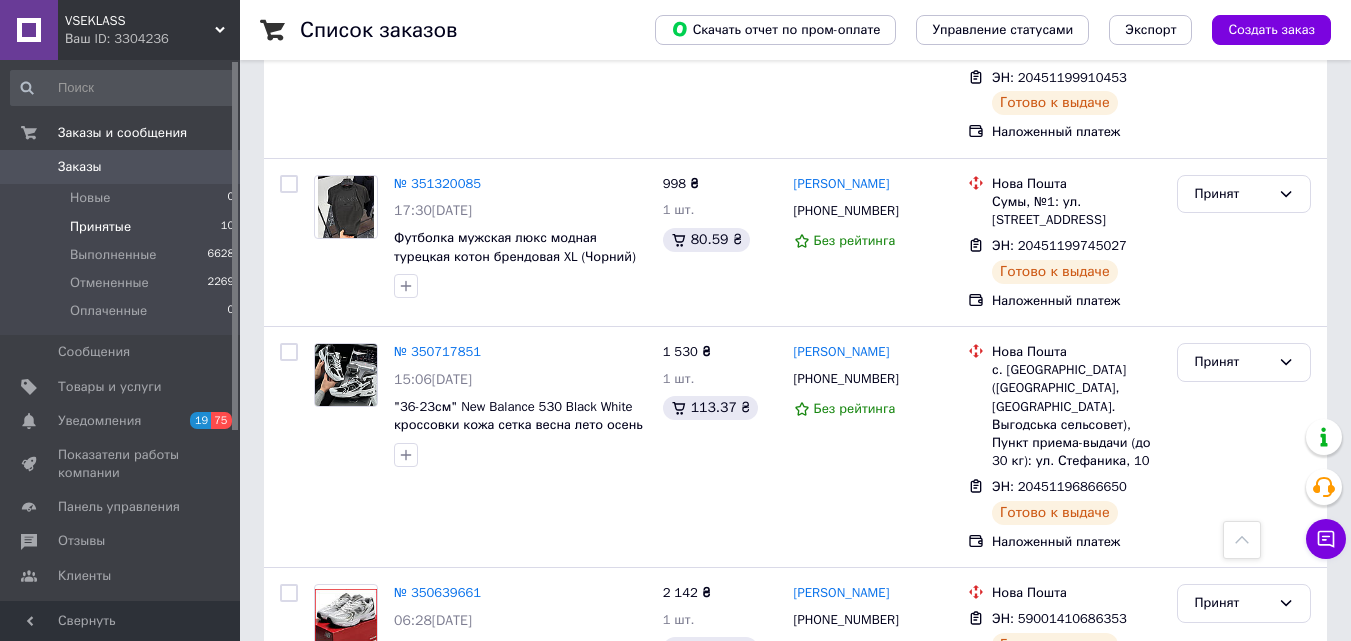 scroll, scrollTop: 1516, scrollLeft: 0, axis: vertical 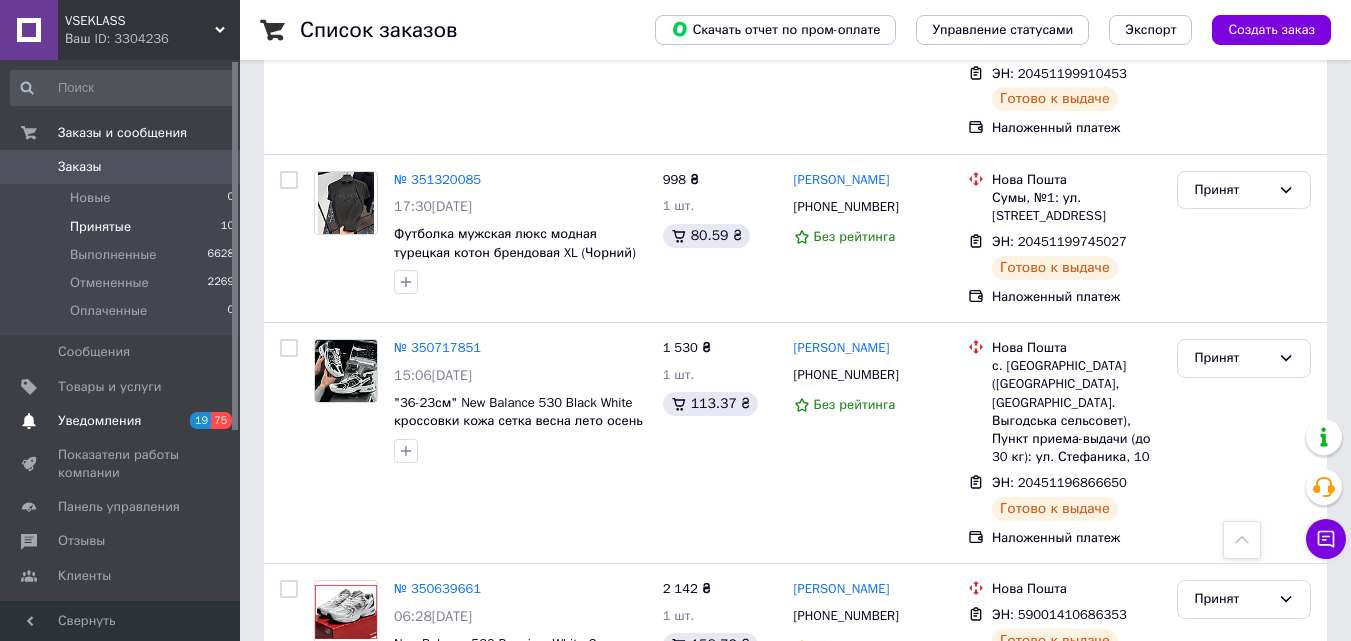 click on "Уведомления" at bounding box center (99, 421) 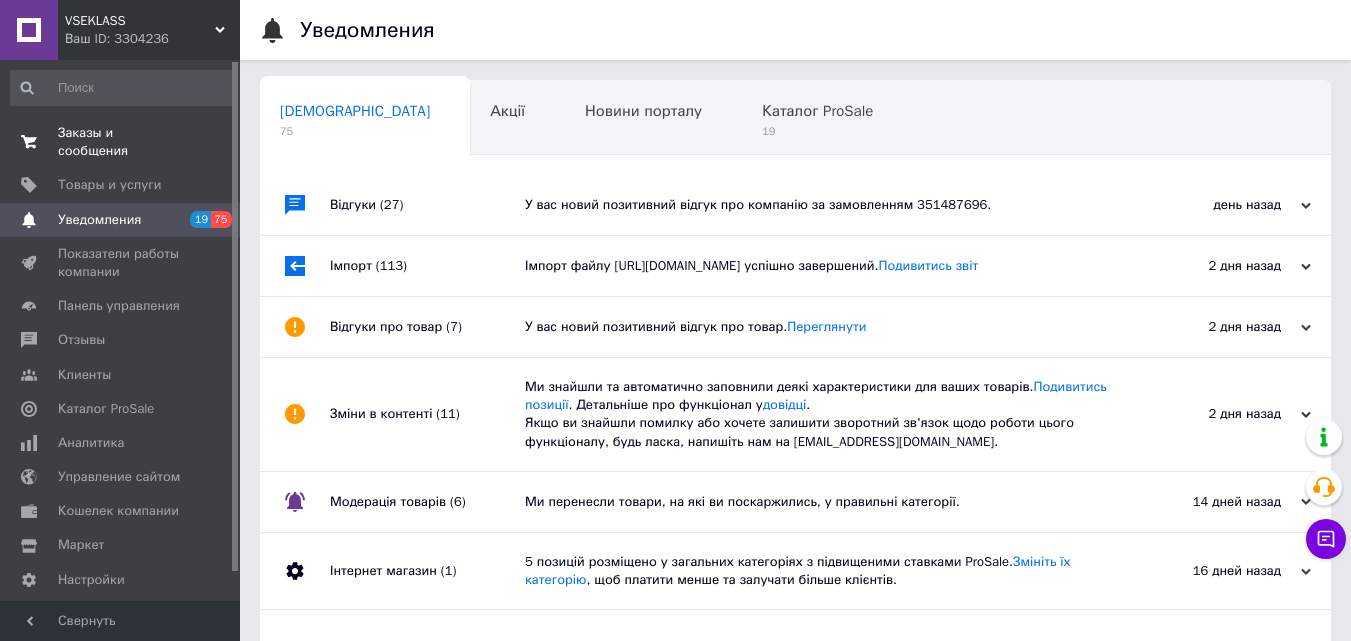 click on "Заказы и сообщения 0 0" at bounding box center (123, 142) 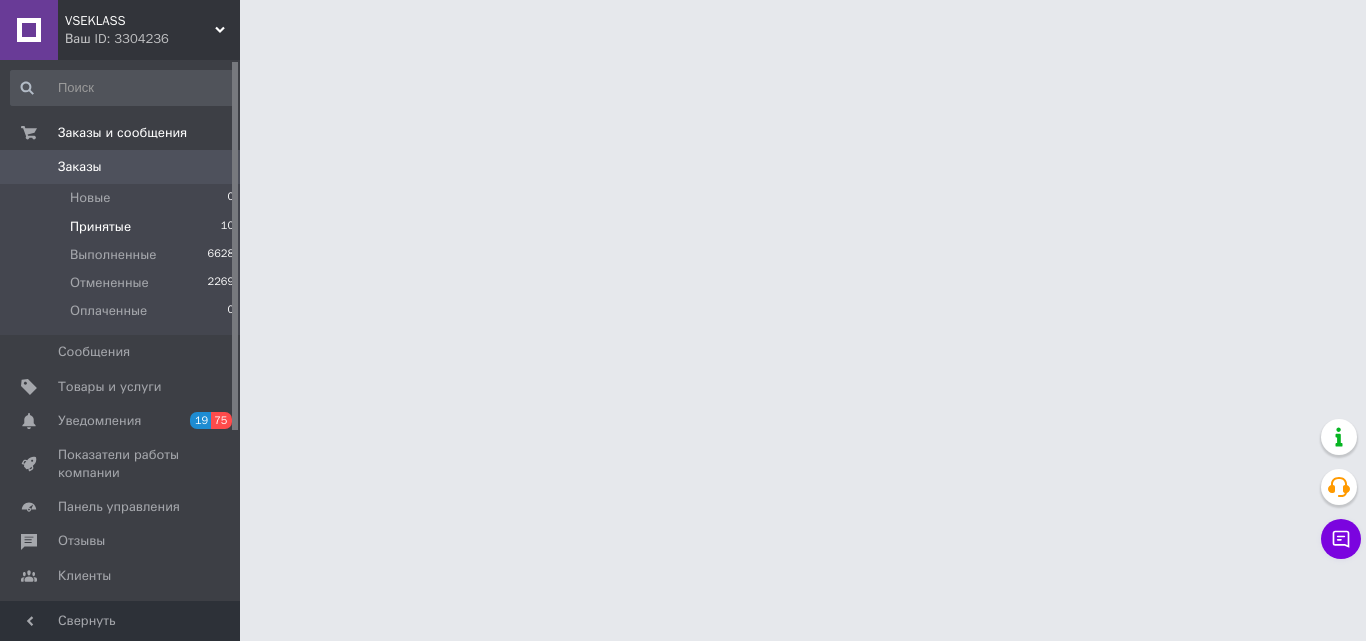click on "Принятые 10" at bounding box center [123, 227] 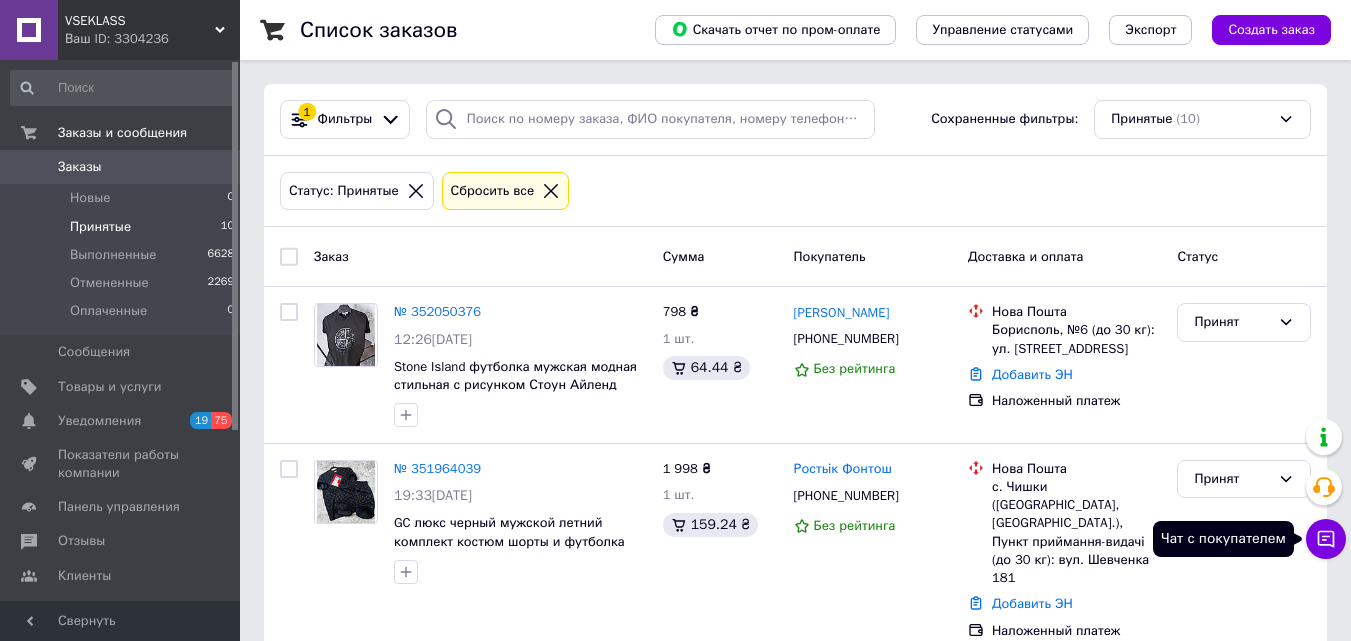 click 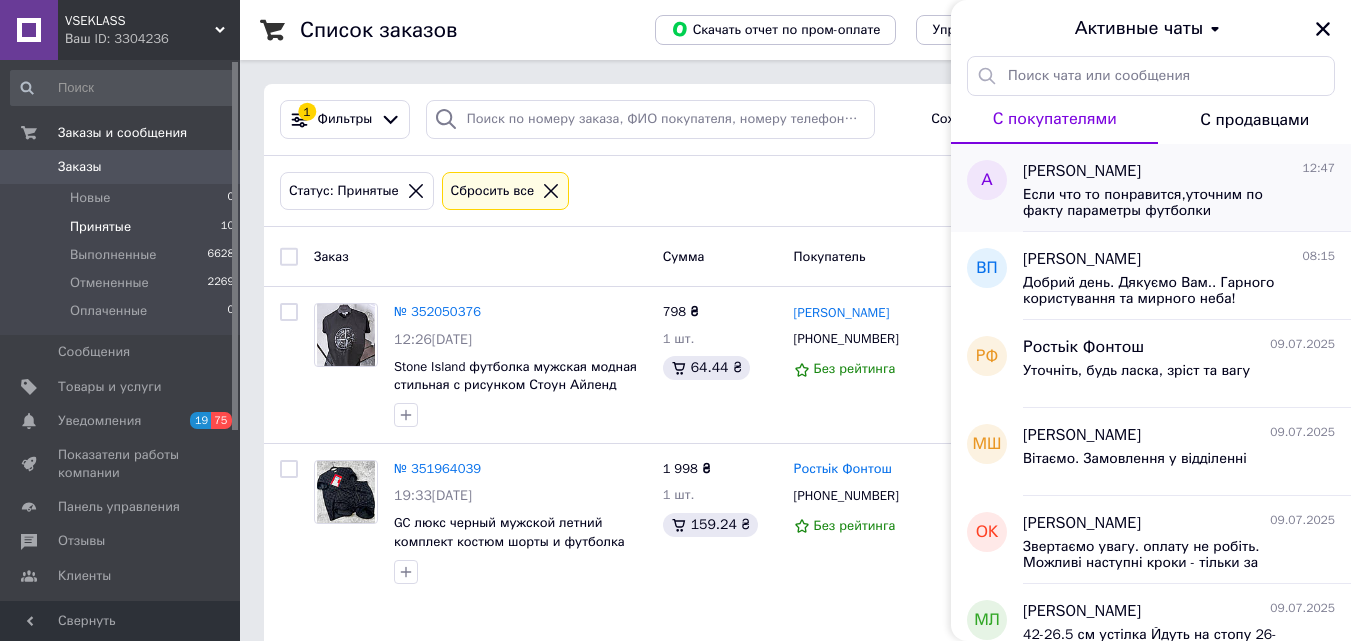click on "Если что то понравится,уточним по факту параметры футболки" at bounding box center (1165, 203) 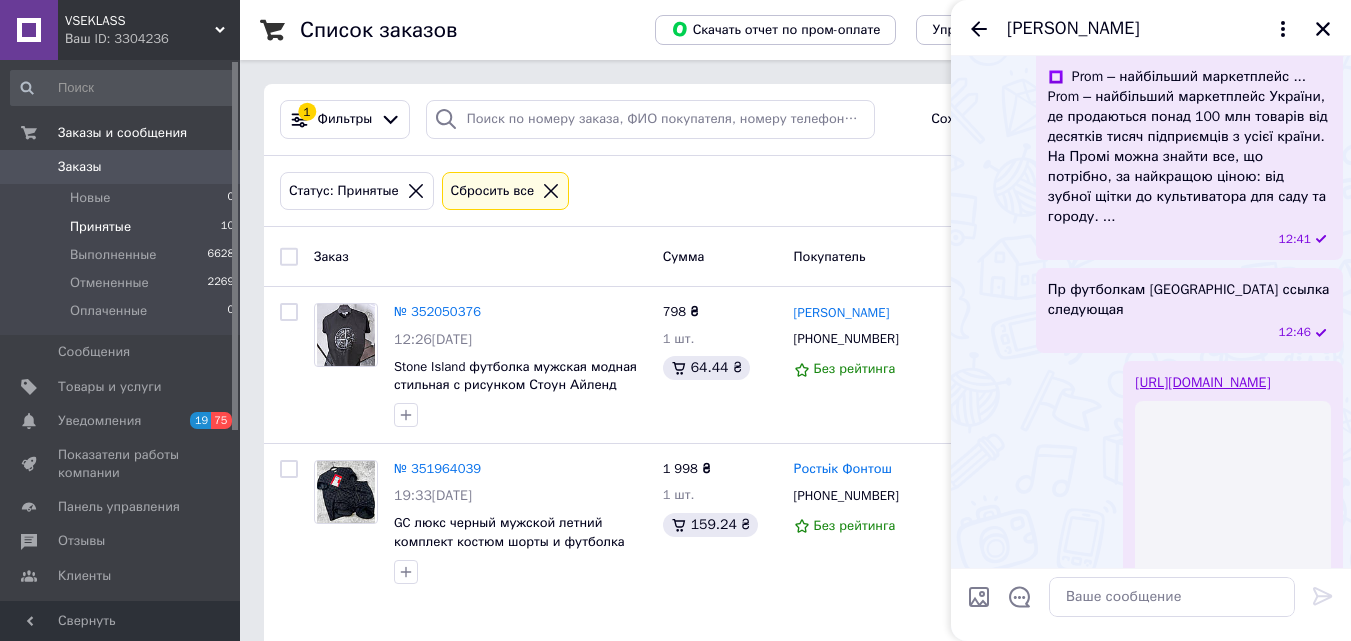 scroll, scrollTop: 1190, scrollLeft: 0, axis: vertical 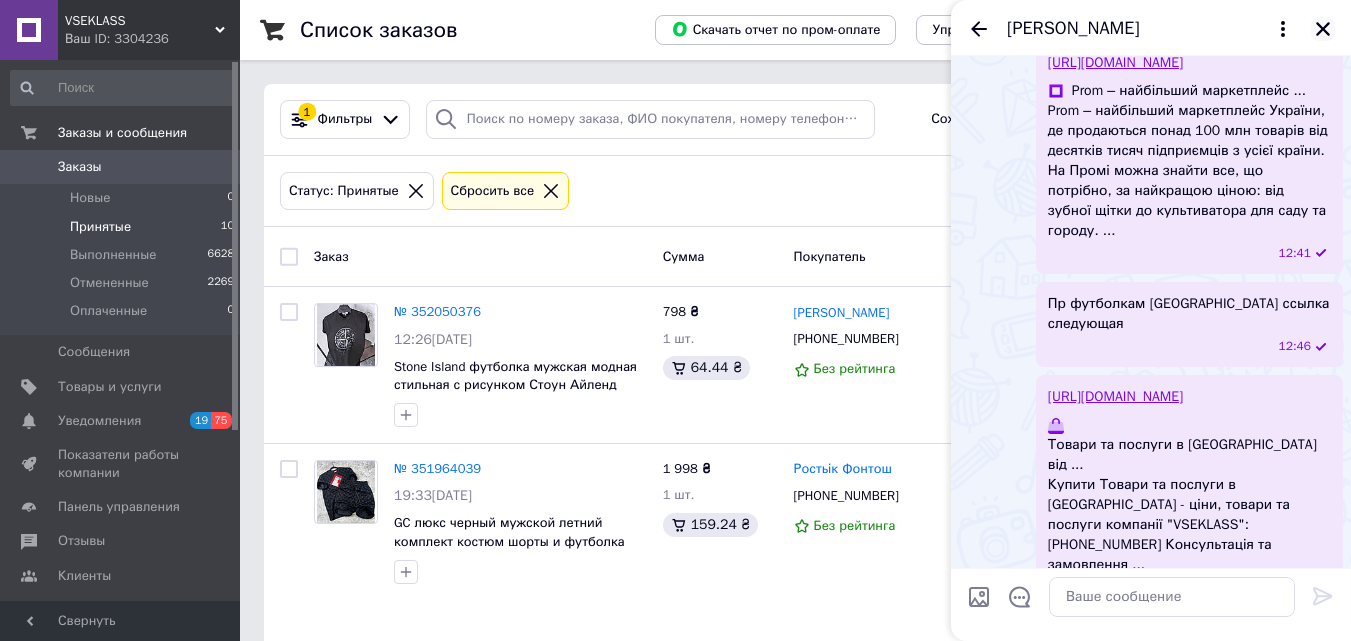 click 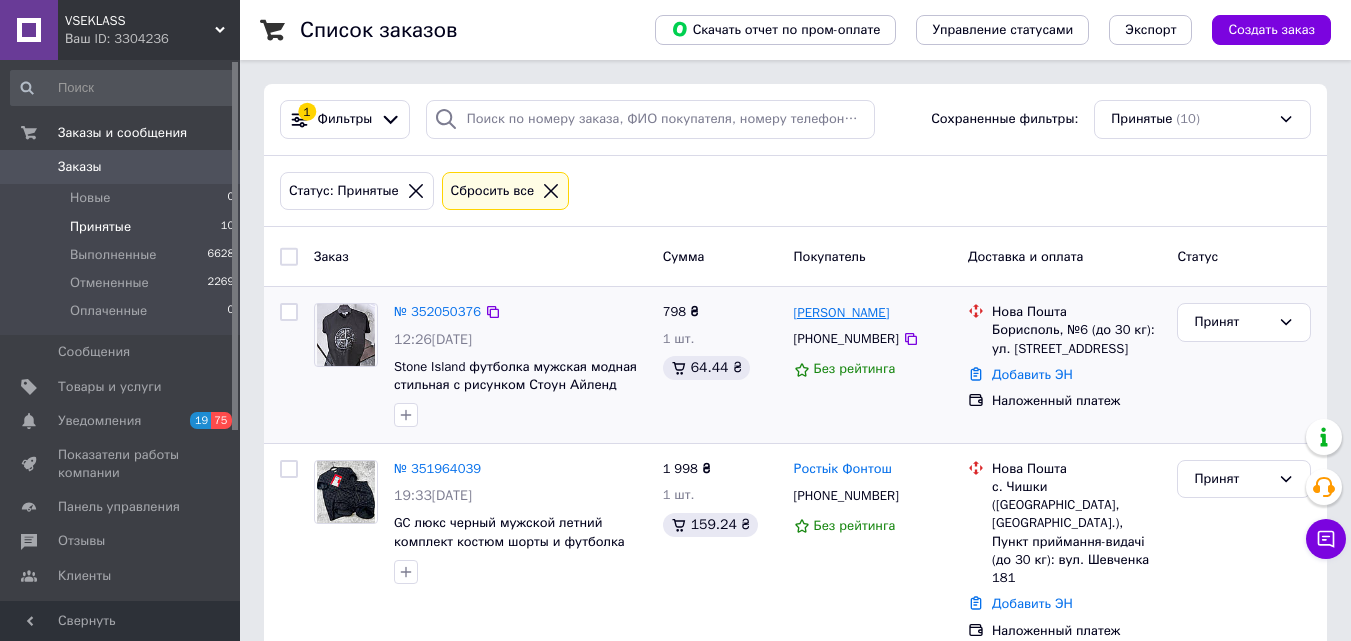 click on "[PERSON_NAME]" at bounding box center (842, 313) 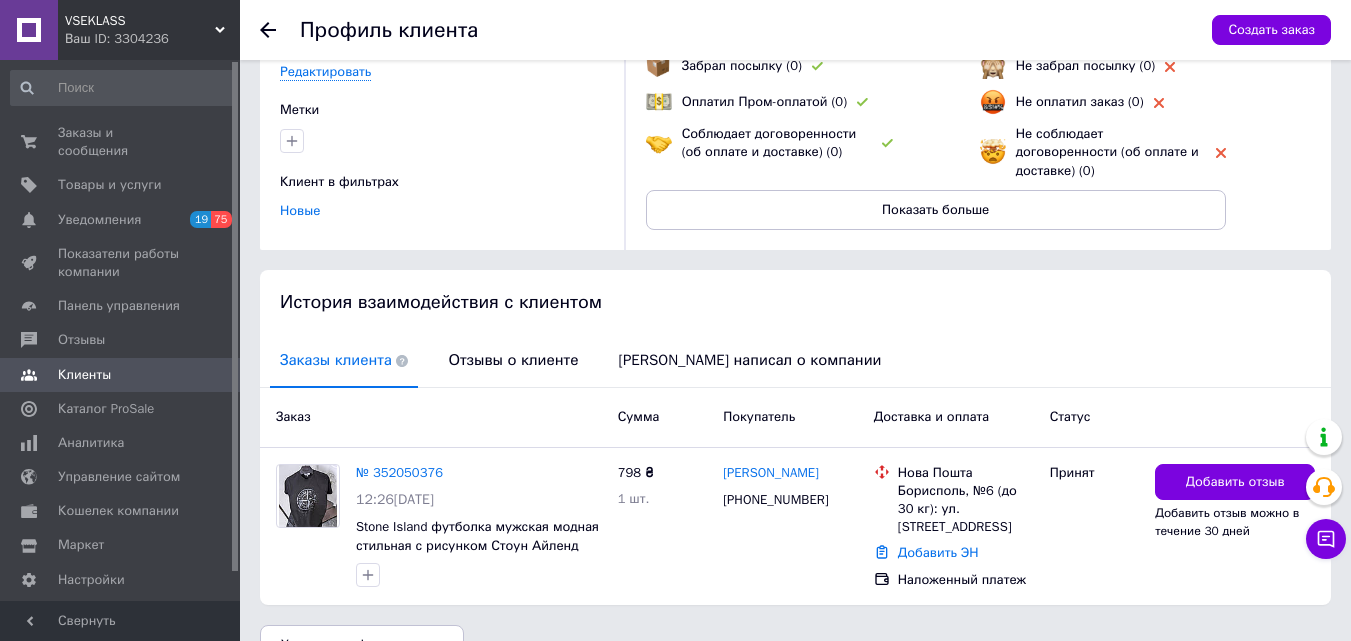 scroll, scrollTop: 200, scrollLeft: 0, axis: vertical 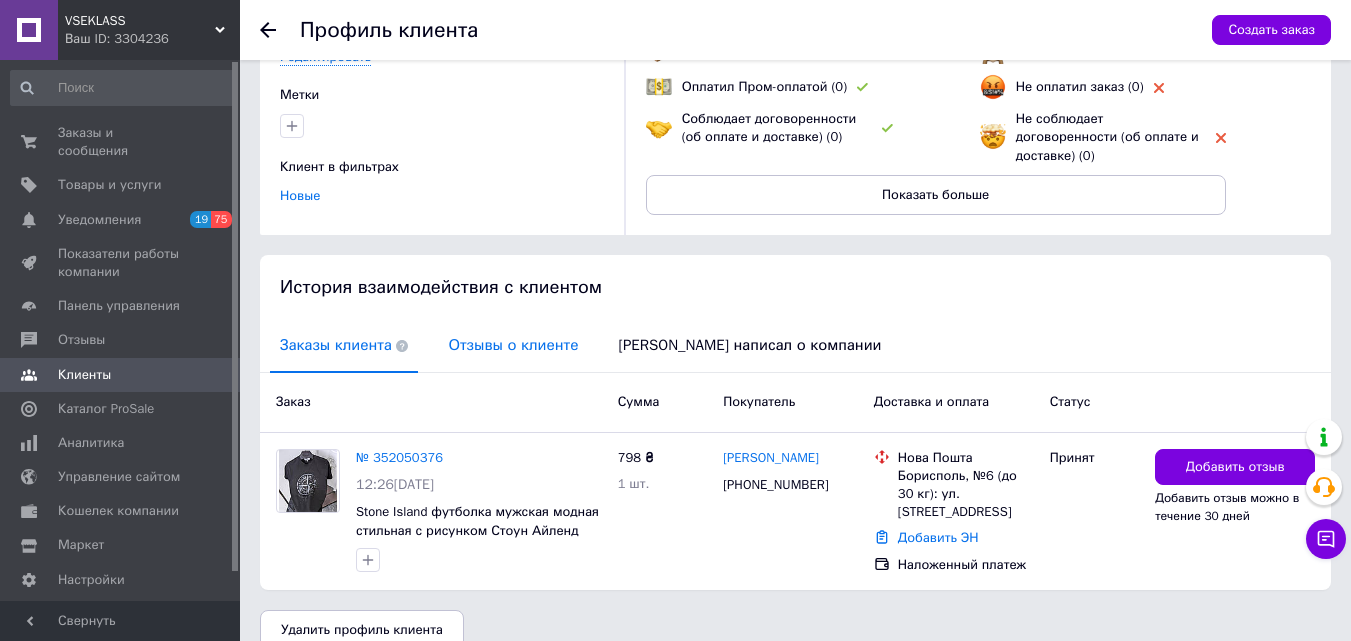click on "Отзывы о клиенте" at bounding box center [513, 345] 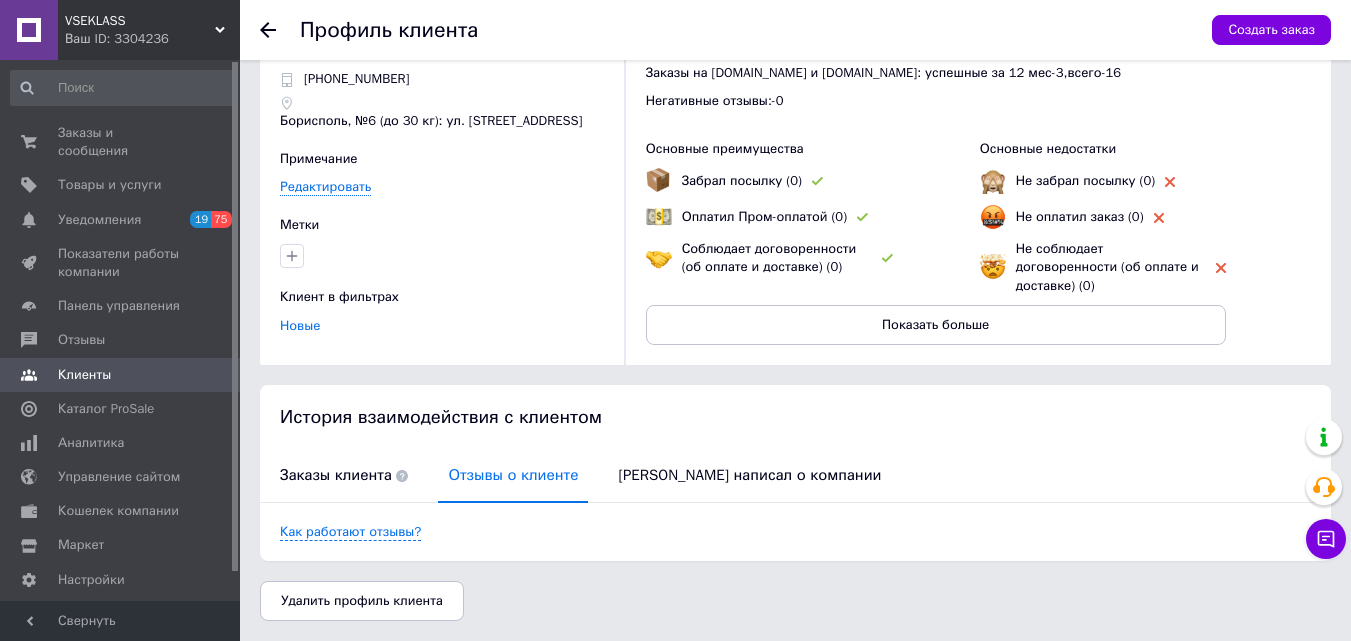 scroll, scrollTop: 52, scrollLeft: 0, axis: vertical 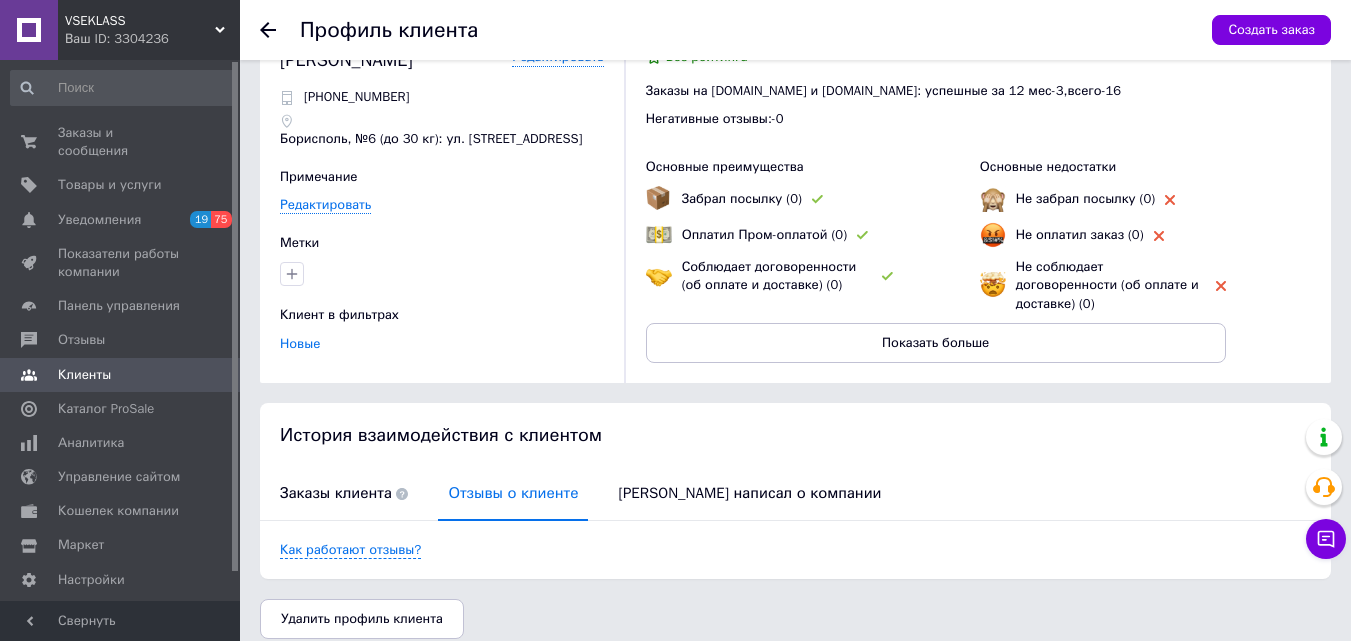 click 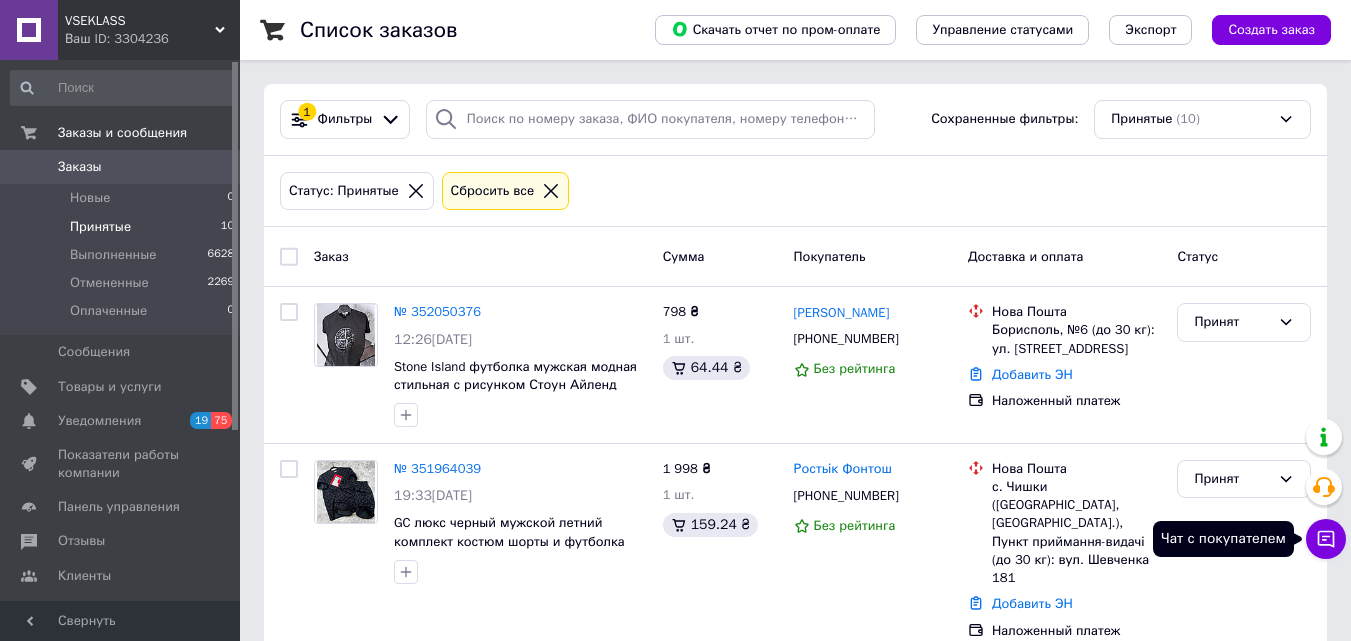 click on "Чат с покупателем" at bounding box center [1326, 539] 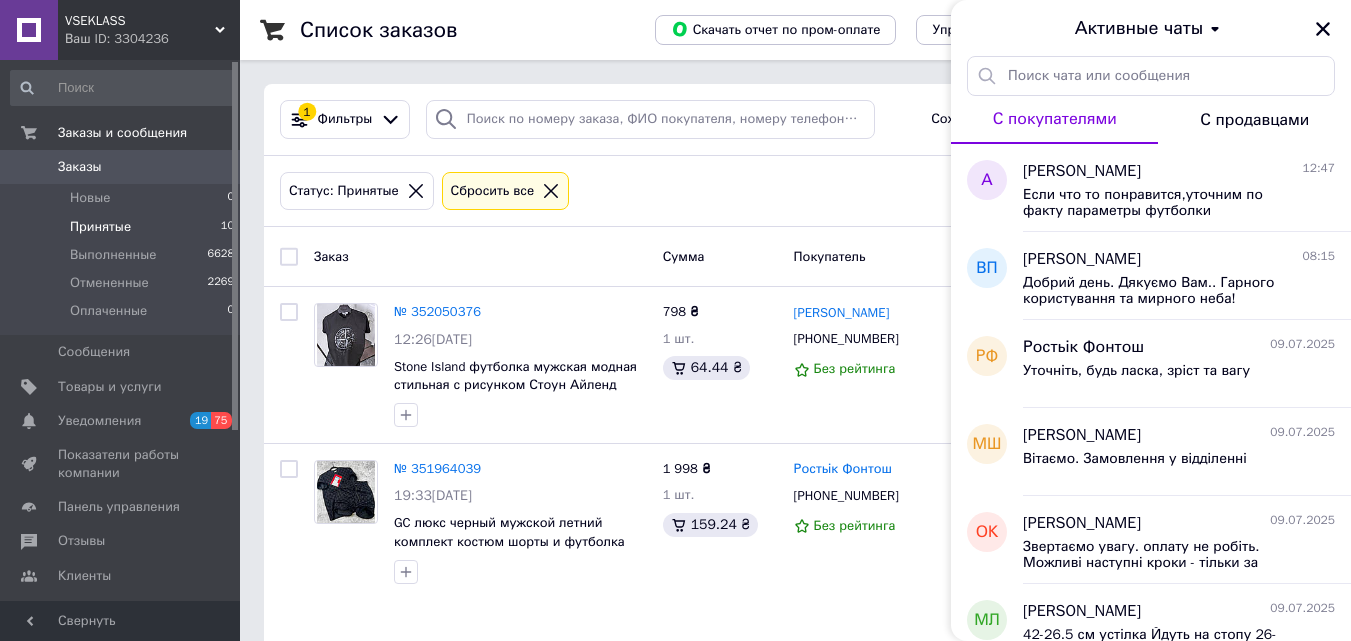 click on "Статус: Принятые Сбросить все" at bounding box center (795, 191) 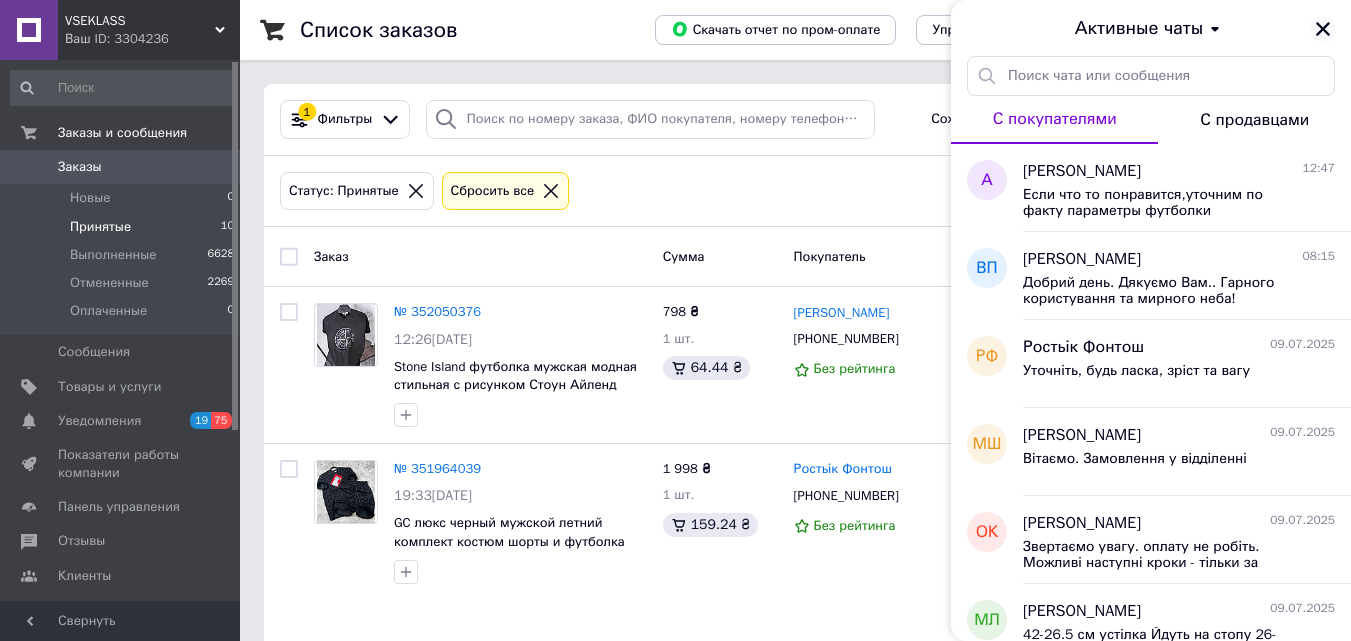 click 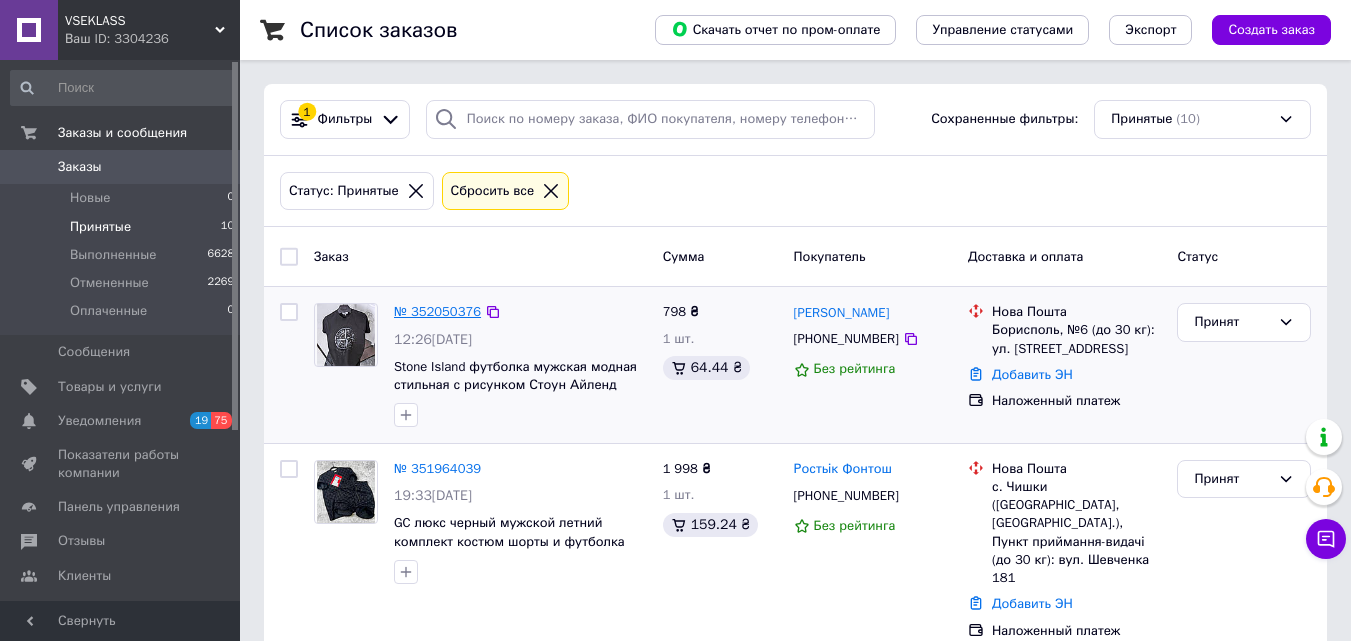 click on "№ 352050376" at bounding box center [437, 311] 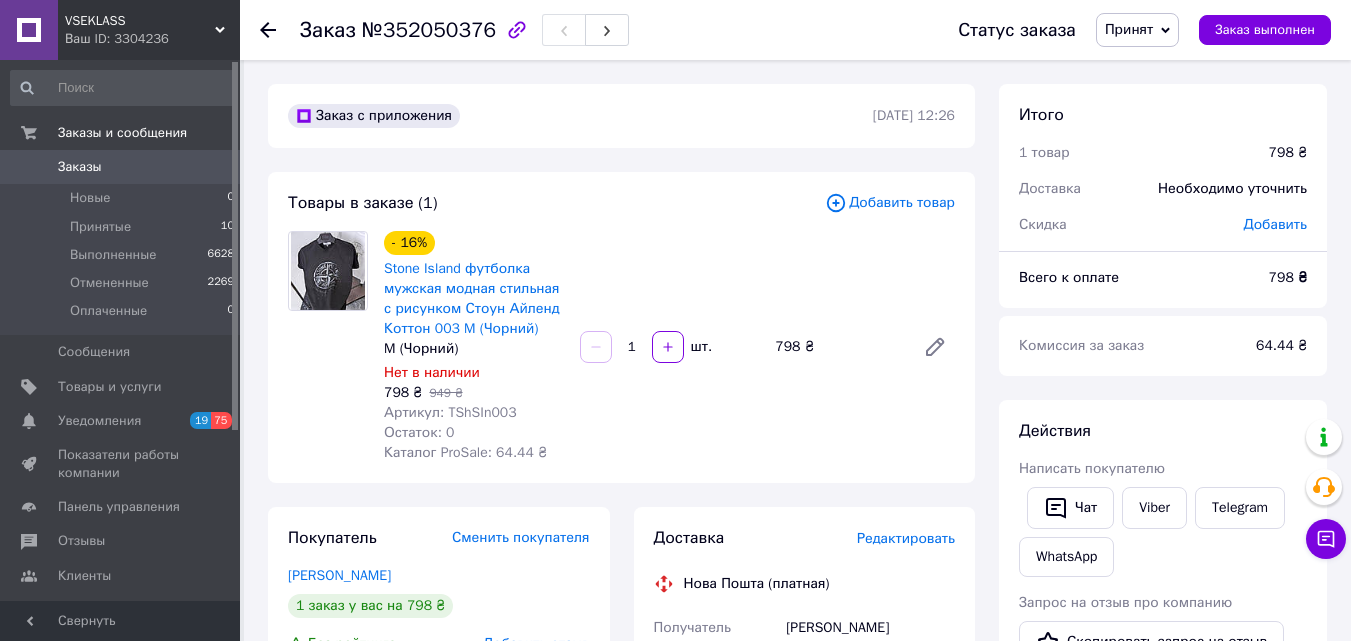 click 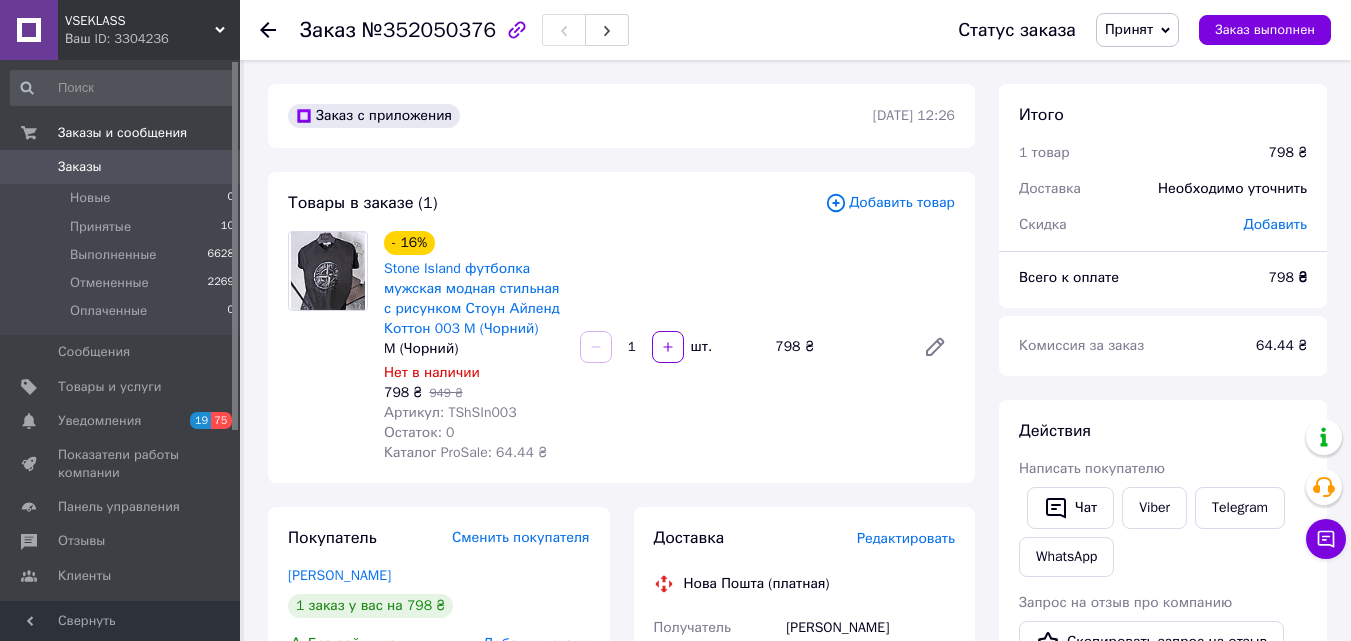 click on "Заказы" at bounding box center [121, 167] 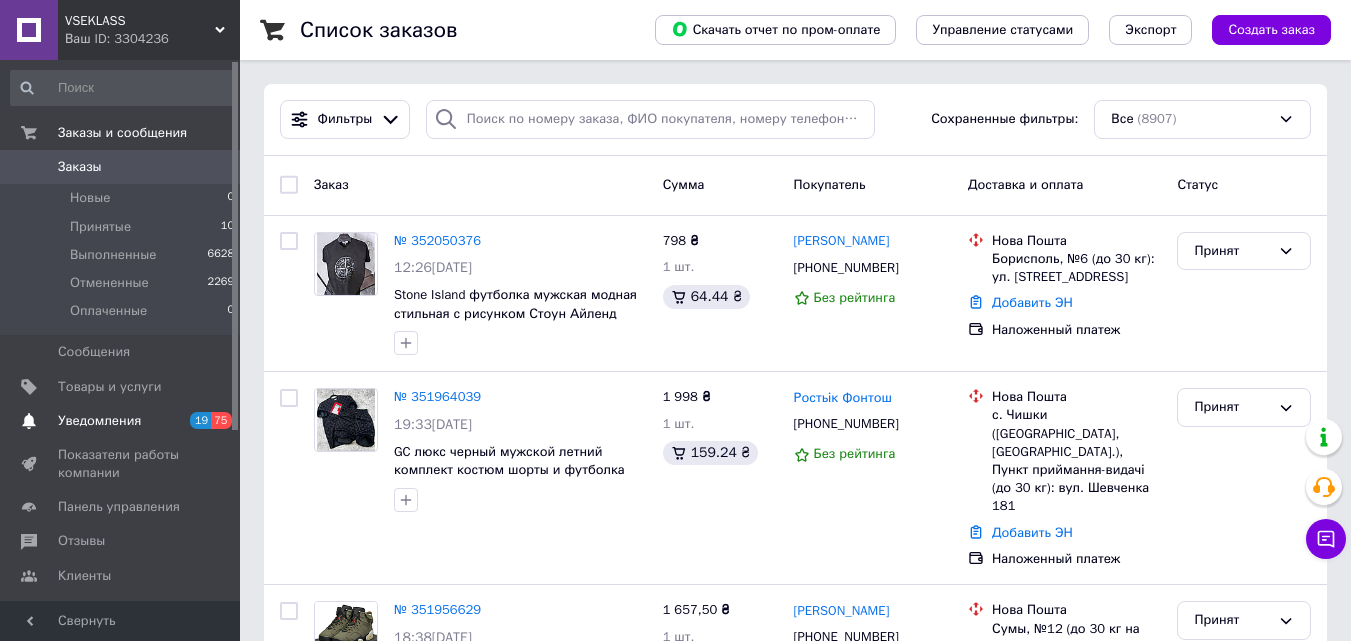 click on "Уведомления" at bounding box center [99, 421] 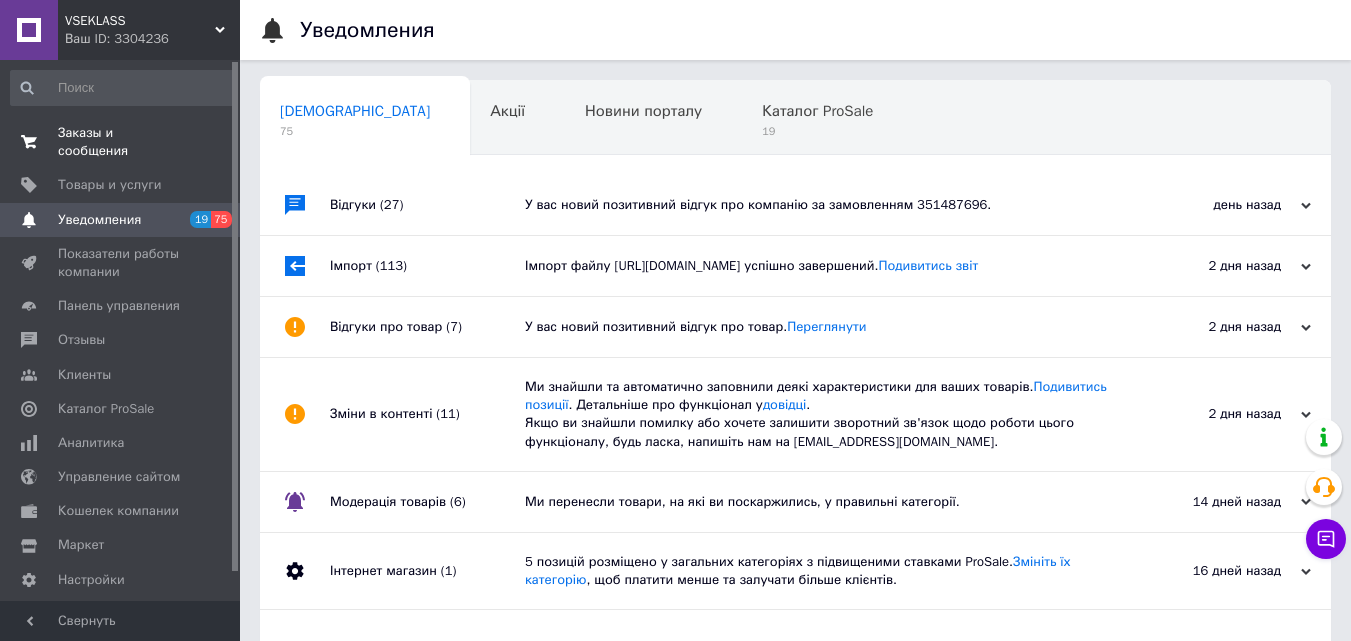 click on "Заказы и сообщения 0 0" at bounding box center [123, 142] 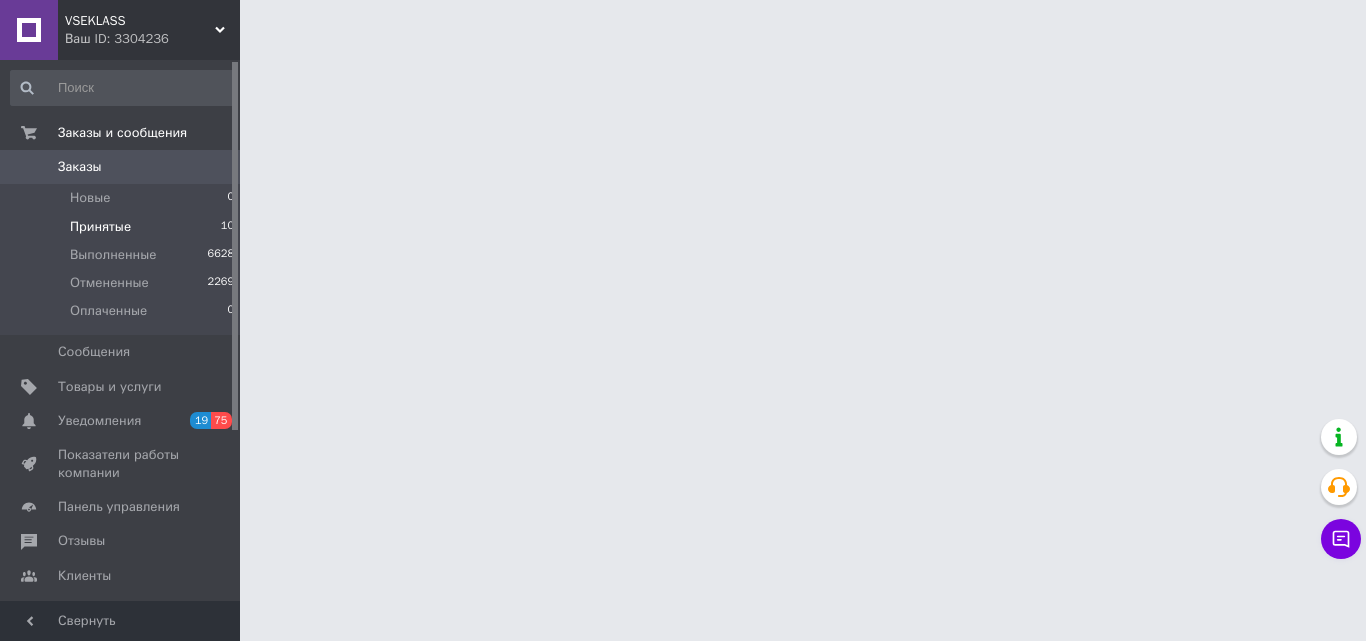 click on "Принятые 10" at bounding box center (123, 227) 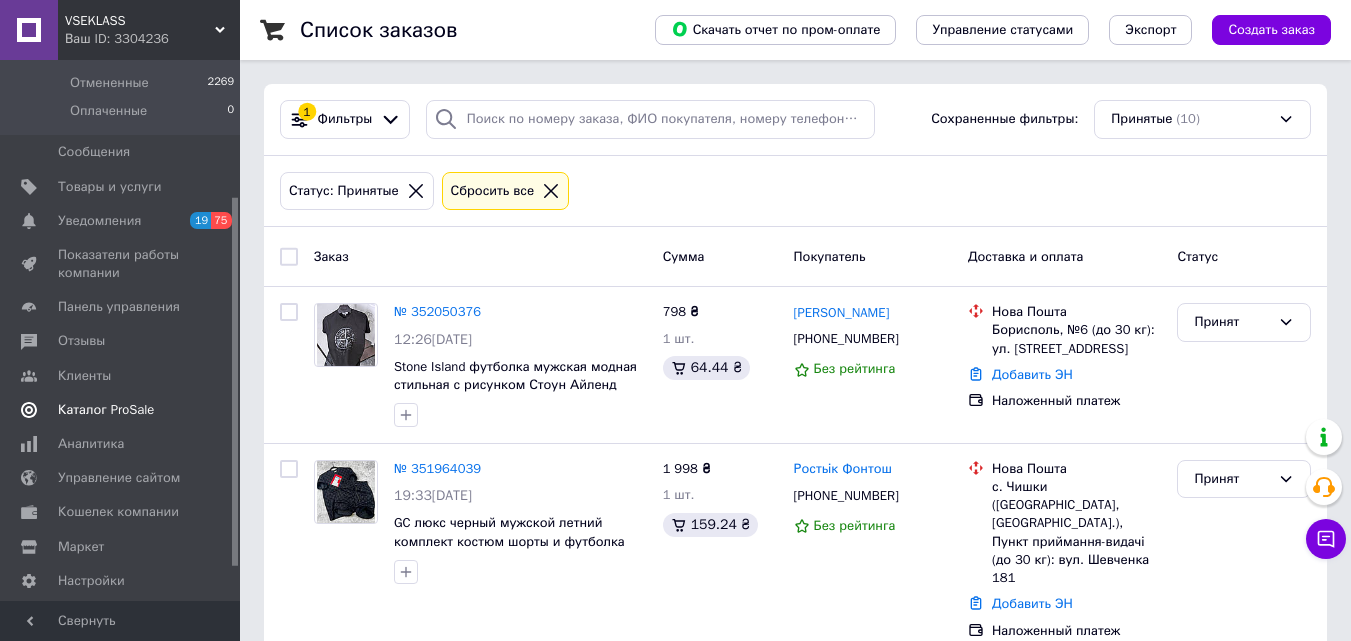 click on "Каталог ProSale" at bounding box center (106, 410) 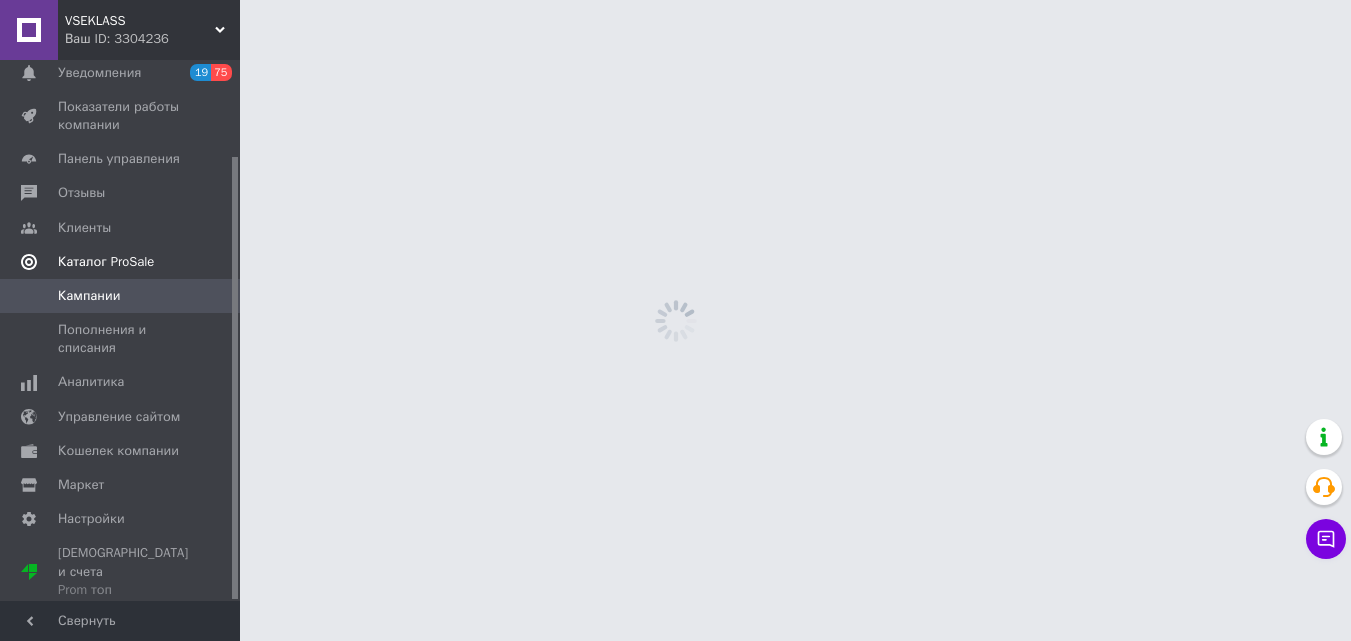 scroll, scrollTop: 117, scrollLeft: 0, axis: vertical 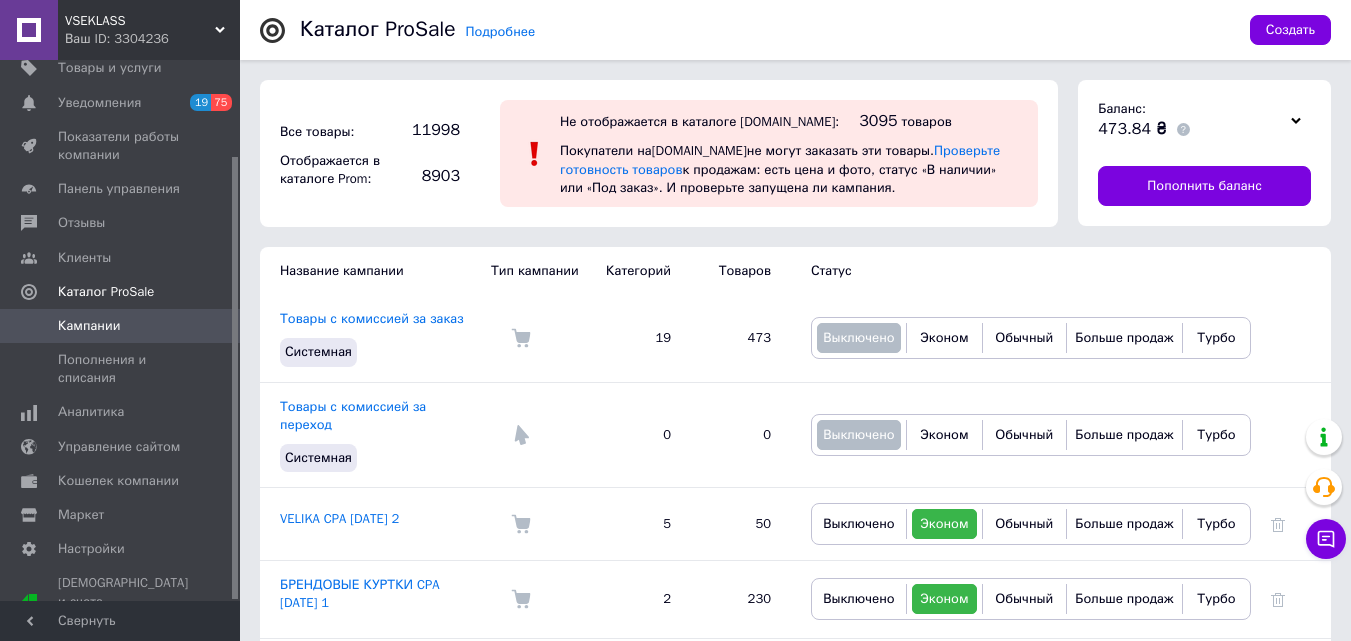 click 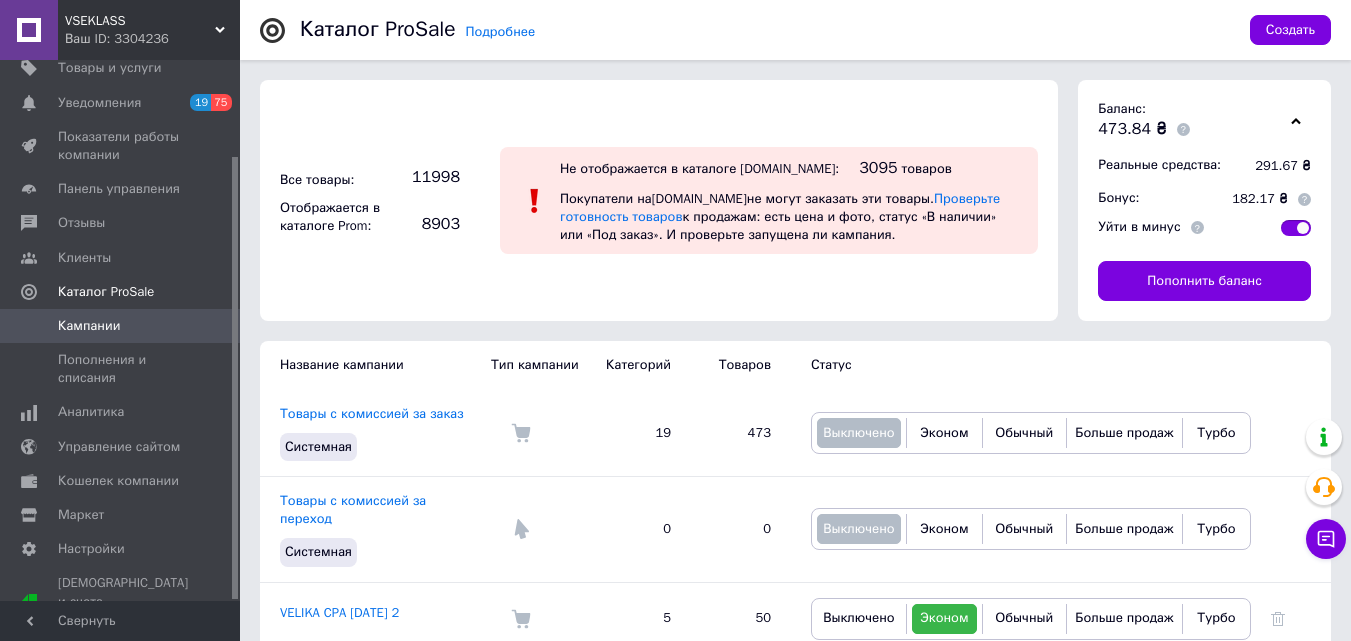 click 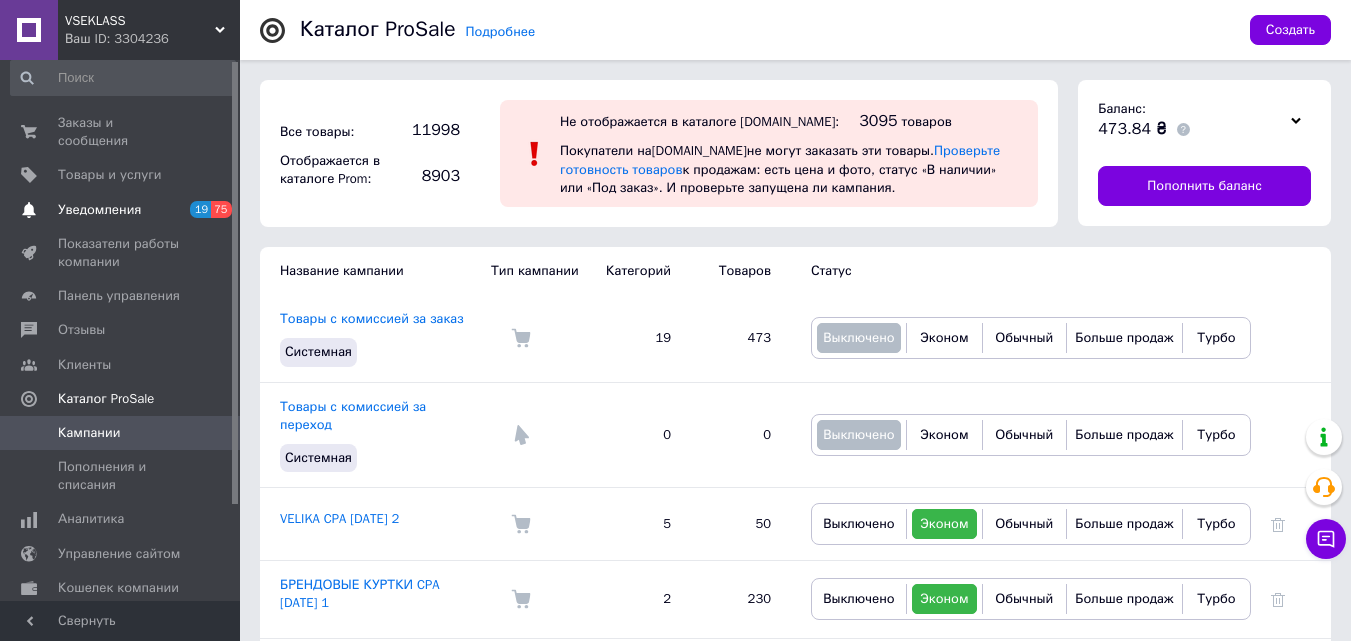 scroll, scrollTop: 0, scrollLeft: 0, axis: both 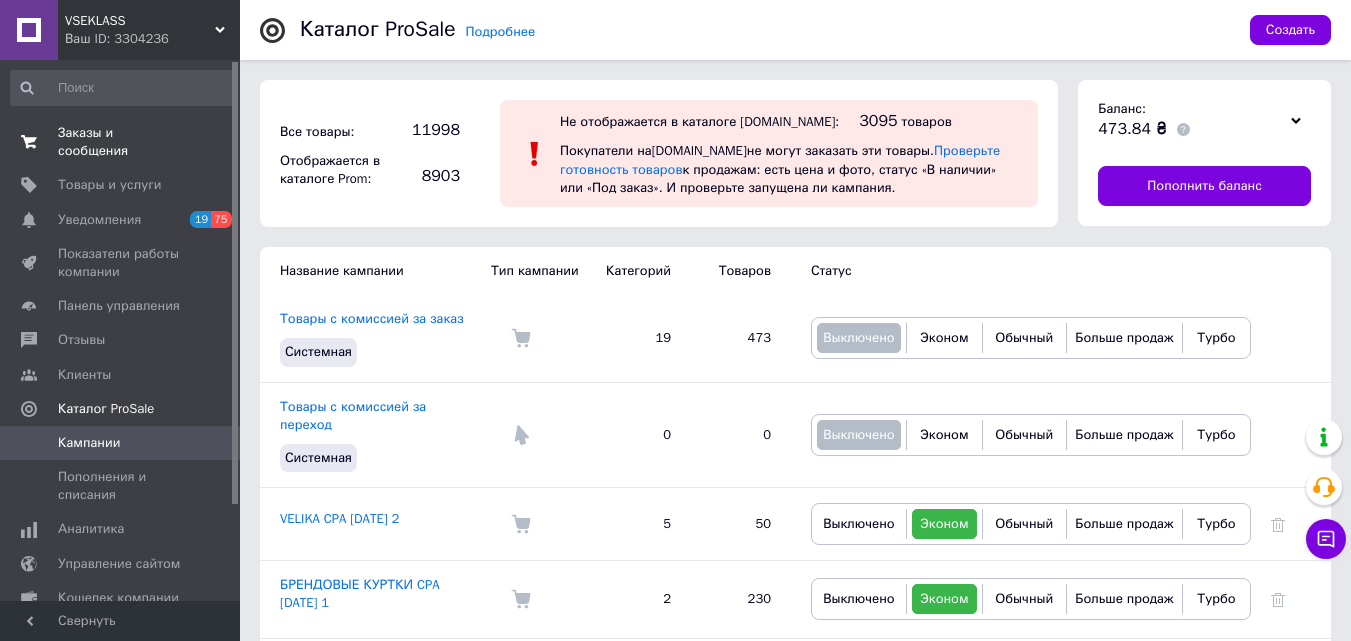 click on "Заказы и сообщения 0 0" at bounding box center (123, 142) 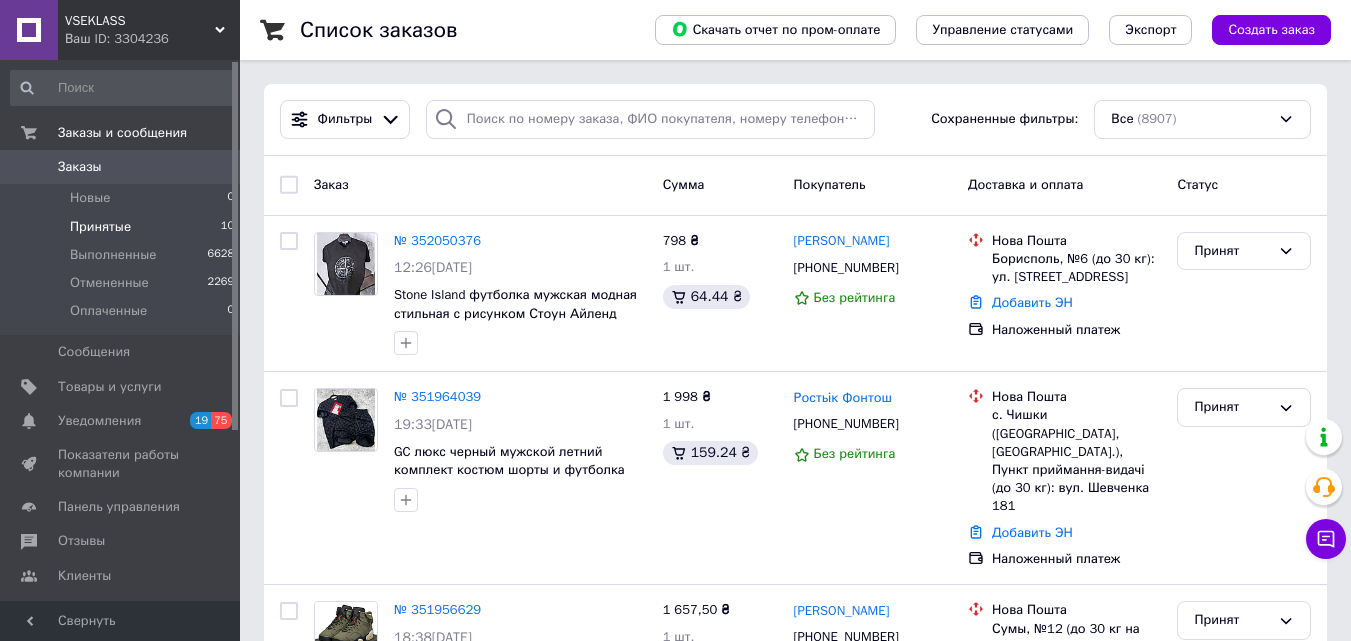 click on "Принятые" at bounding box center (100, 227) 